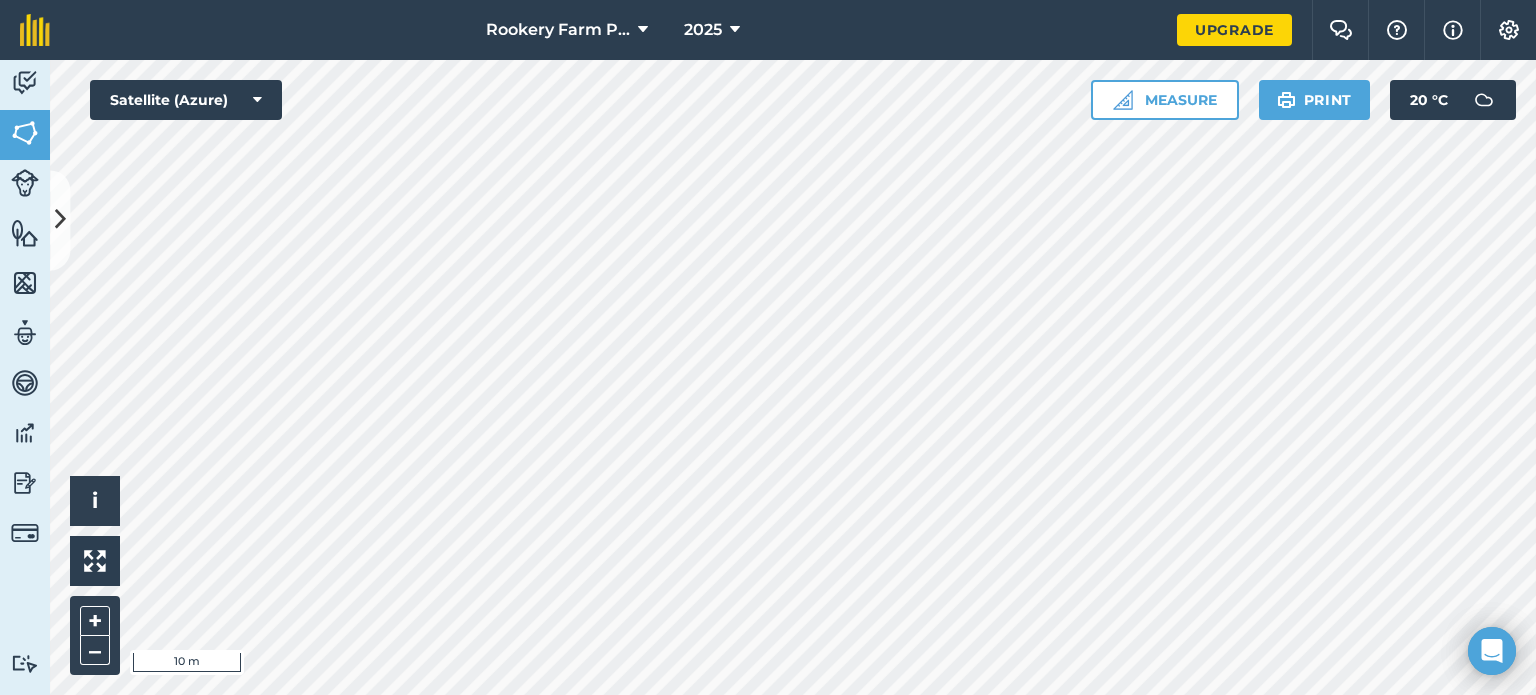 scroll, scrollTop: 0, scrollLeft: 0, axis: both 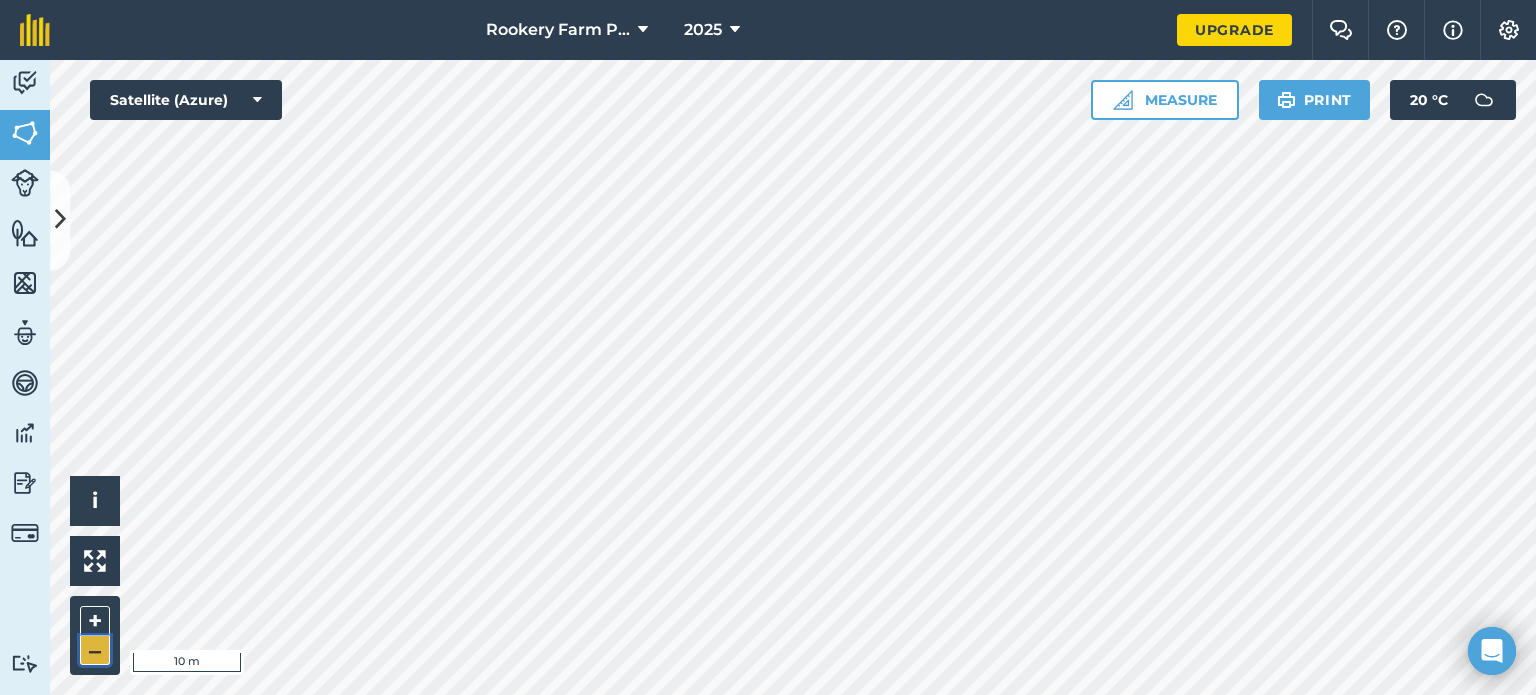 click on "–" at bounding box center (95, 650) 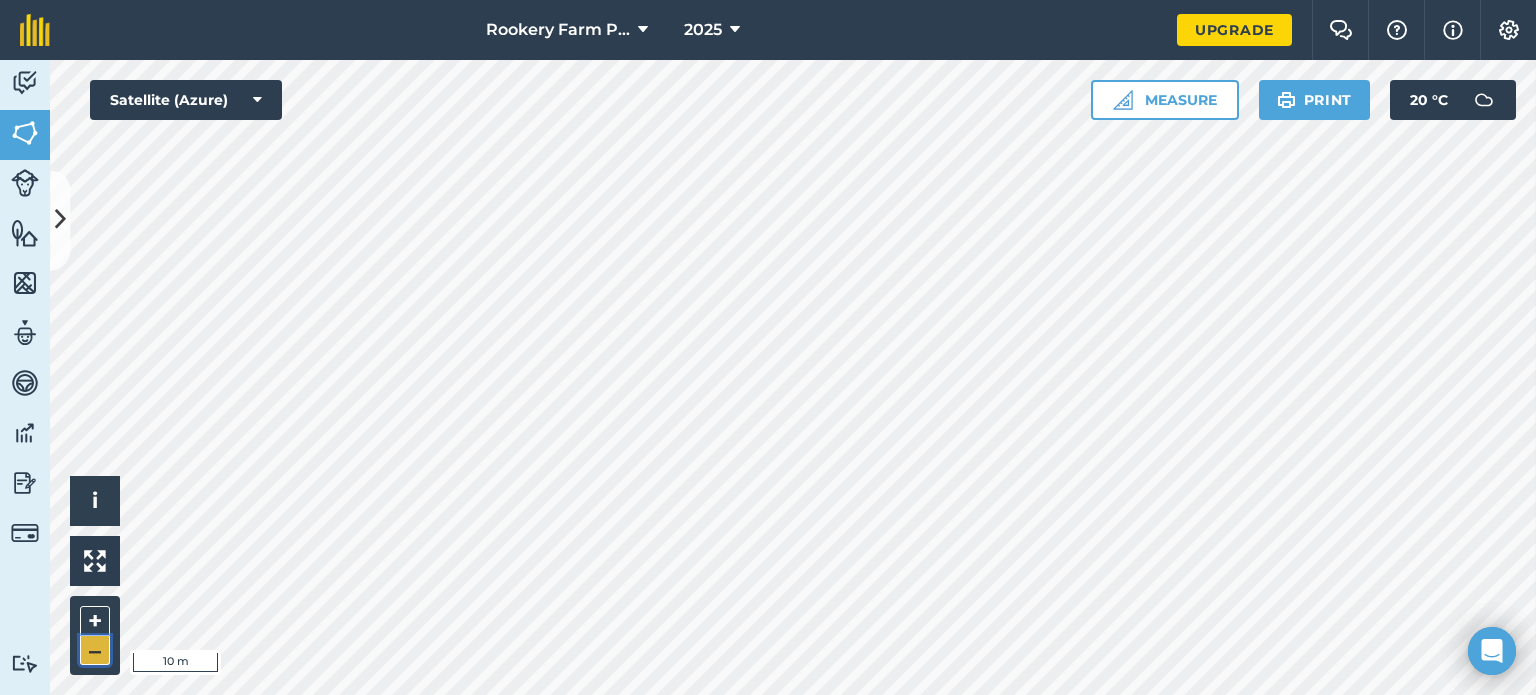 click on "–" at bounding box center (95, 650) 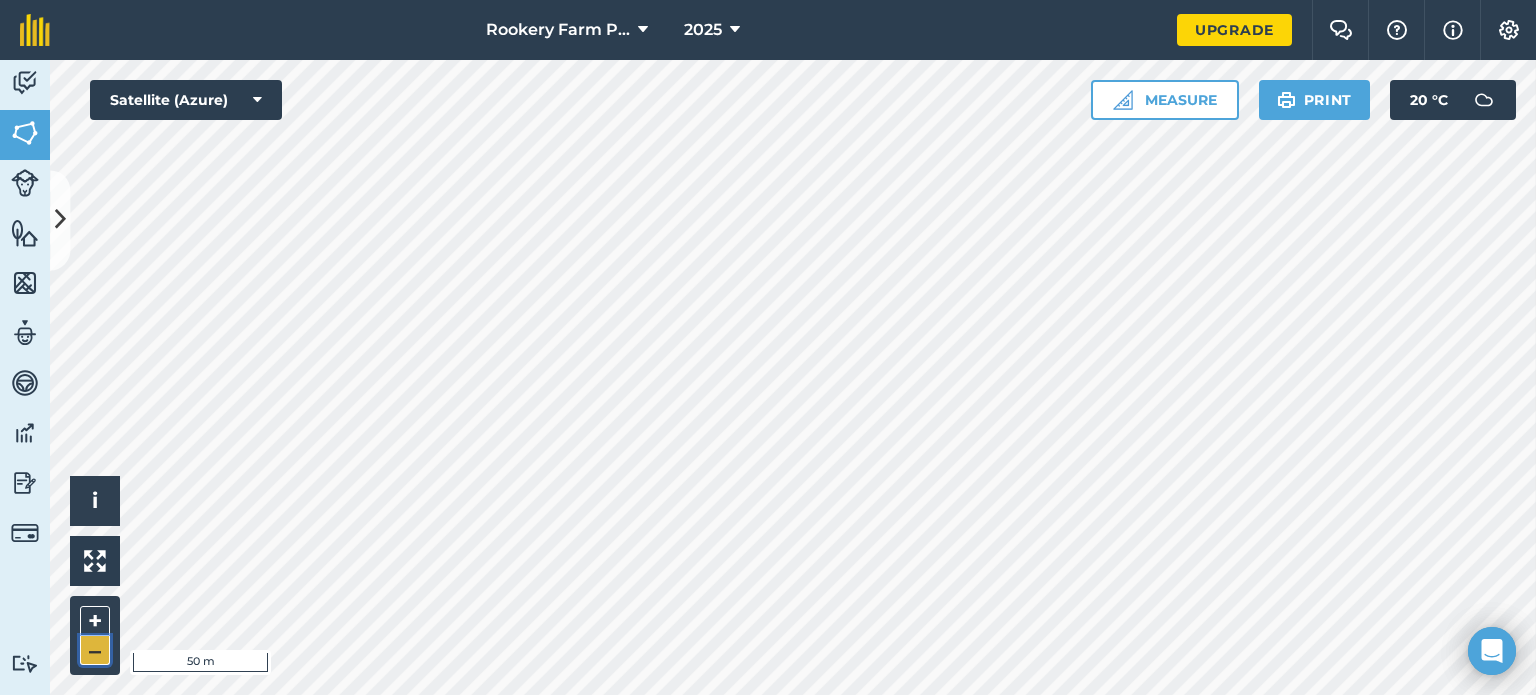 click on "–" at bounding box center (95, 650) 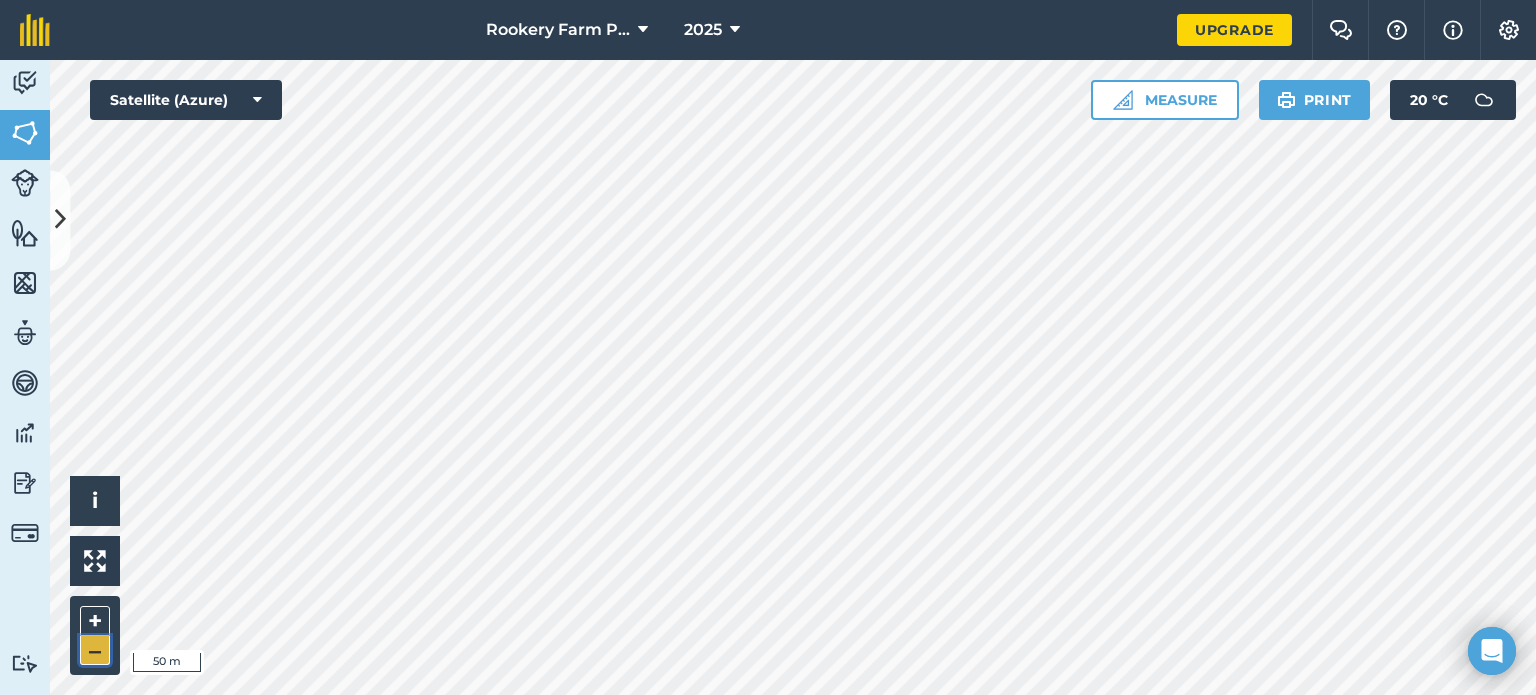 click on "–" at bounding box center [95, 650] 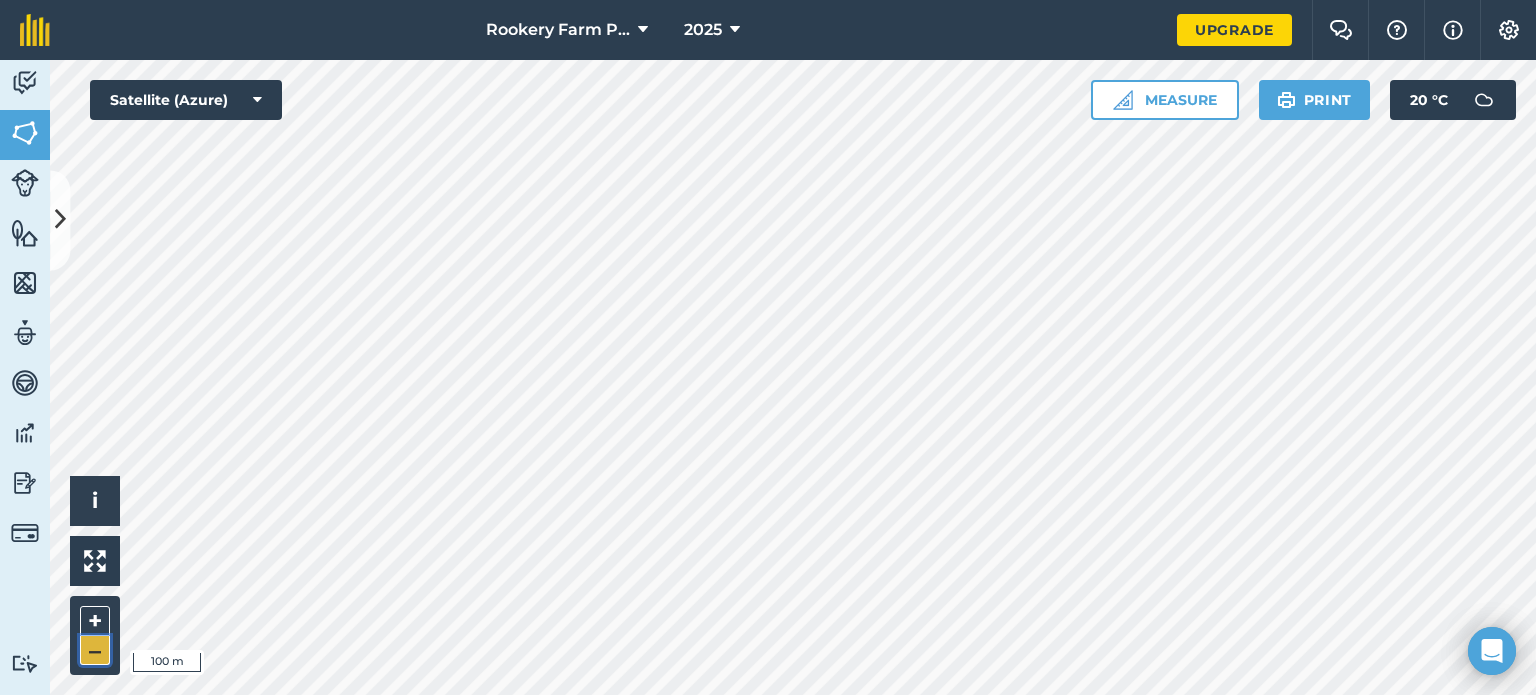 click on "–" at bounding box center (95, 650) 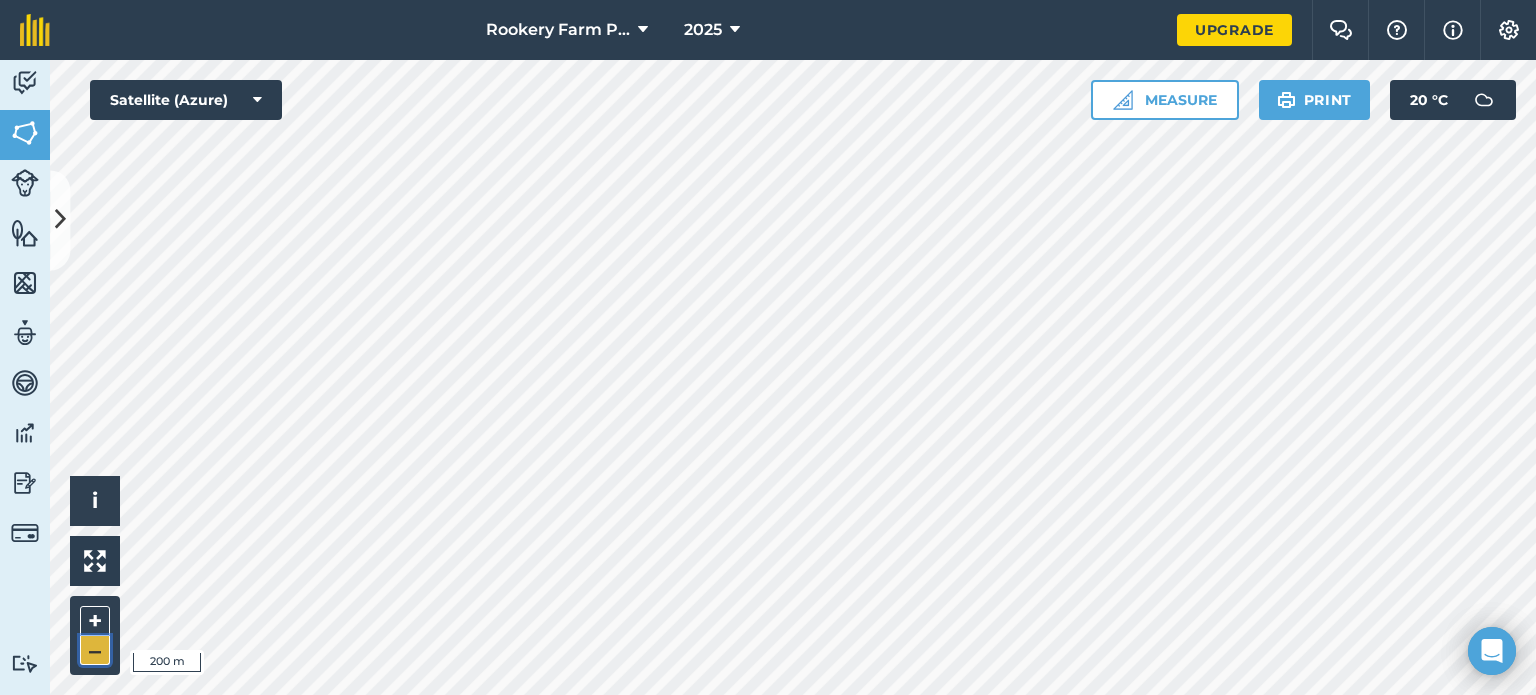 click on "–" at bounding box center (95, 650) 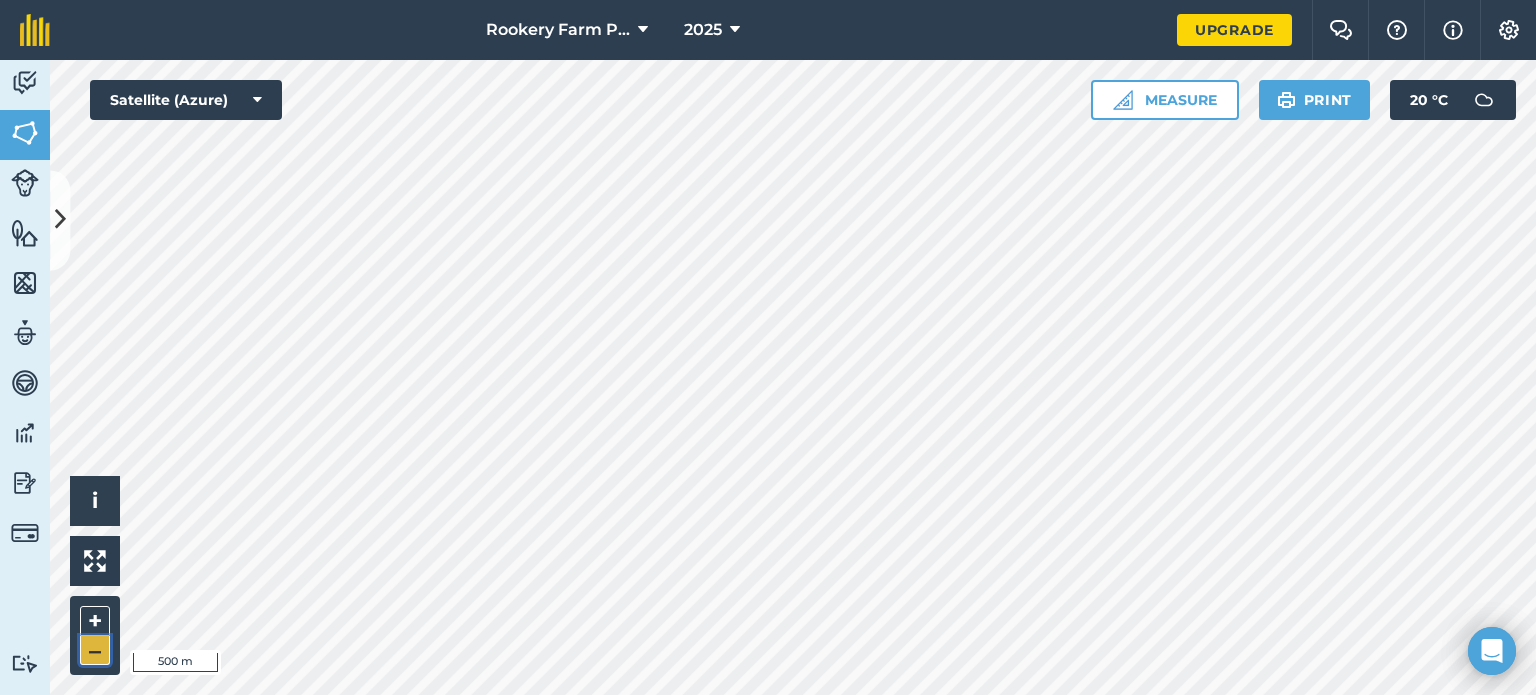 click on "–" at bounding box center [95, 650] 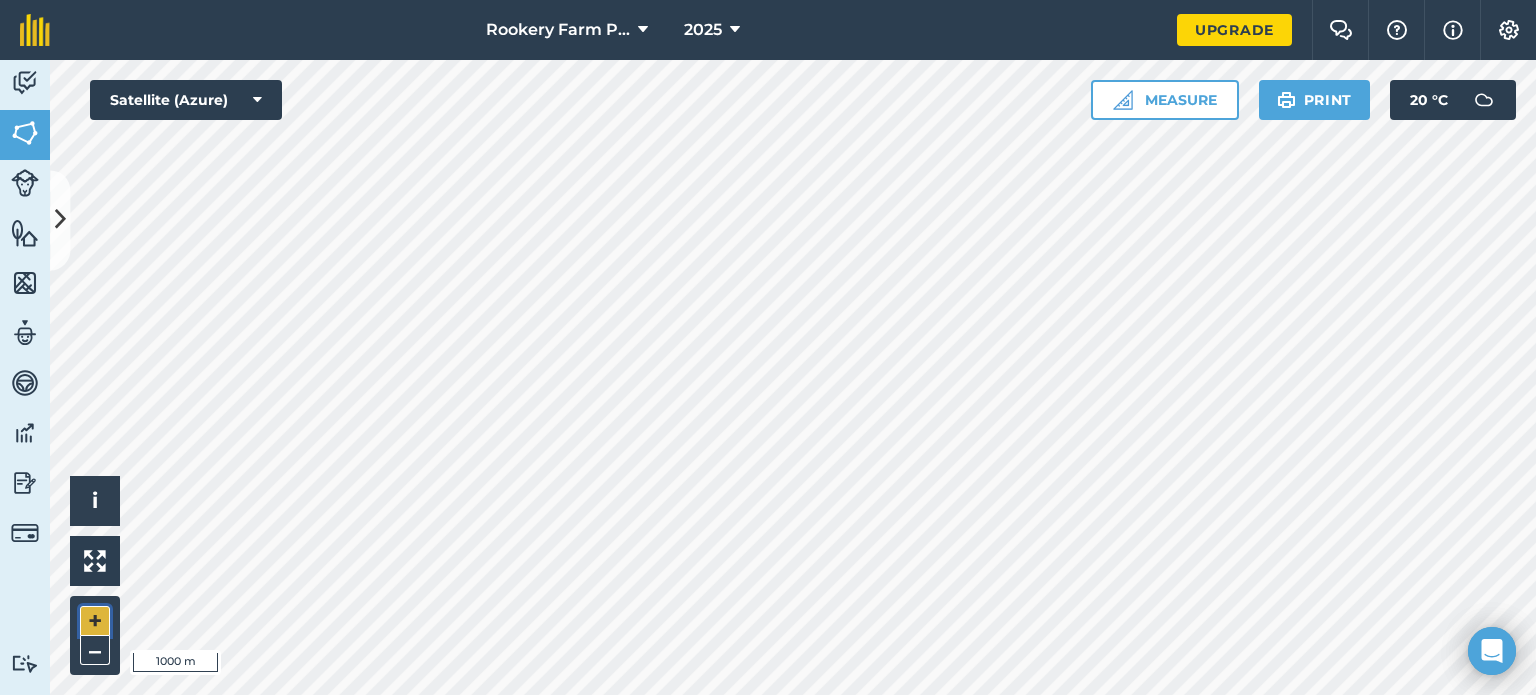 click on "+" at bounding box center [95, 621] 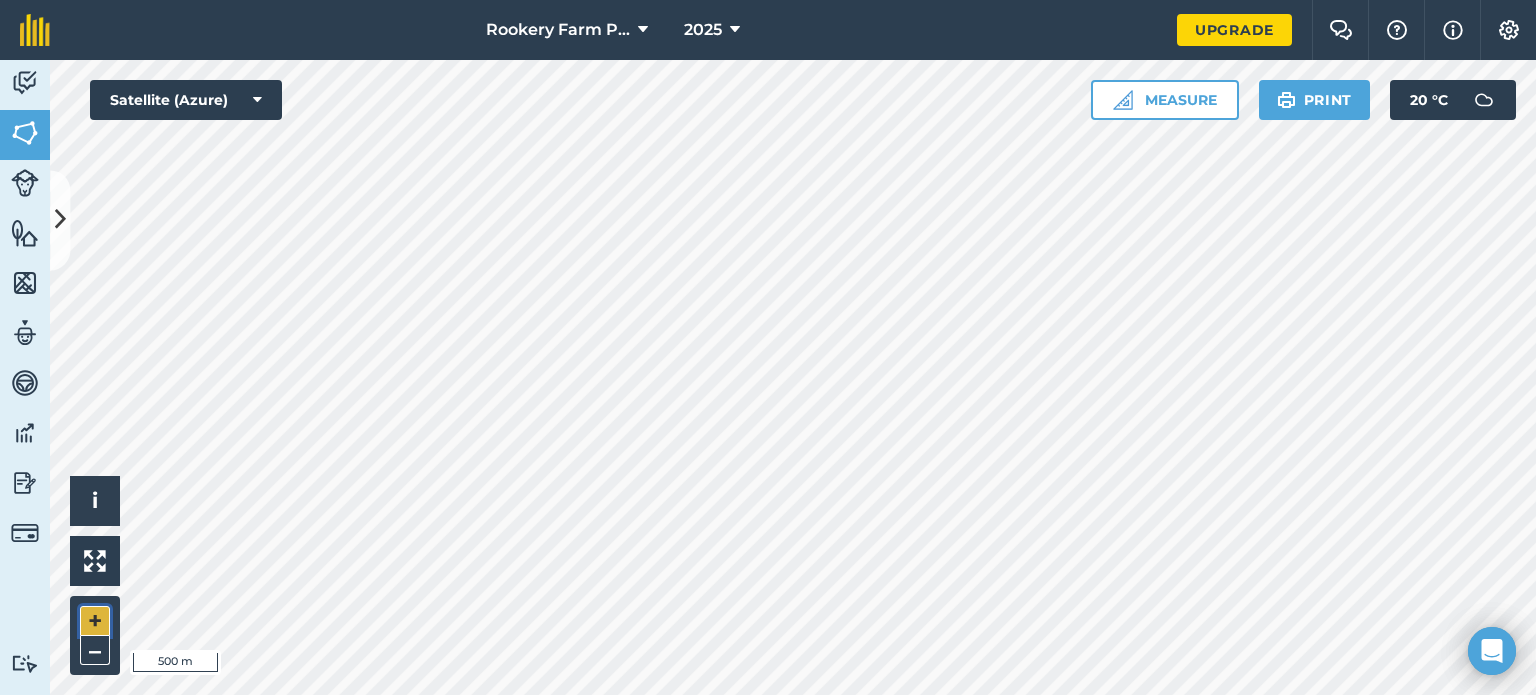 click on "+" at bounding box center (95, 621) 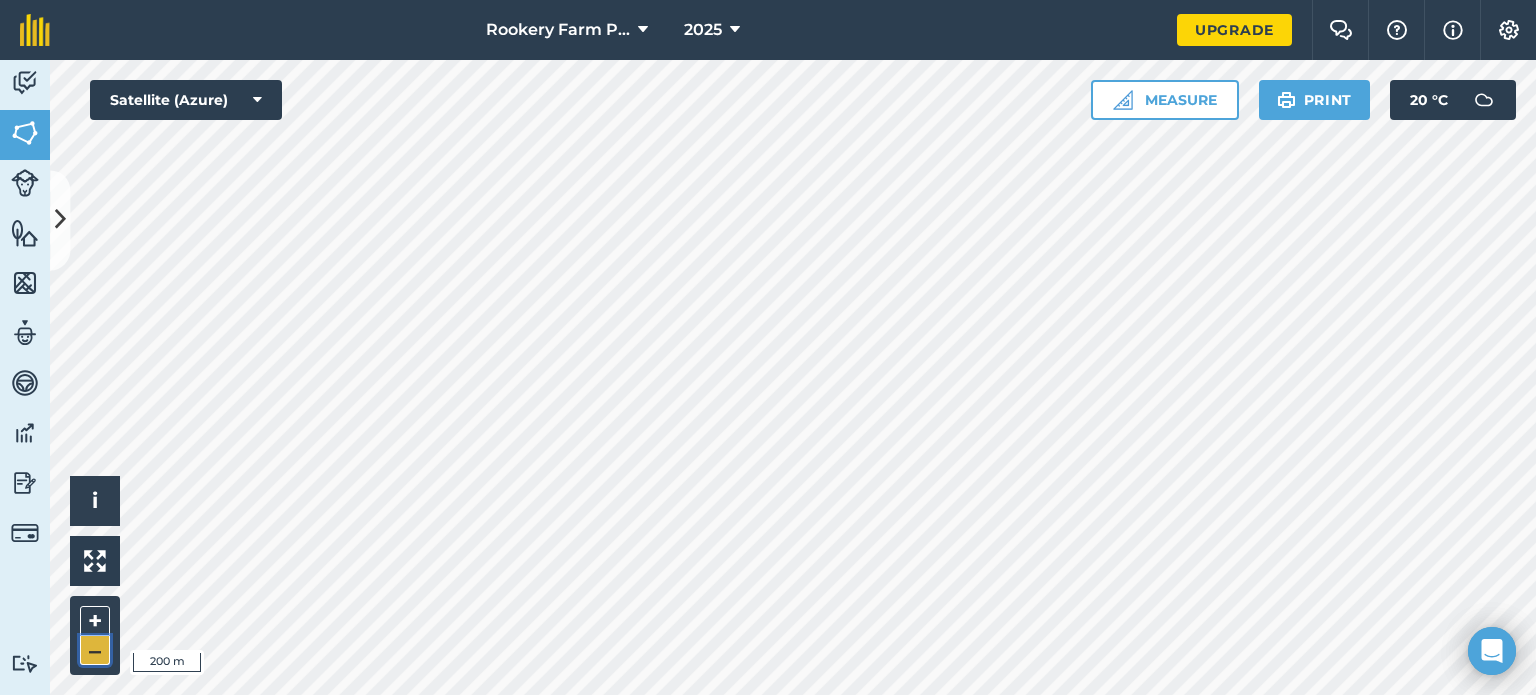 click on "–" at bounding box center [95, 650] 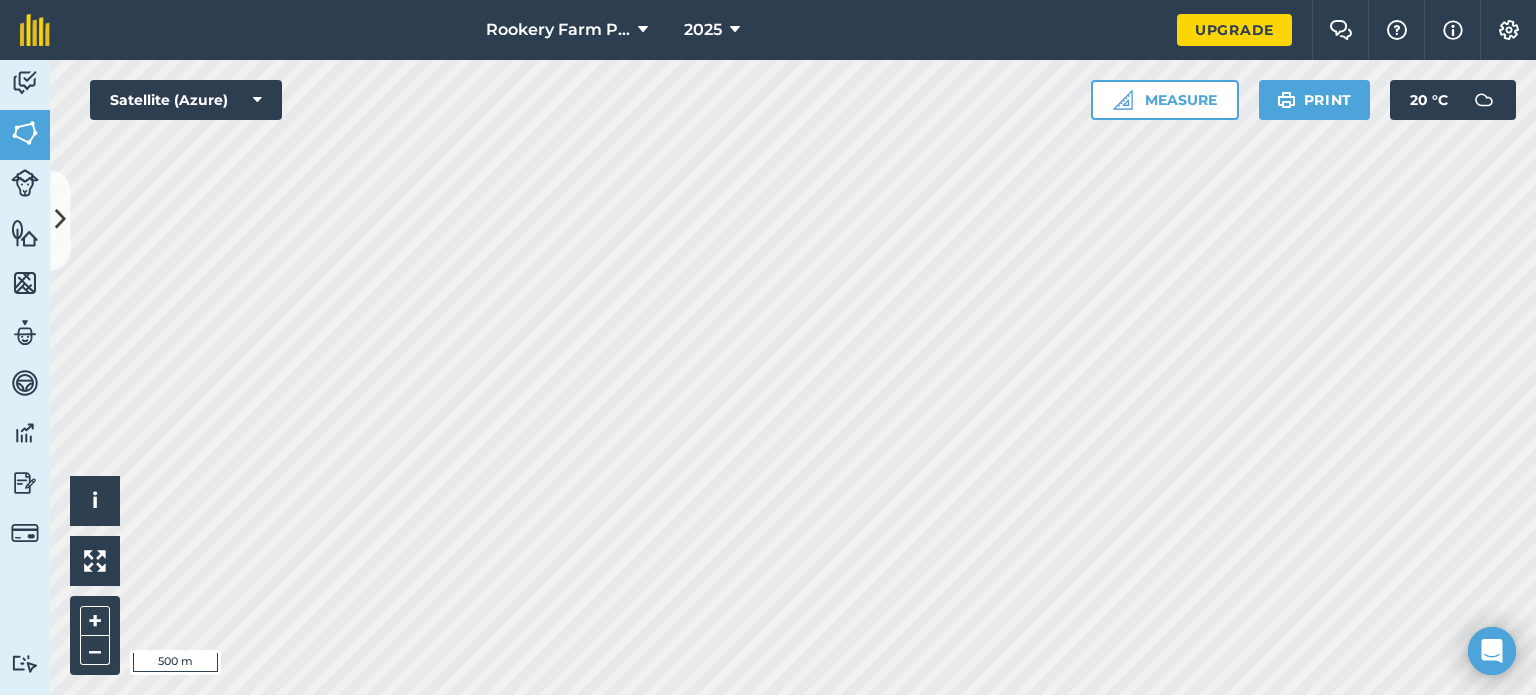 click on "Rookery Farm Packing Ltd 2025 Upgrade Farm Chat Help Info Settings Map printing is not available on our free plan Please upgrade to our Essentials, Plus or Pro plan to access this feature. Activity Fields Livestock Features Maps Team Vehicles Data Reporting Billing Tutorials Tutorials   Back   More EDIT greenhouse EDIT Description Add extra information about your field EDIT Field usage greenhouse EDIT Boundary   Mapped Area :  1.455   Ha Perimeter :   540.1   m   View on map EDIT Worked area 1.455   Ha Sub-fields   Divide your fields into sections, e.g. for multiple crops or grazing blocks   Add sub-fields Add field job Add note   Field Health To-Do Field History Reports There are no outstanding tasks for this field. Click to start drawing i © 2025 TomTom, Microsoft 500 m + – Satellite (Azure) Measure Print 20   ° C" at bounding box center [768, 347] 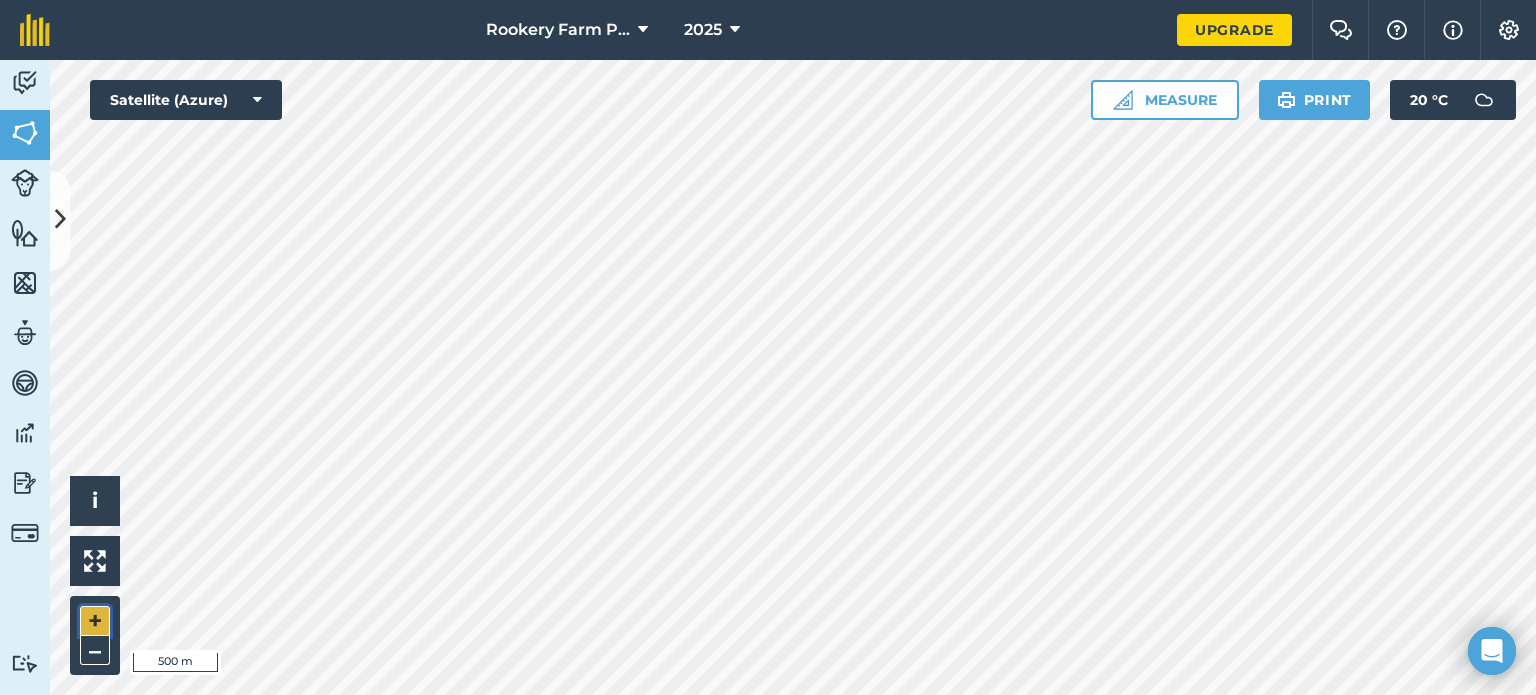 click on "+" at bounding box center [95, 621] 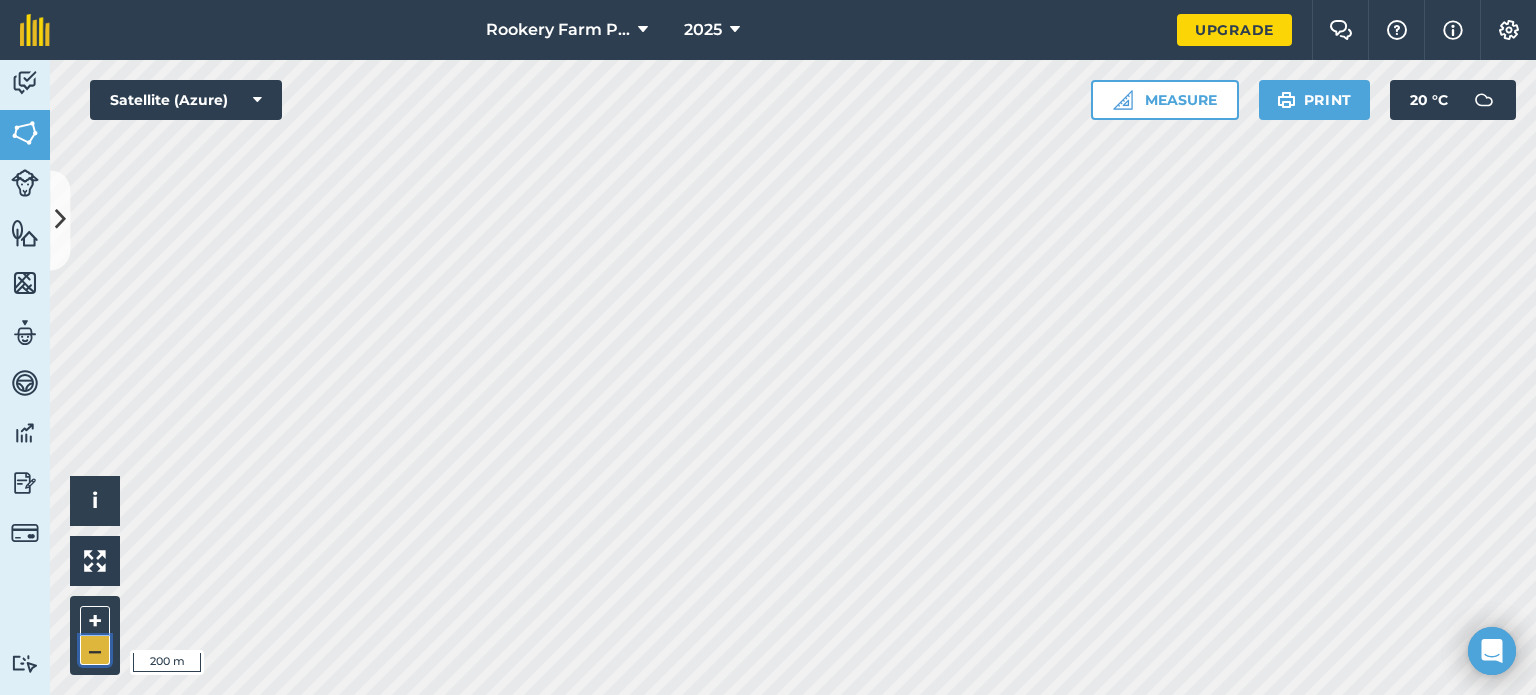 click on "–" at bounding box center [95, 650] 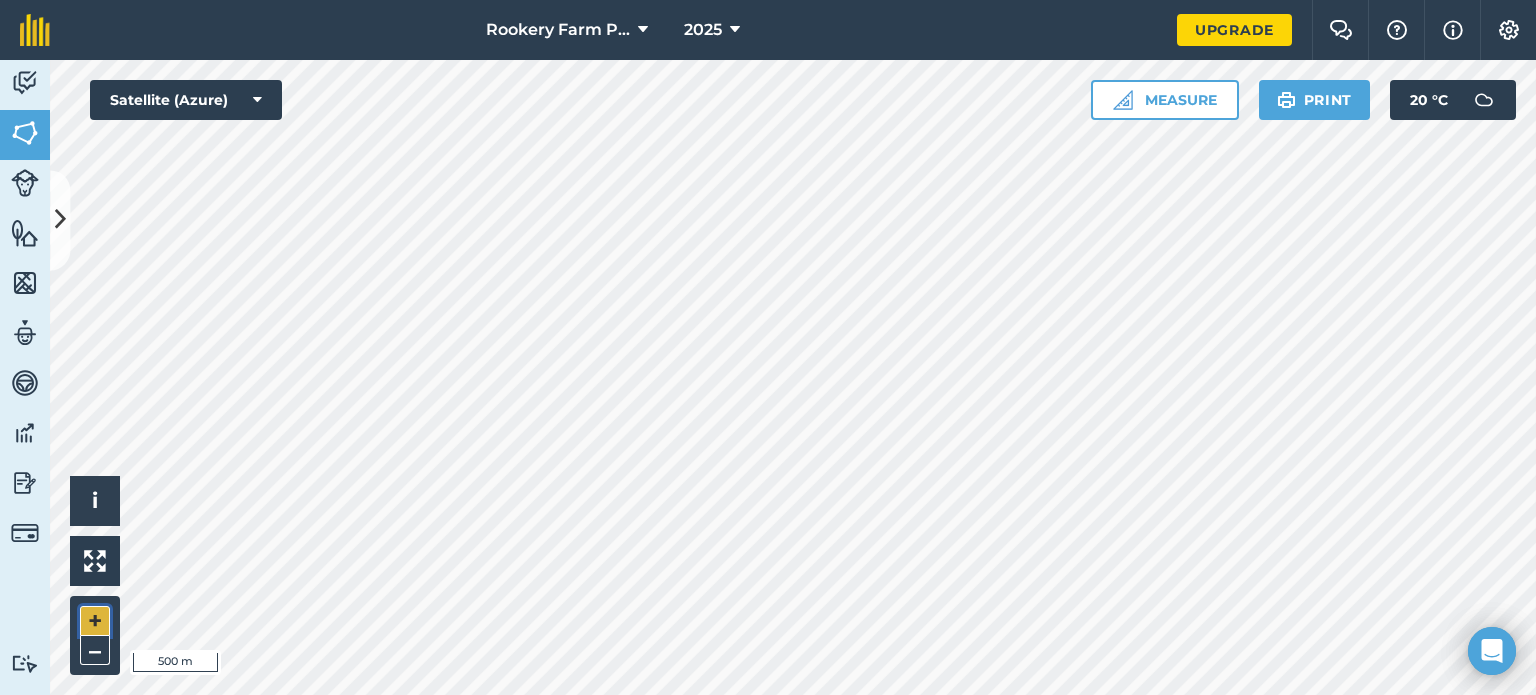 click on "+" at bounding box center [95, 621] 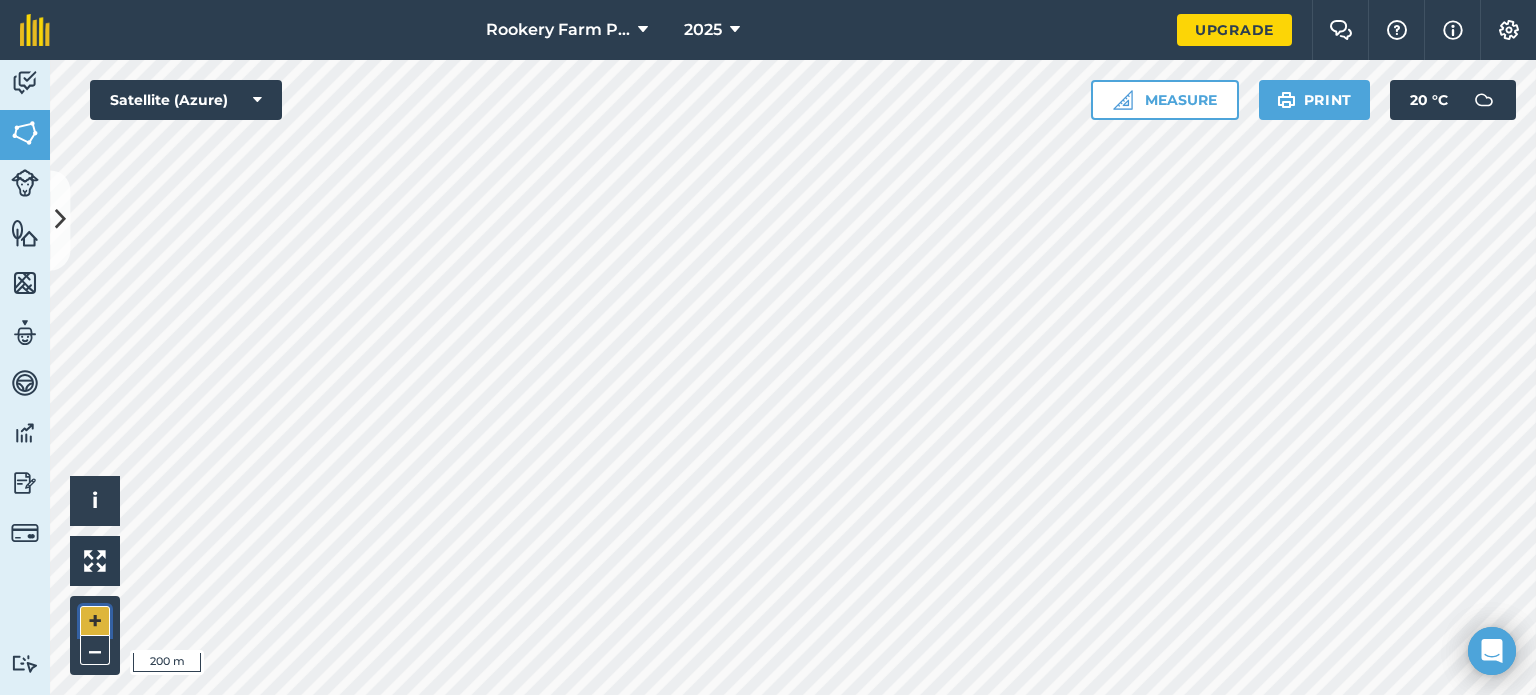 click on "+" at bounding box center [95, 621] 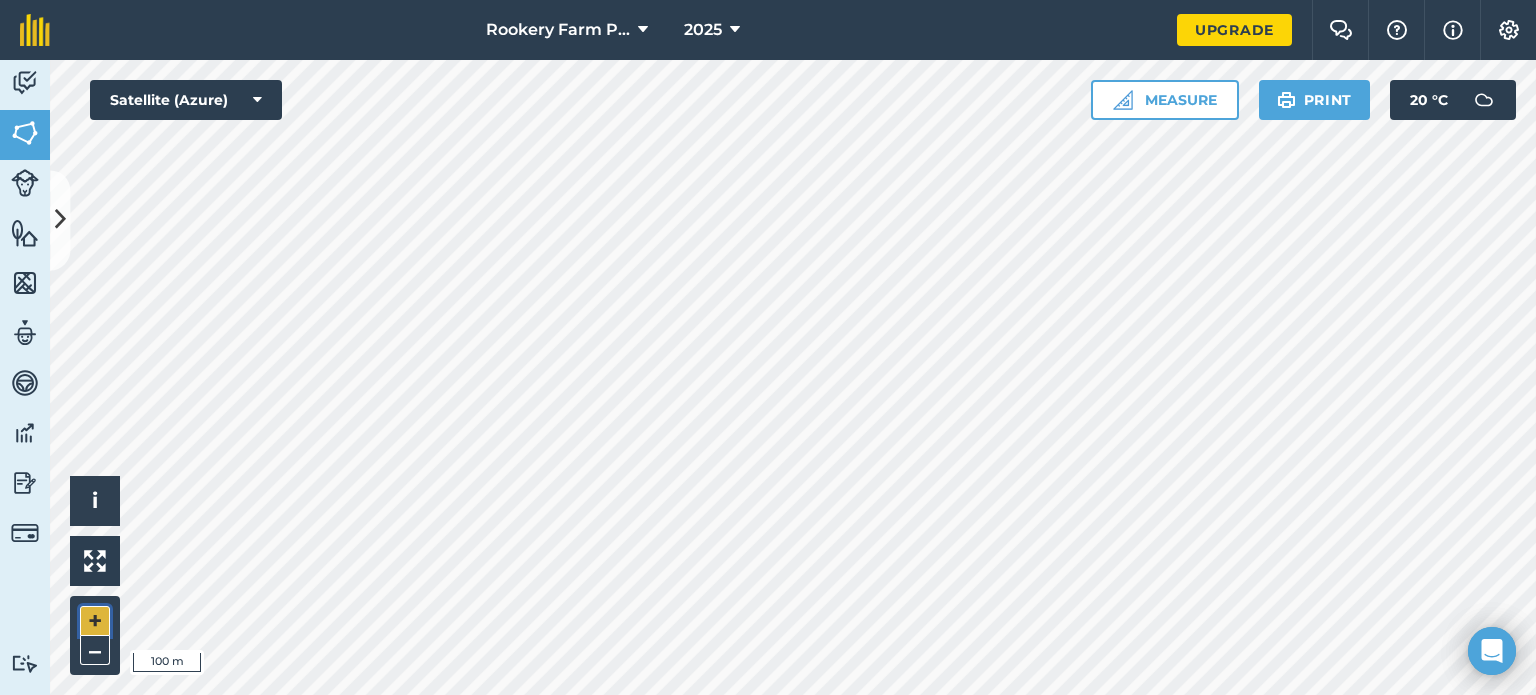 click on "+" at bounding box center [95, 621] 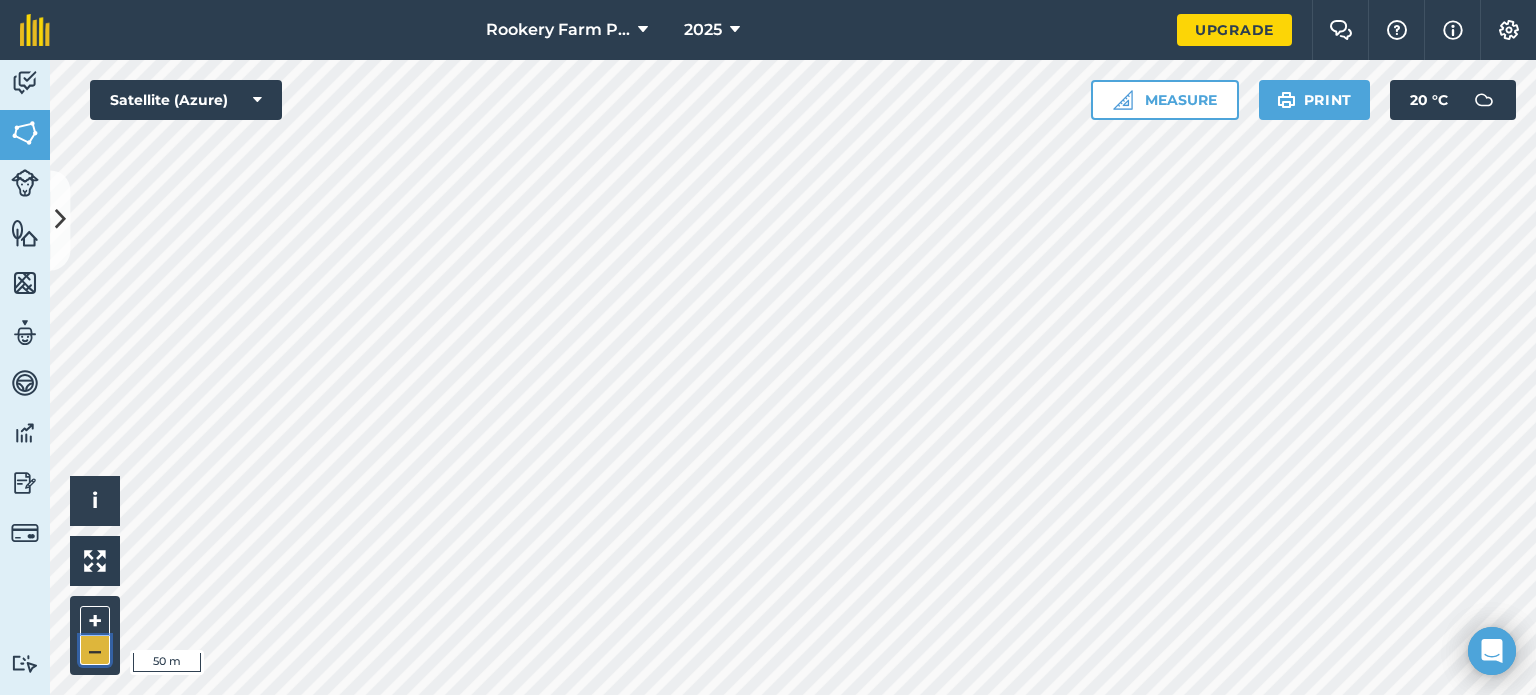 click on "–" at bounding box center (95, 650) 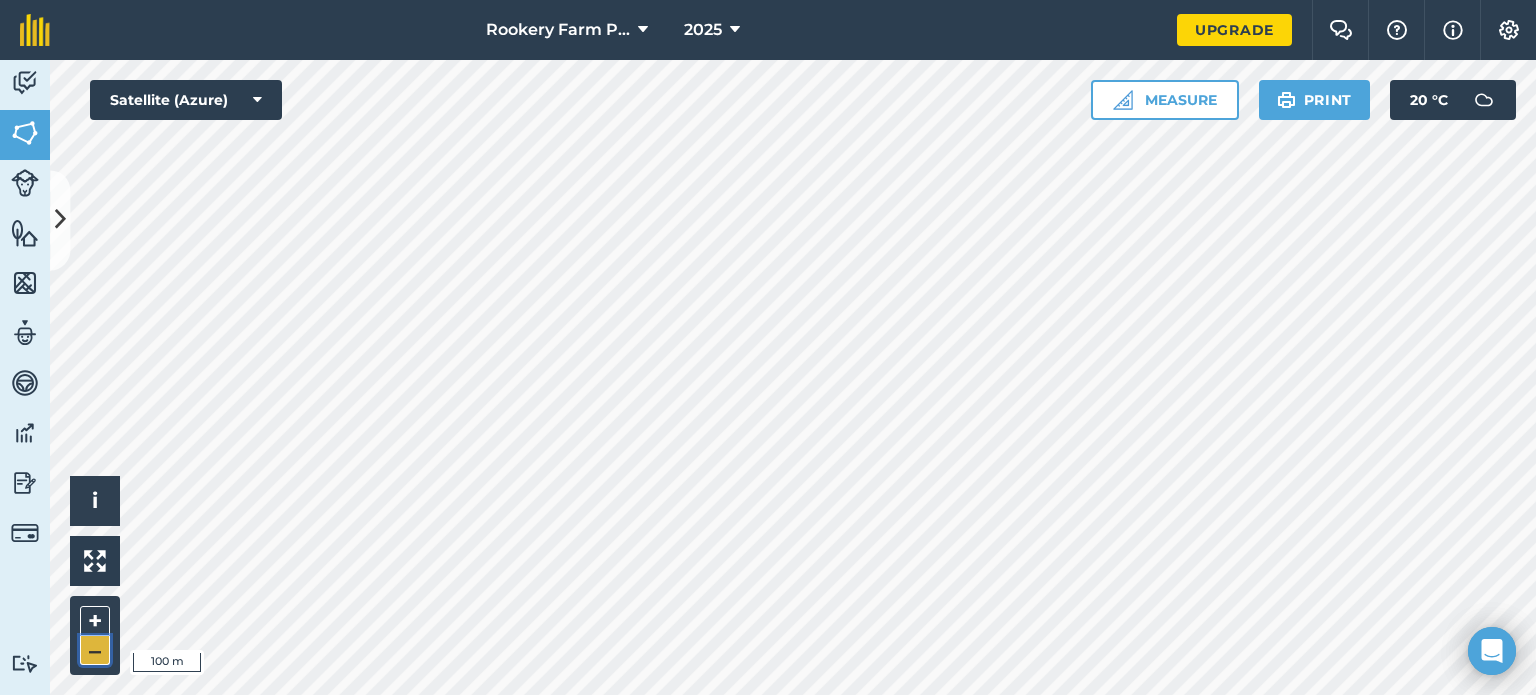 click on "–" at bounding box center (95, 650) 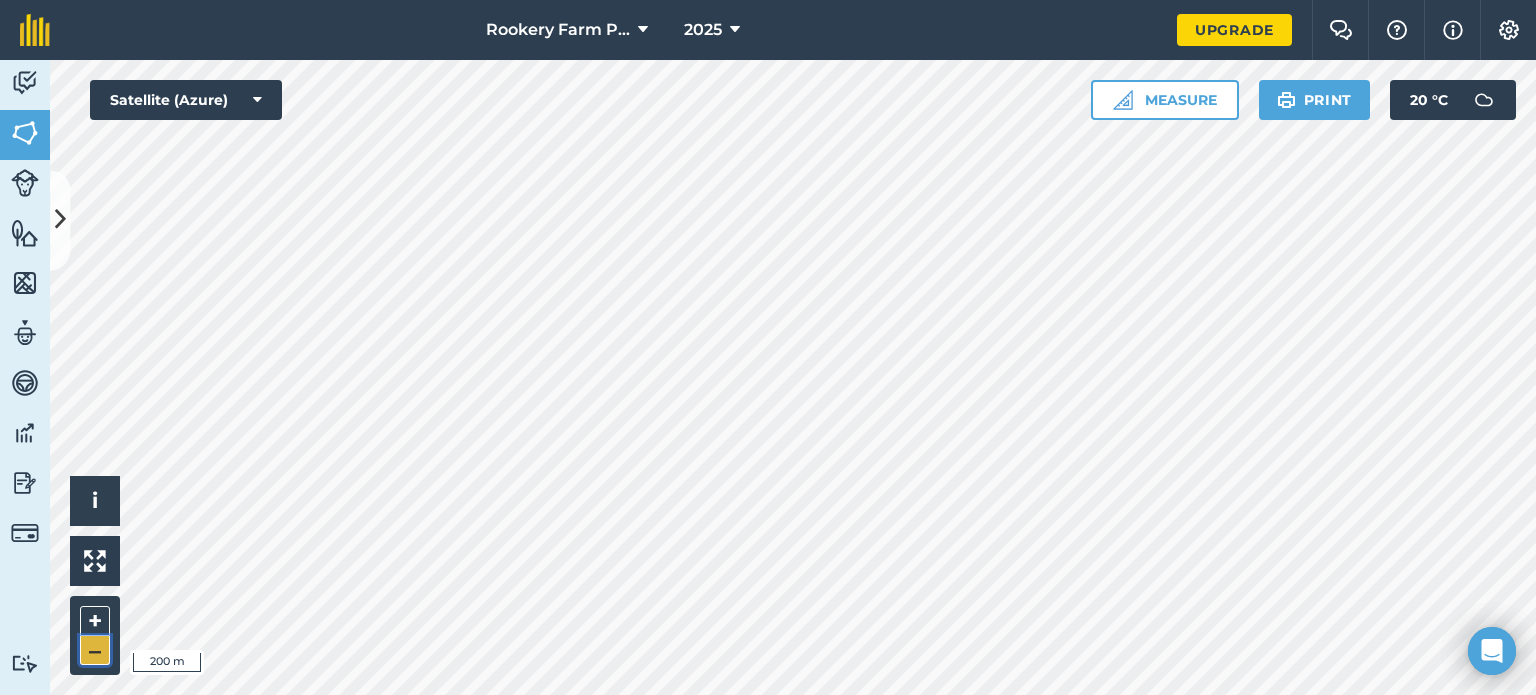 click on "–" at bounding box center (95, 650) 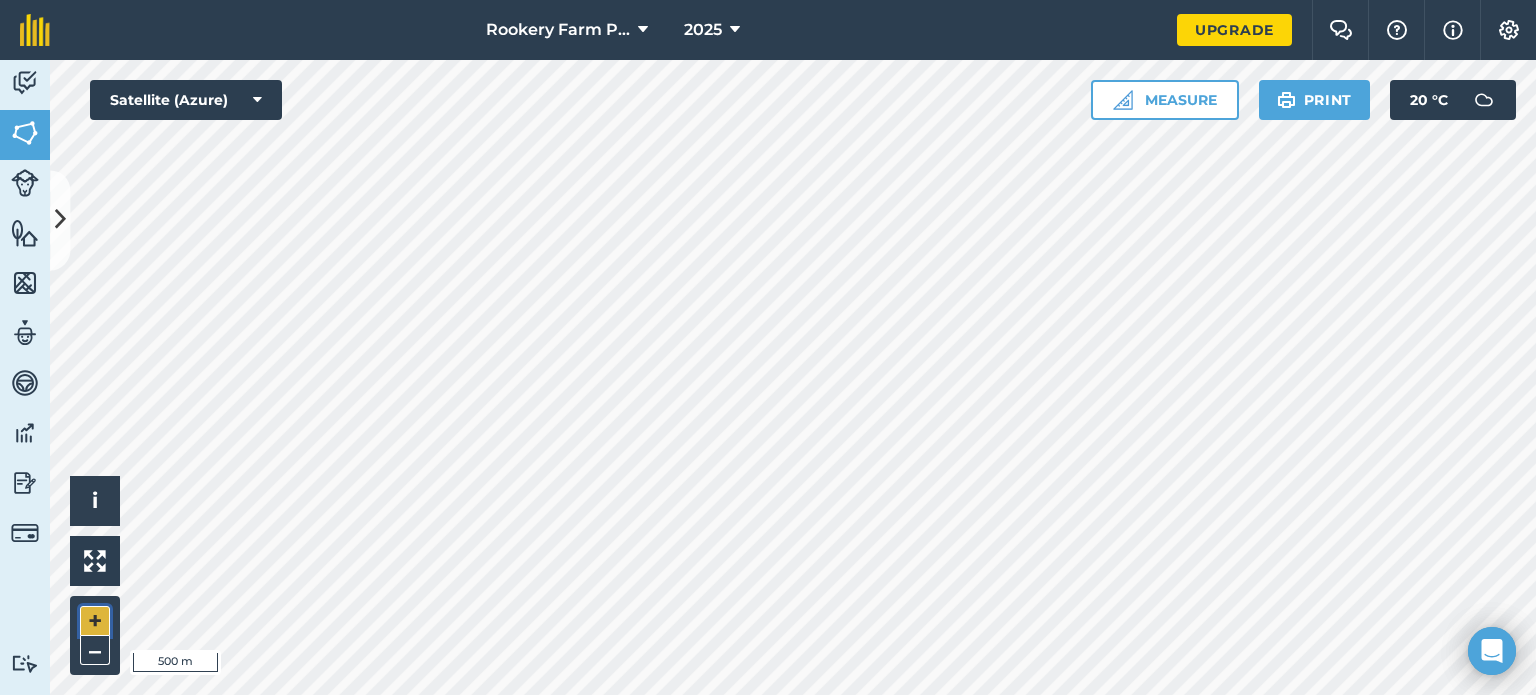 click on "+" at bounding box center [95, 621] 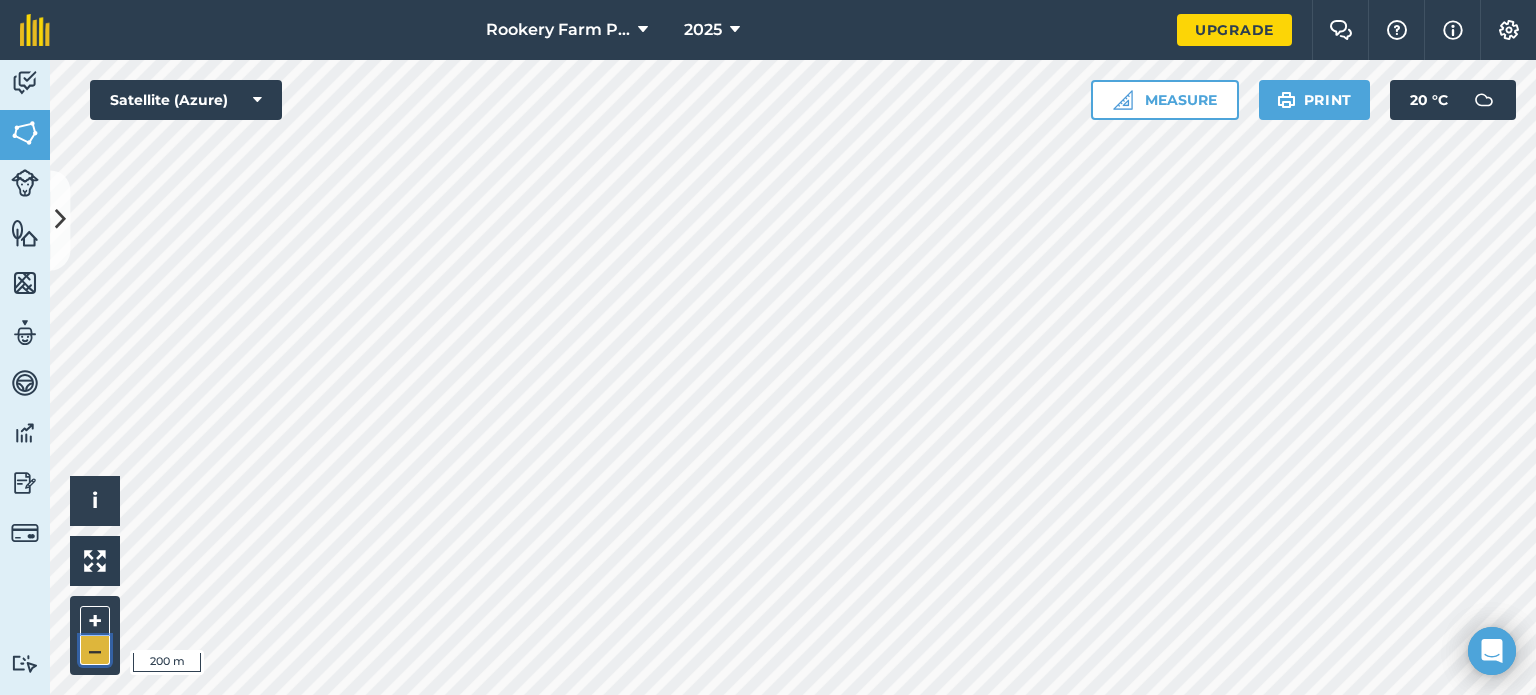 click on "–" at bounding box center (95, 650) 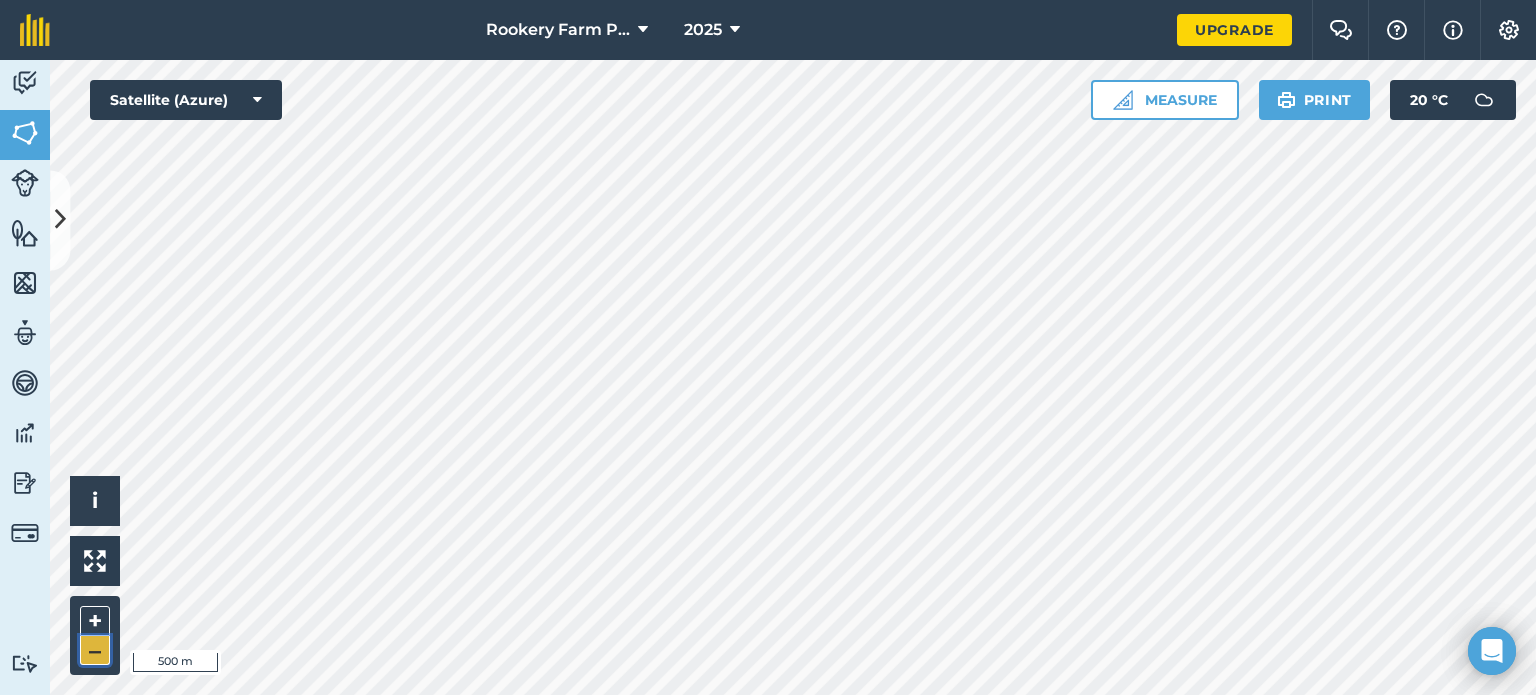 click on "–" at bounding box center (95, 650) 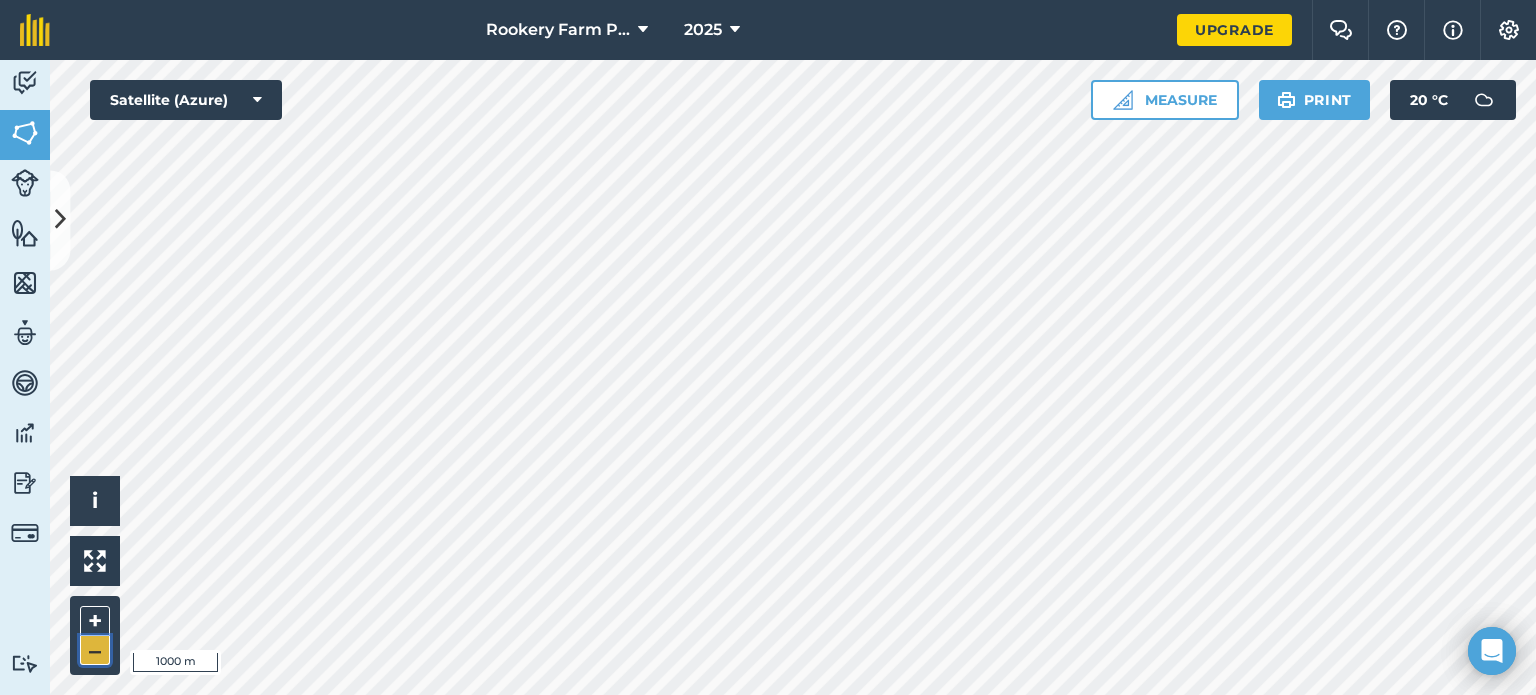 click on "–" at bounding box center (95, 650) 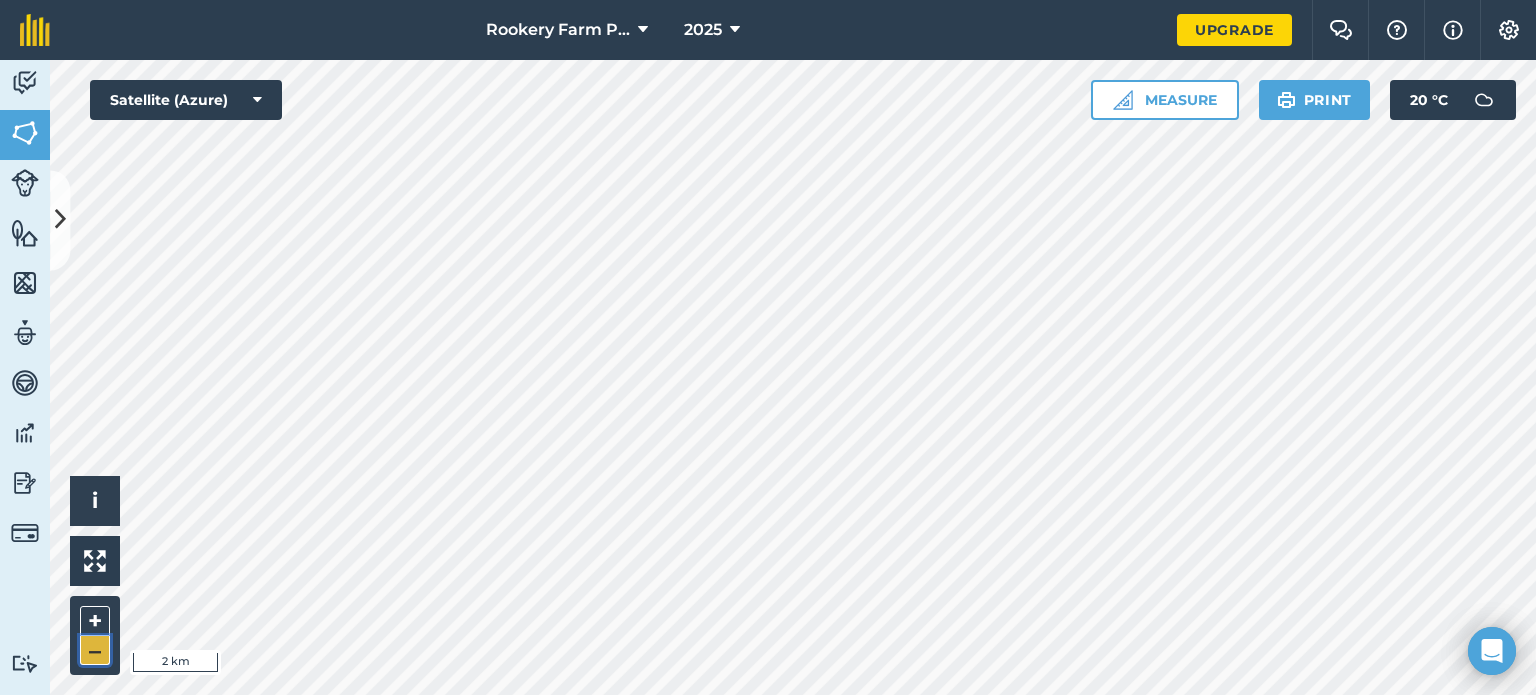 click on "–" at bounding box center (95, 650) 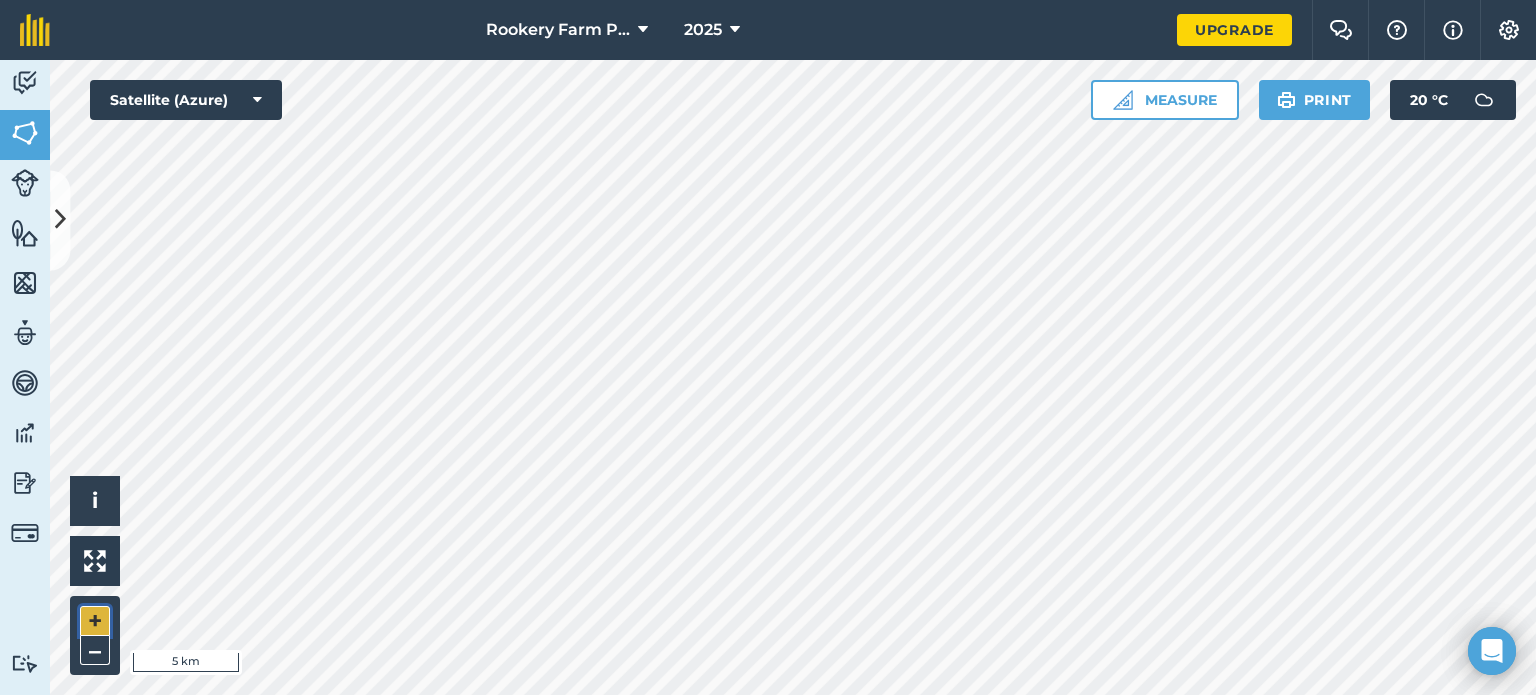 click on "+" at bounding box center [95, 621] 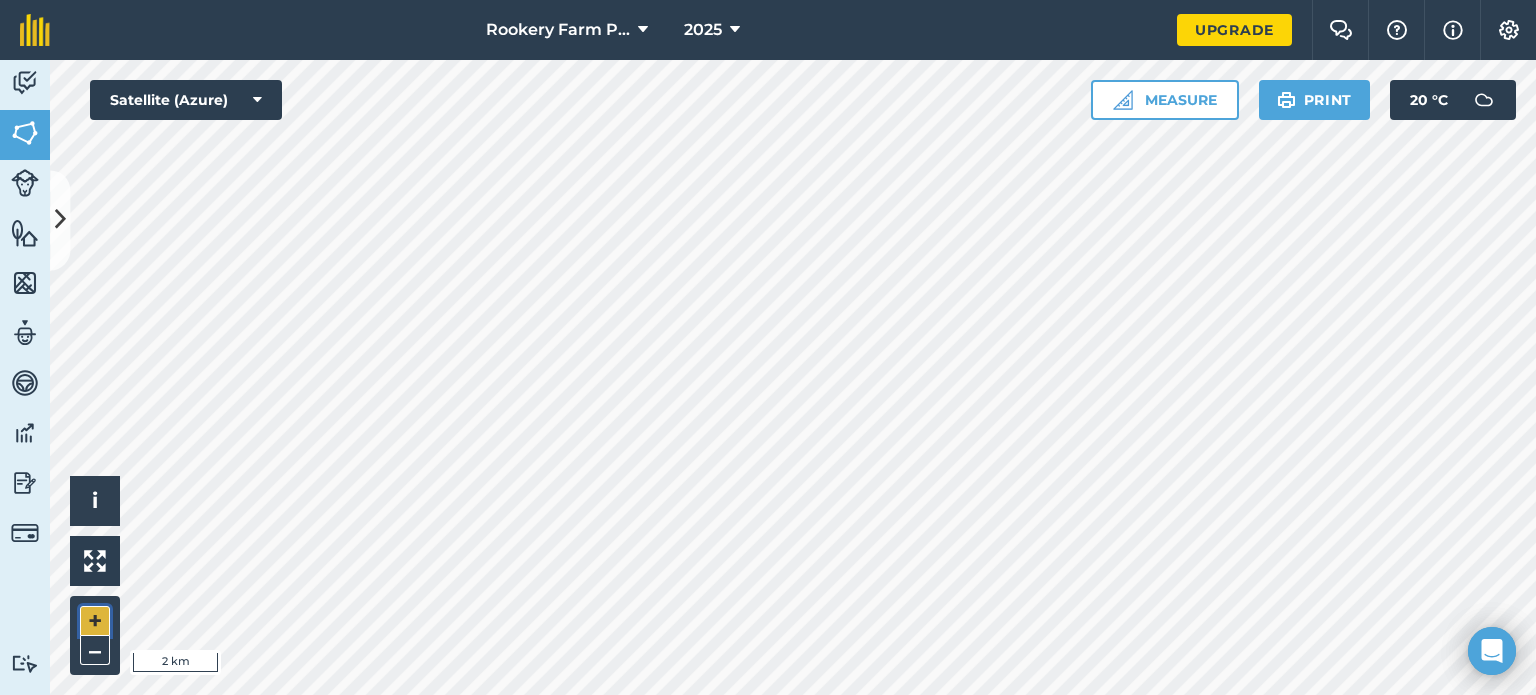 click on "+" at bounding box center [95, 621] 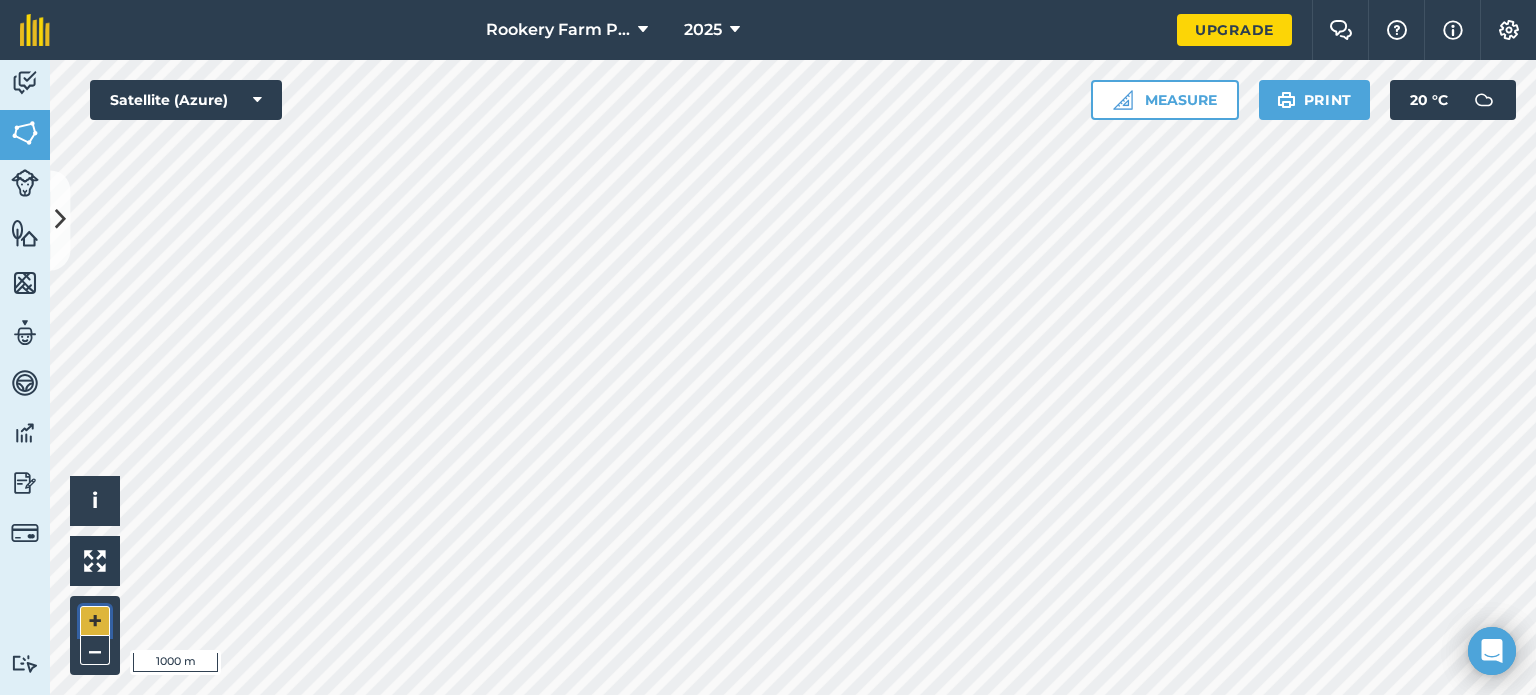 click on "+" at bounding box center [95, 621] 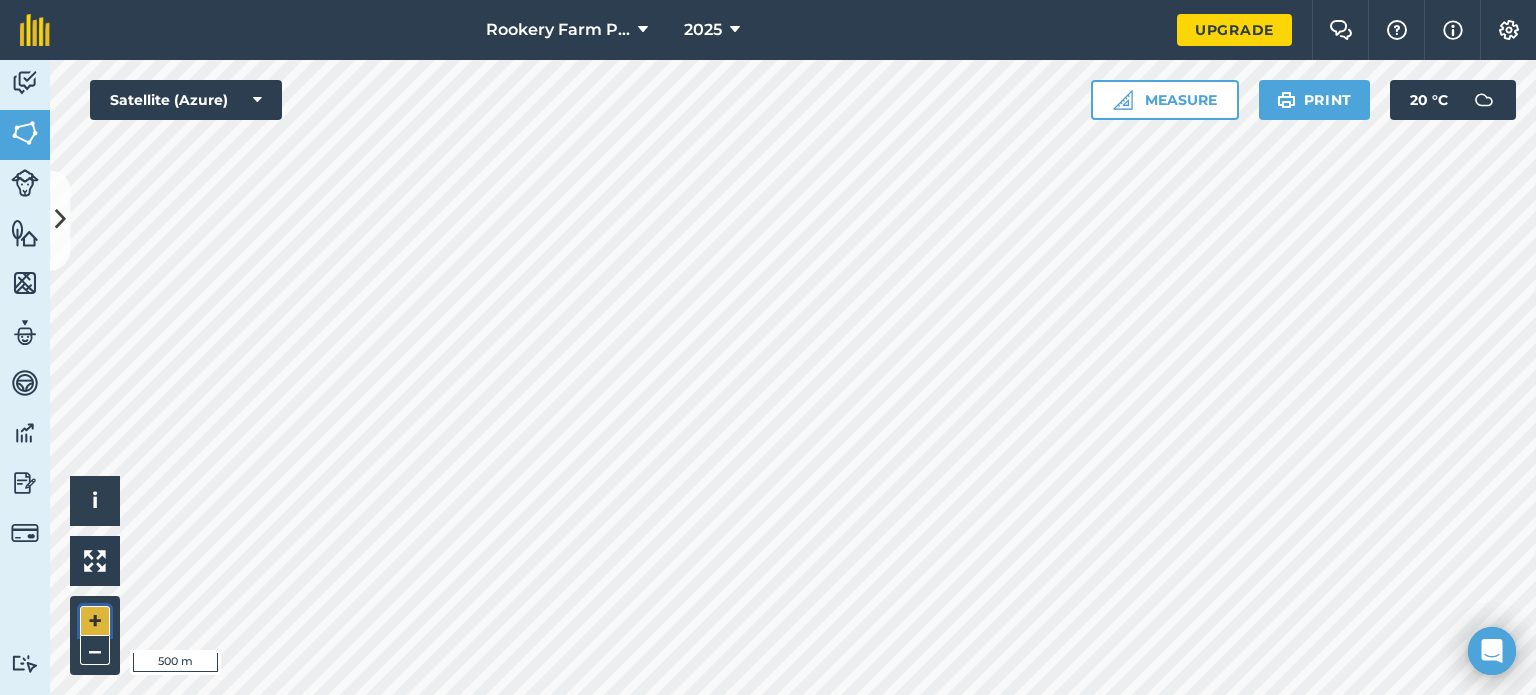 click on "+" at bounding box center (95, 621) 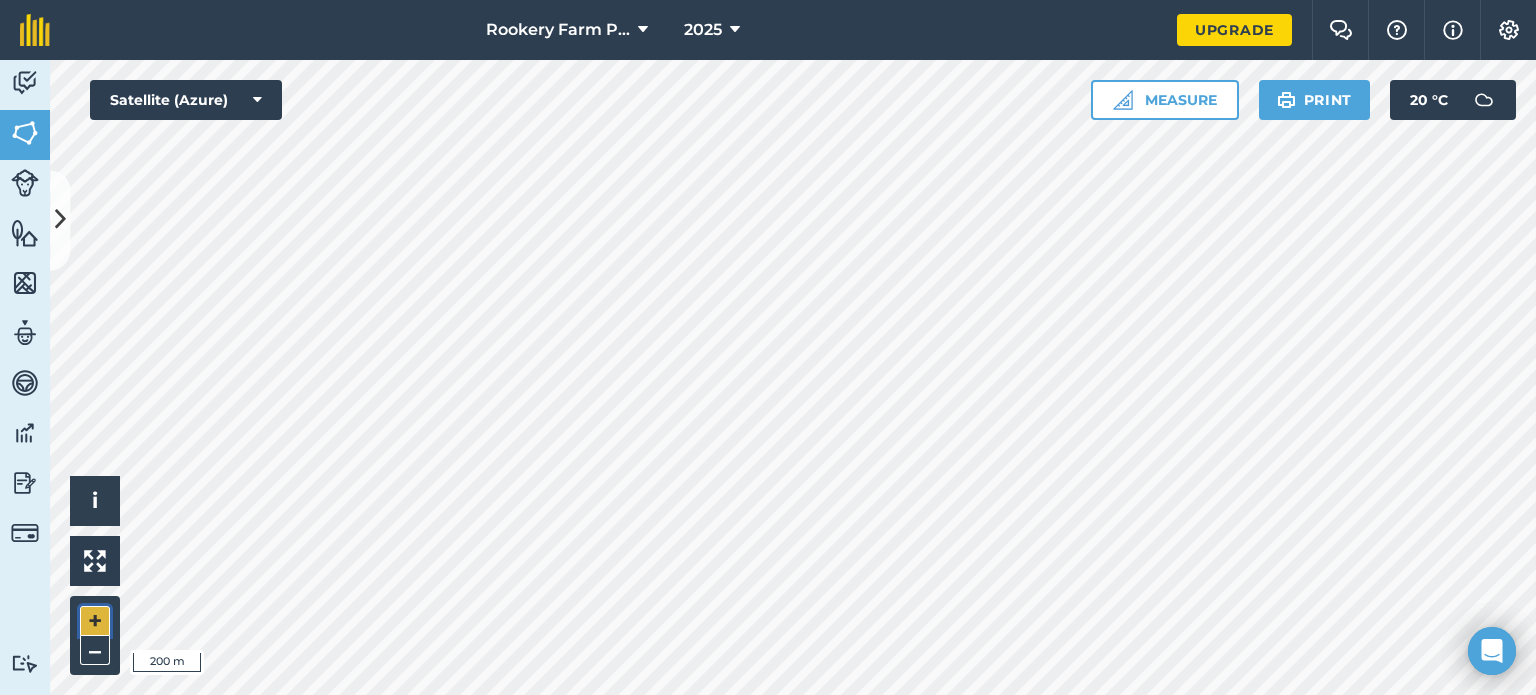 click on "+" at bounding box center [95, 621] 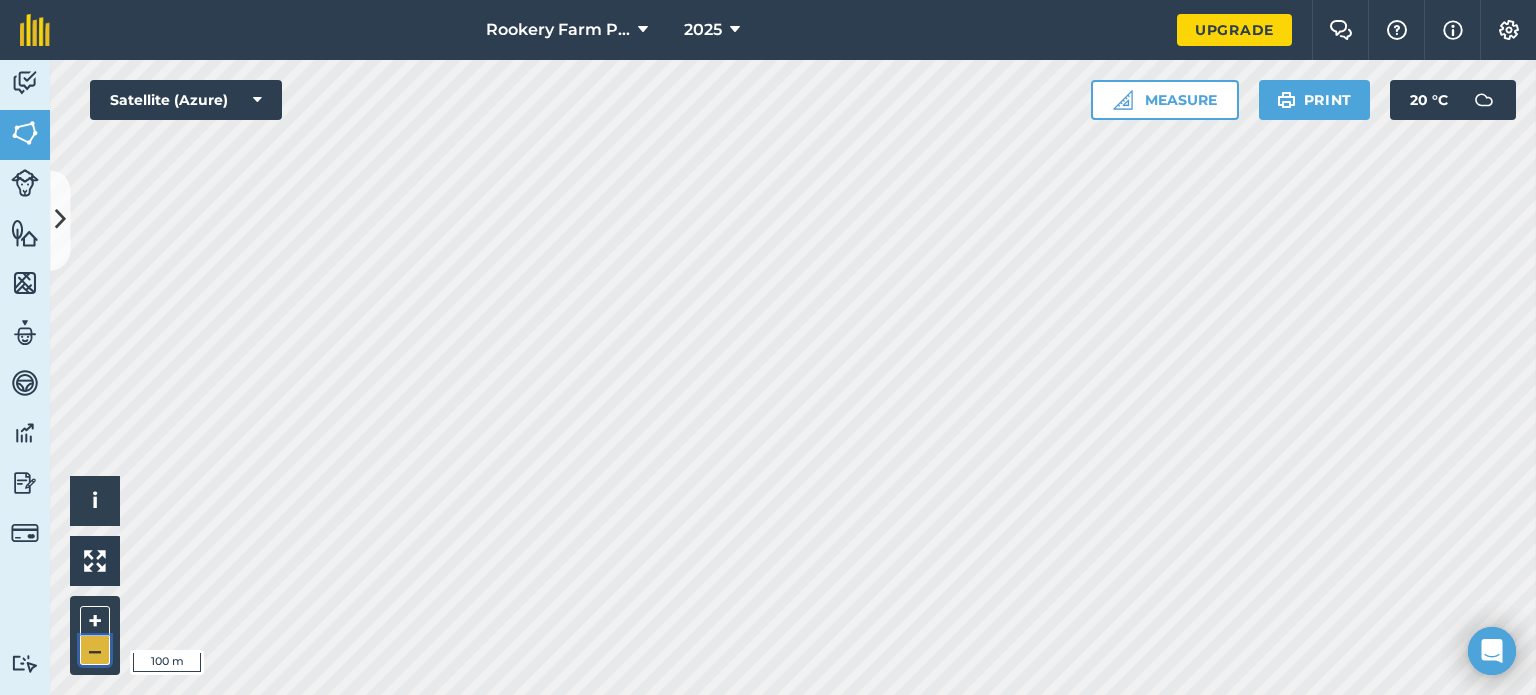 click on "–" at bounding box center (95, 650) 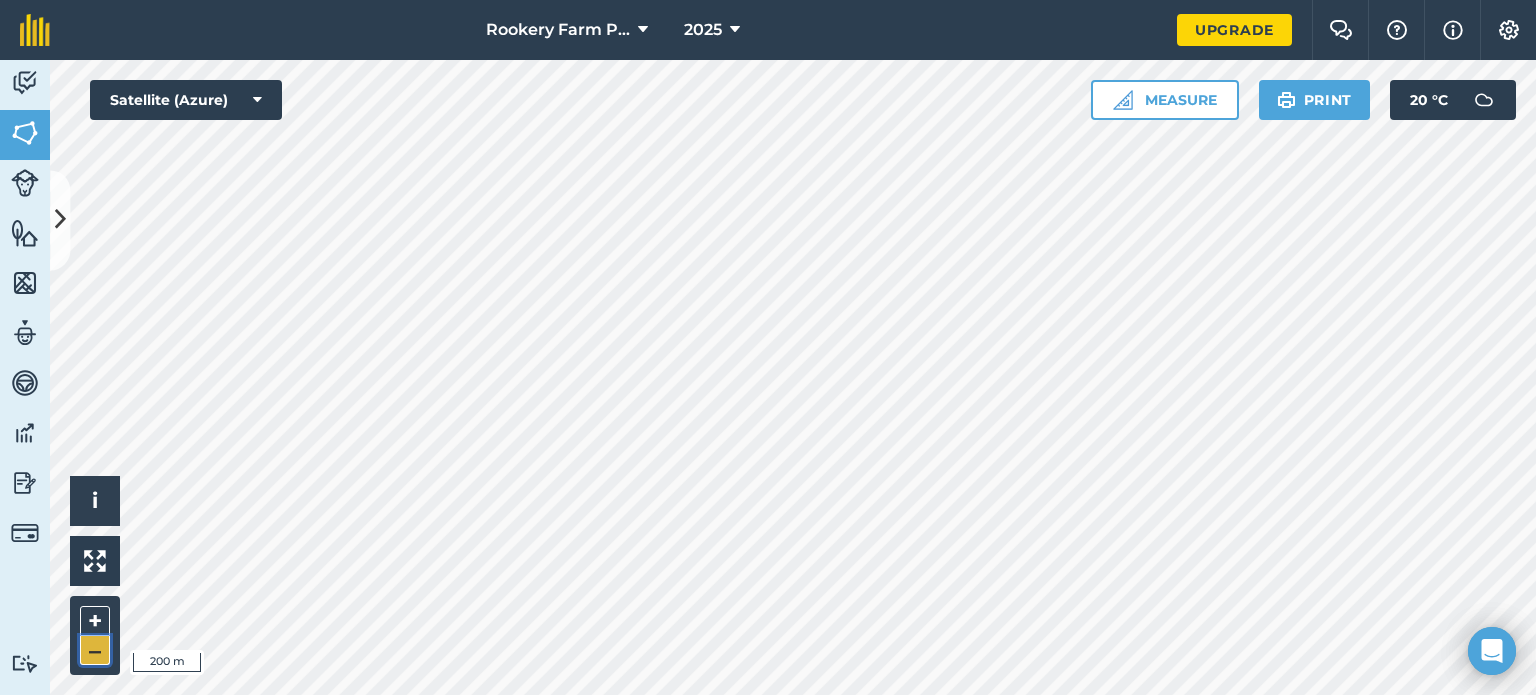 click on "–" at bounding box center [95, 650] 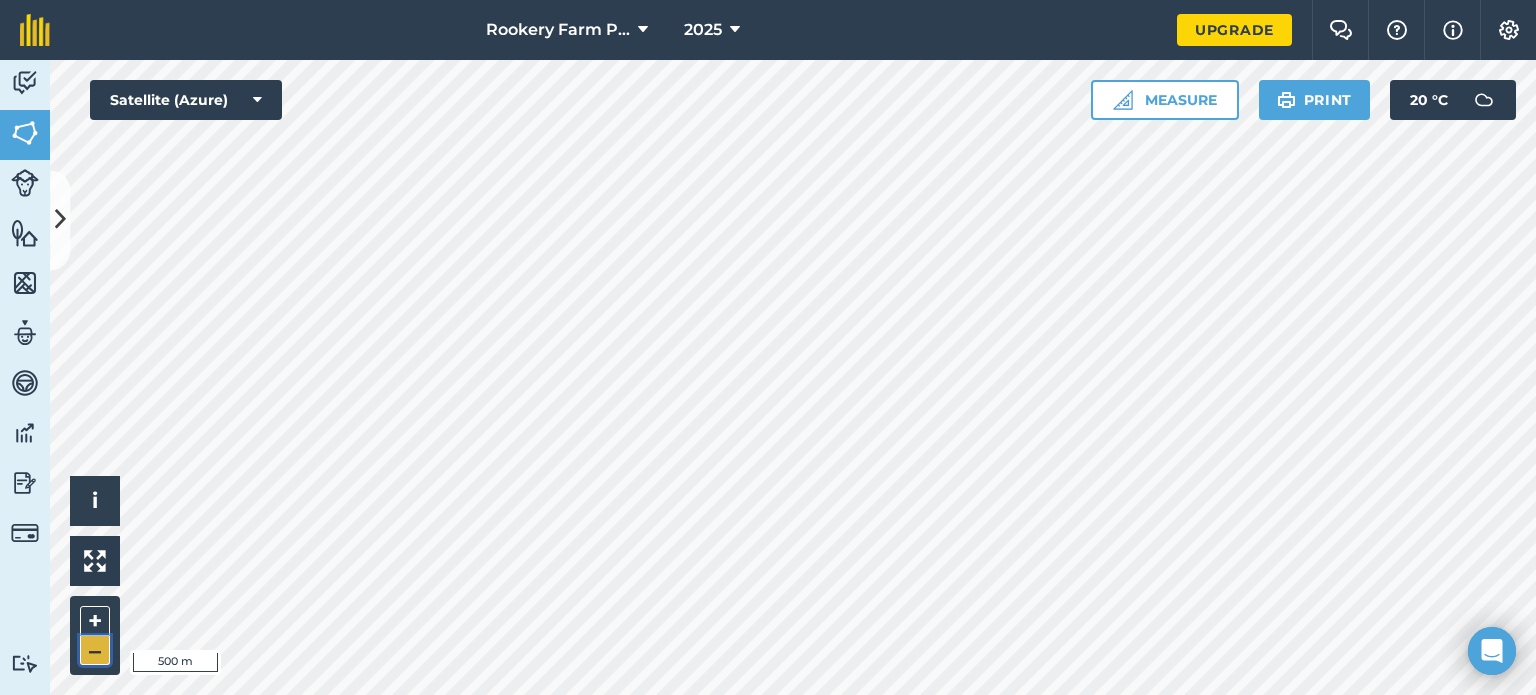 click on "–" at bounding box center [95, 650] 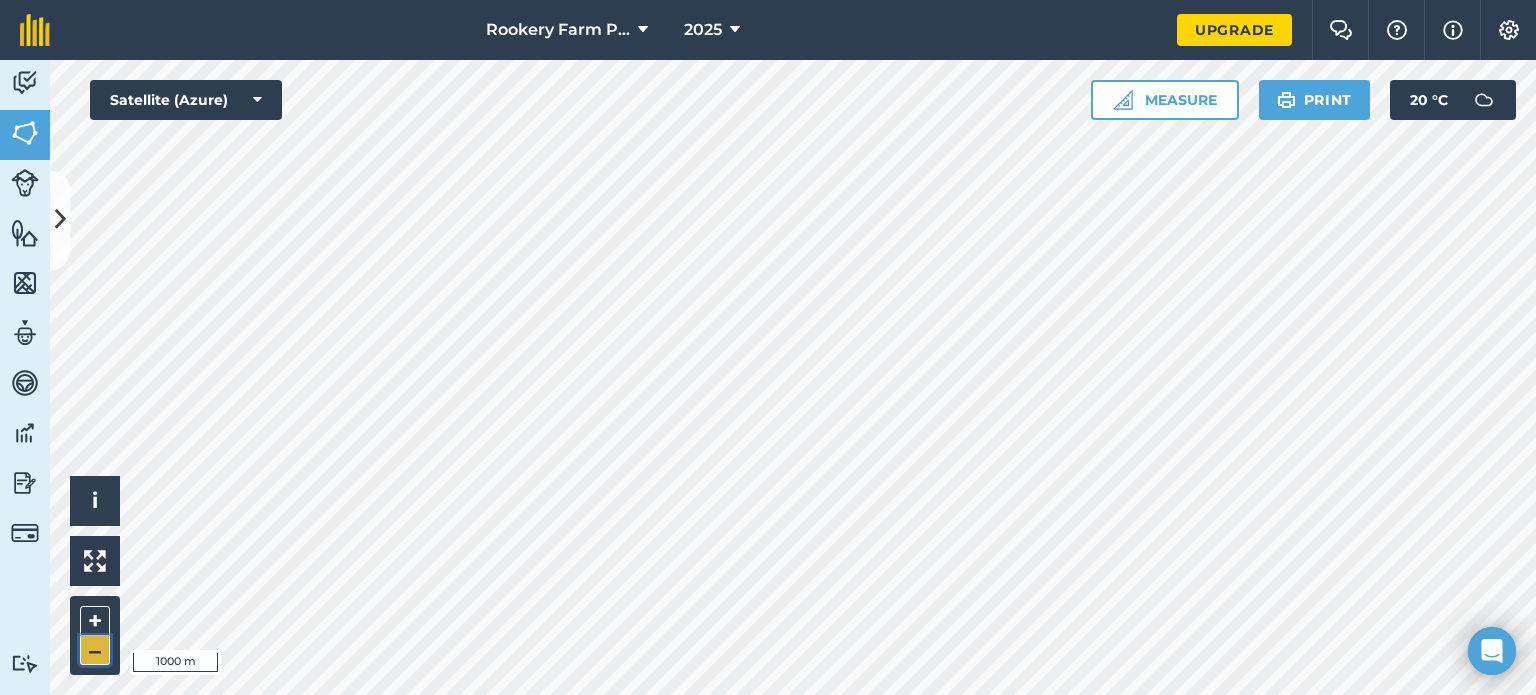 click on "–" at bounding box center [95, 650] 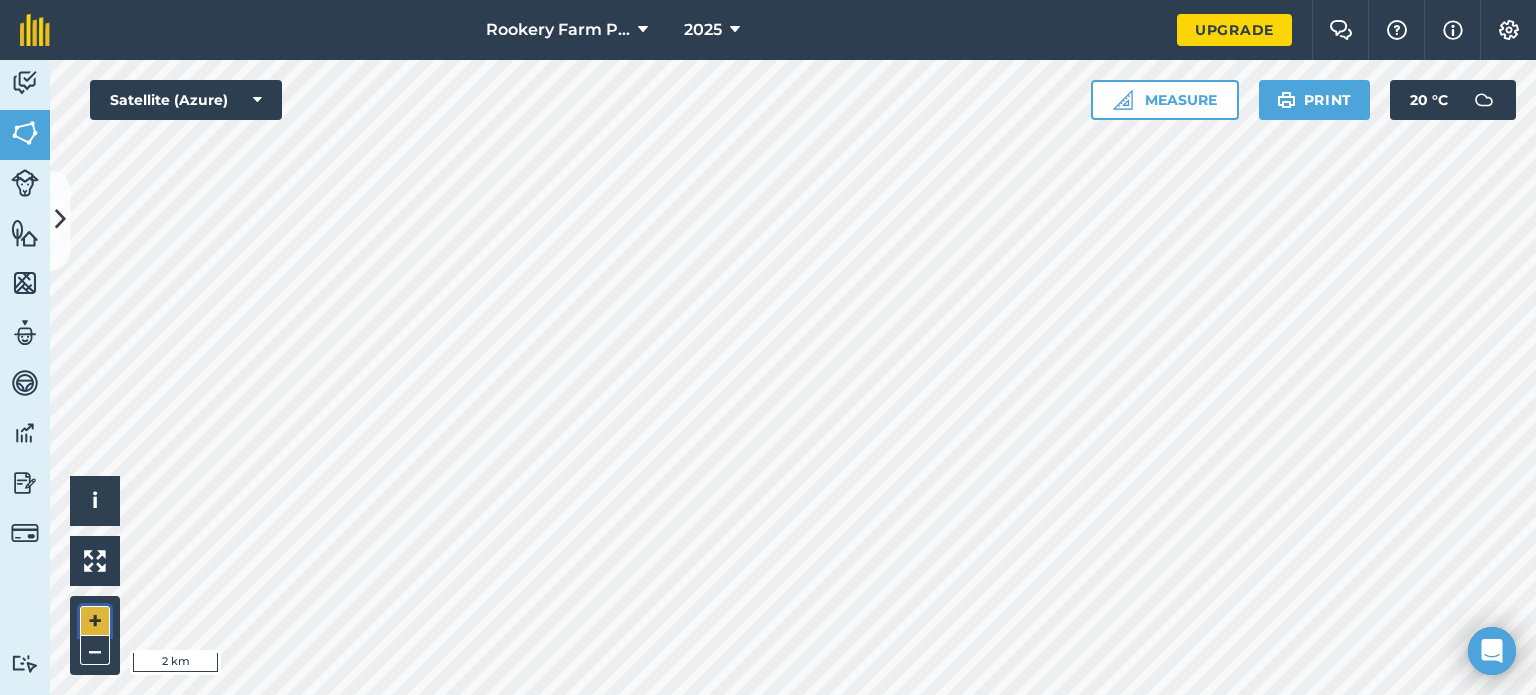 click on "+" at bounding box center [95, 621] 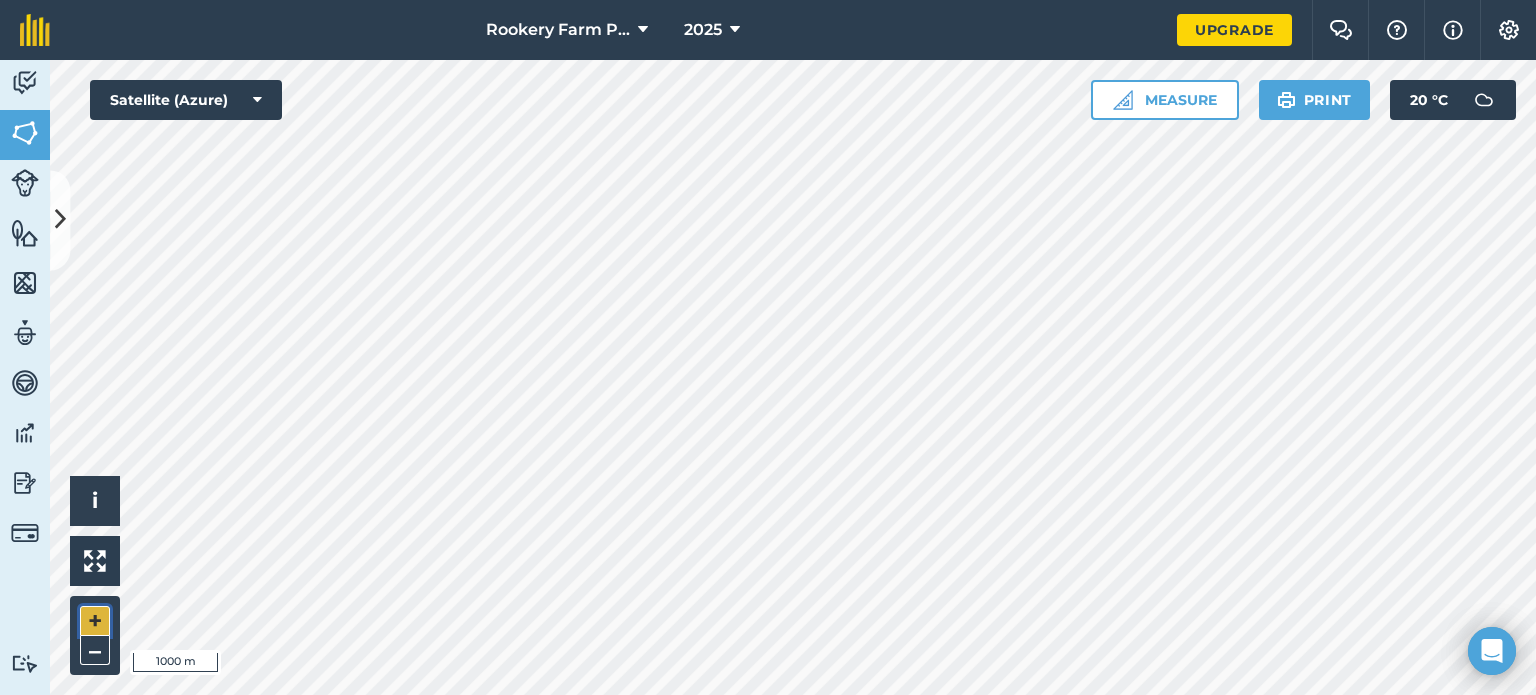 click on "+" at bounding box center [95, 621] 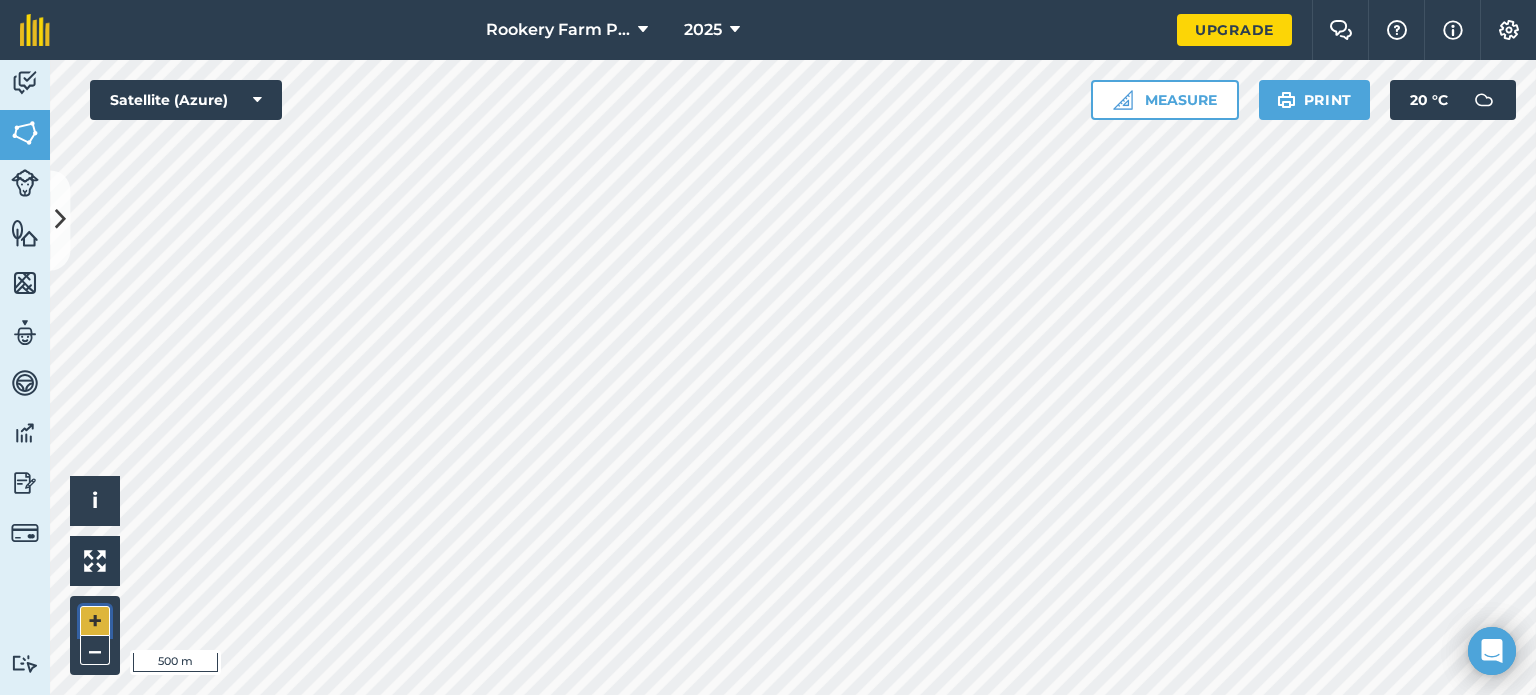 click on "+" at bounding box center [95, 621] 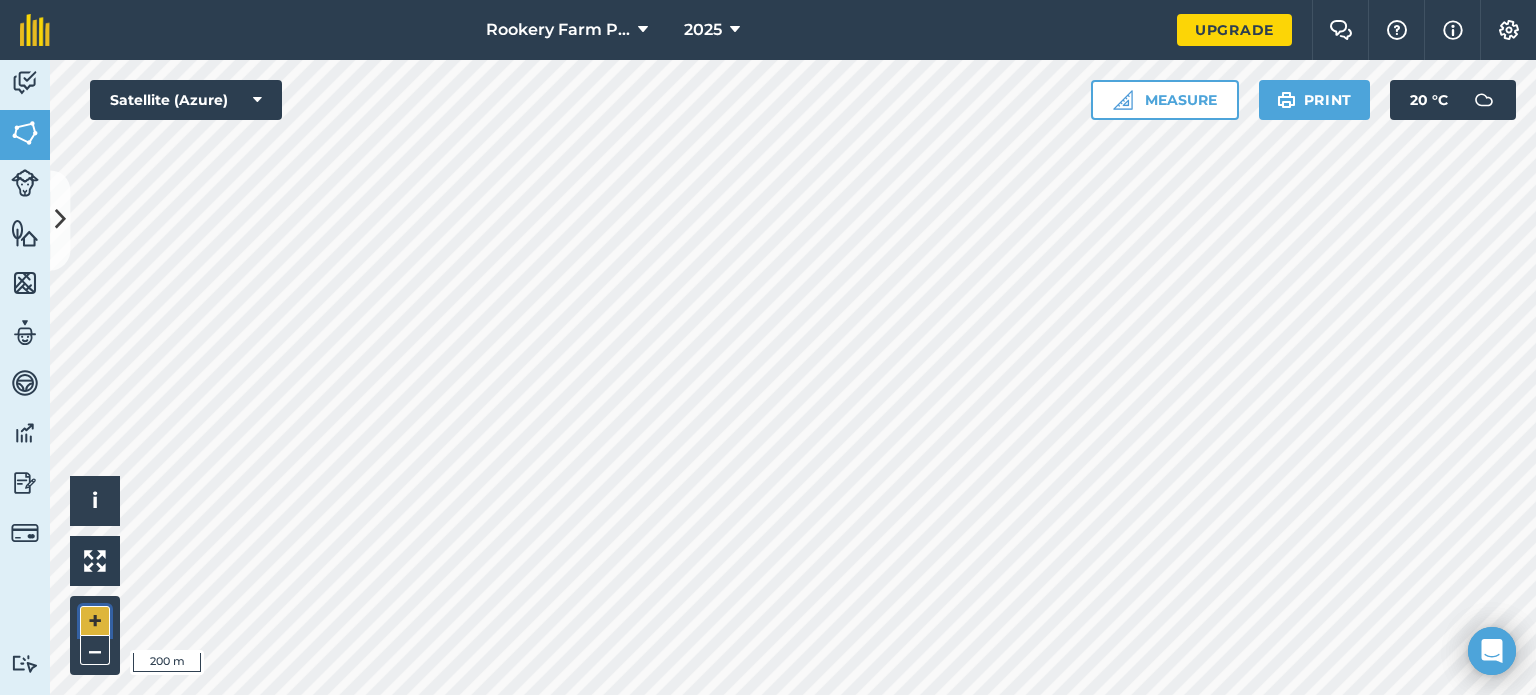 click on "+" at bounding box center [95, 621] 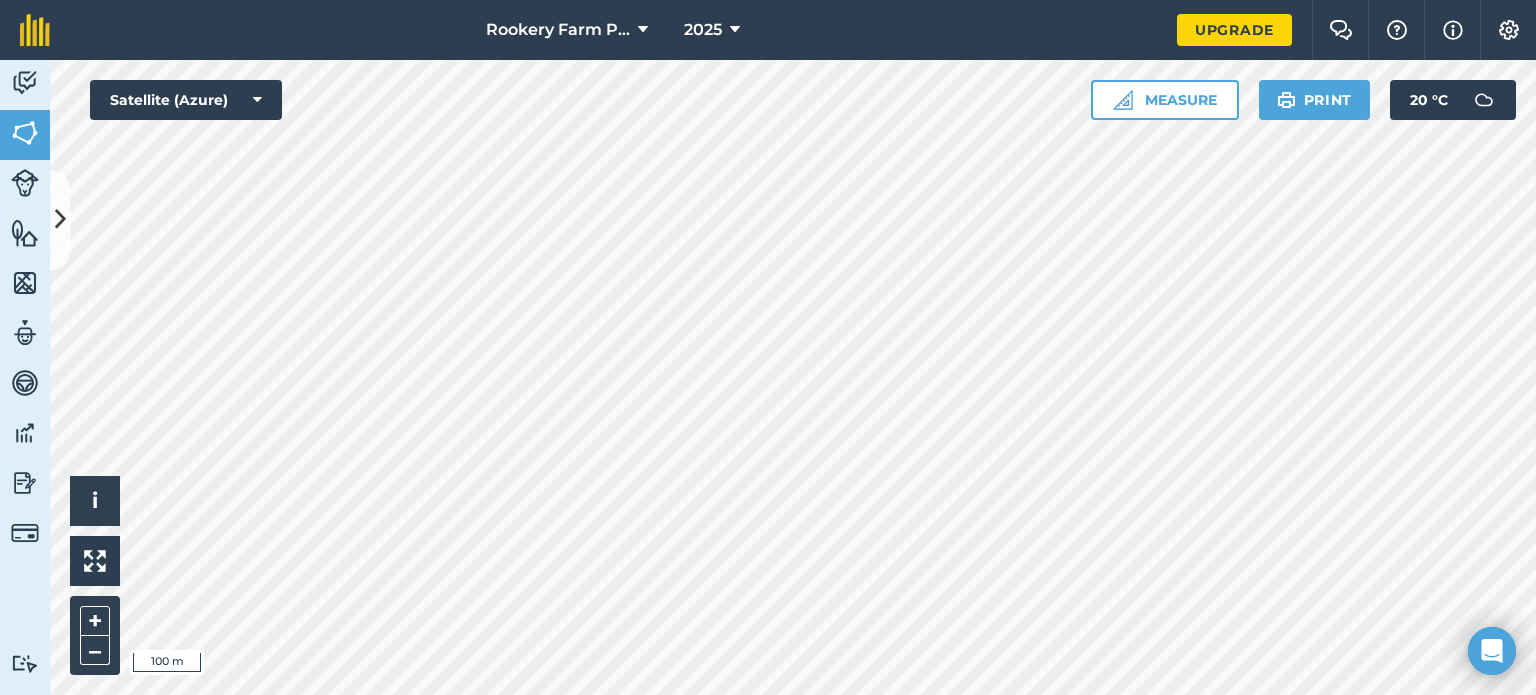 click on "Rookery Farm Packing Ltd 2025 Upgrade Farm Chat Help Info Settings Map printing is not available on our free plan Please upgrade to our Essentials, Plus or Pro plan to access this feature. Activity Fields Livestock Features Maps Team Vehicles Data Reporting Billing Tutorials Tutorials   Back   More EDIT greenhouse EDIT Description Add extra information about your field EDIT Field usage greenhouse EDIT Boundary   Mapped Area :  1.455   Ha Perimeter :   540.1   m   View on map EDIT Worked area 1.455   Ha Sub-fields   Divide your fields into sections, e.g. for multiple crops or grazing blocks   Add sub-fields Add field job Add note   Field Health To-Do Field History Reports There are no outstanding tasks for this field. Click to start drawing i © 2025 TomTom, Microsoft 100 m + – Satellite (Azure) Measure Print 20   ° C" at bounding box center (768, 347) 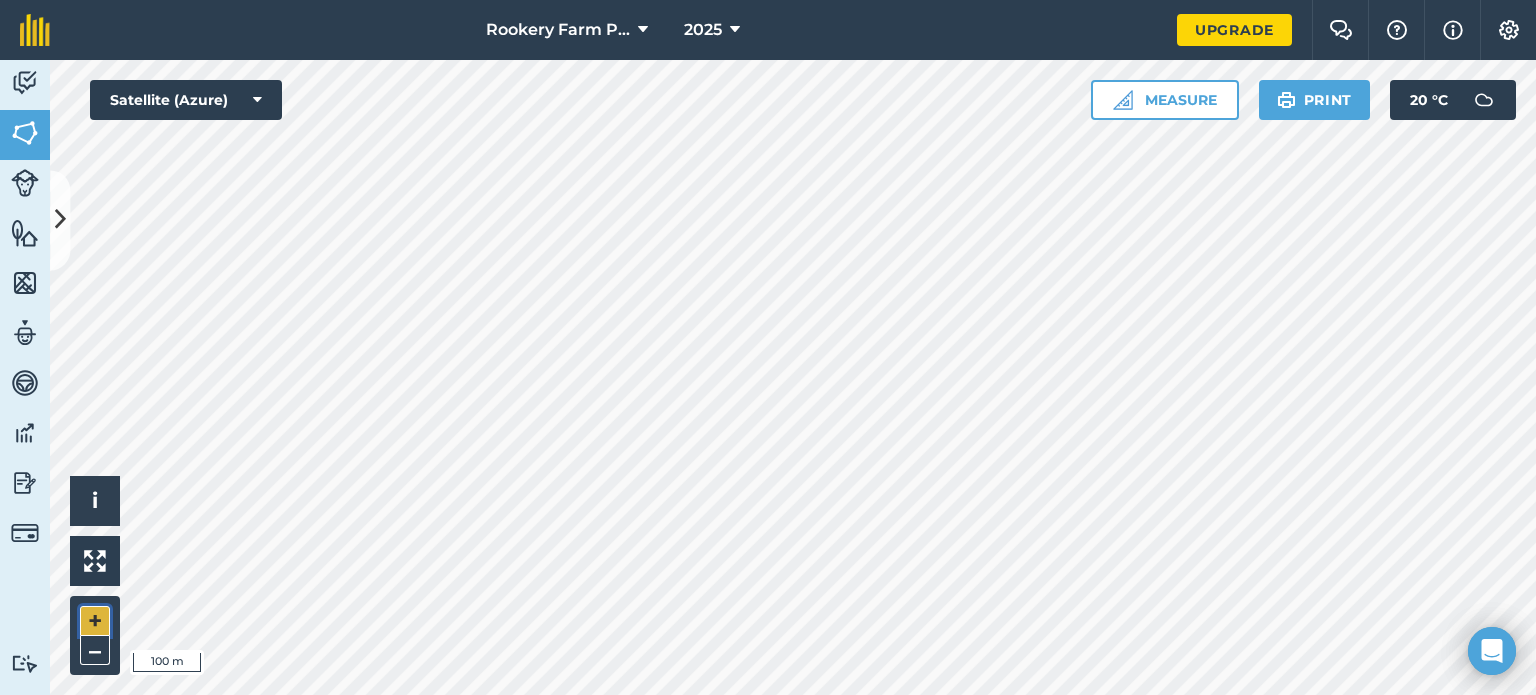 click on "+" at bounding box center [95, 621] 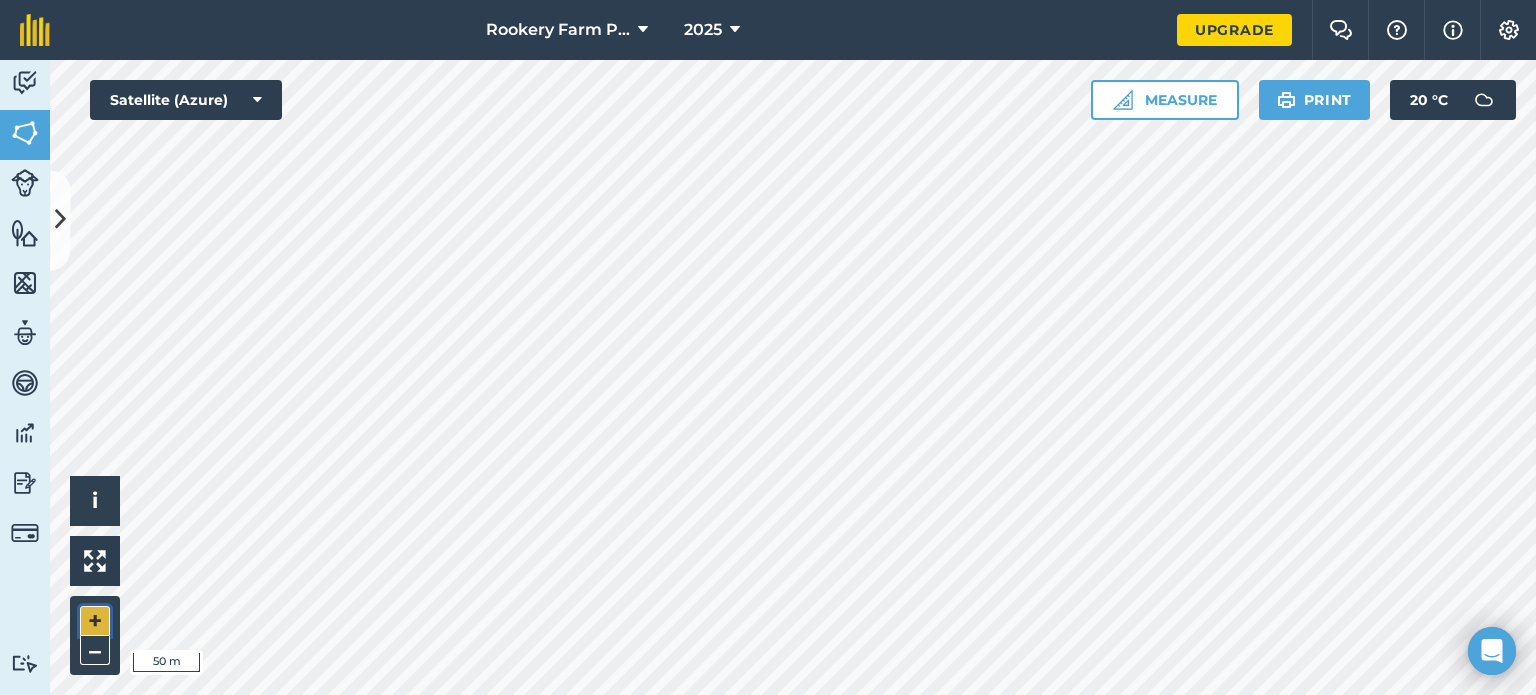 click on "+" at bounding box center (95, 621) 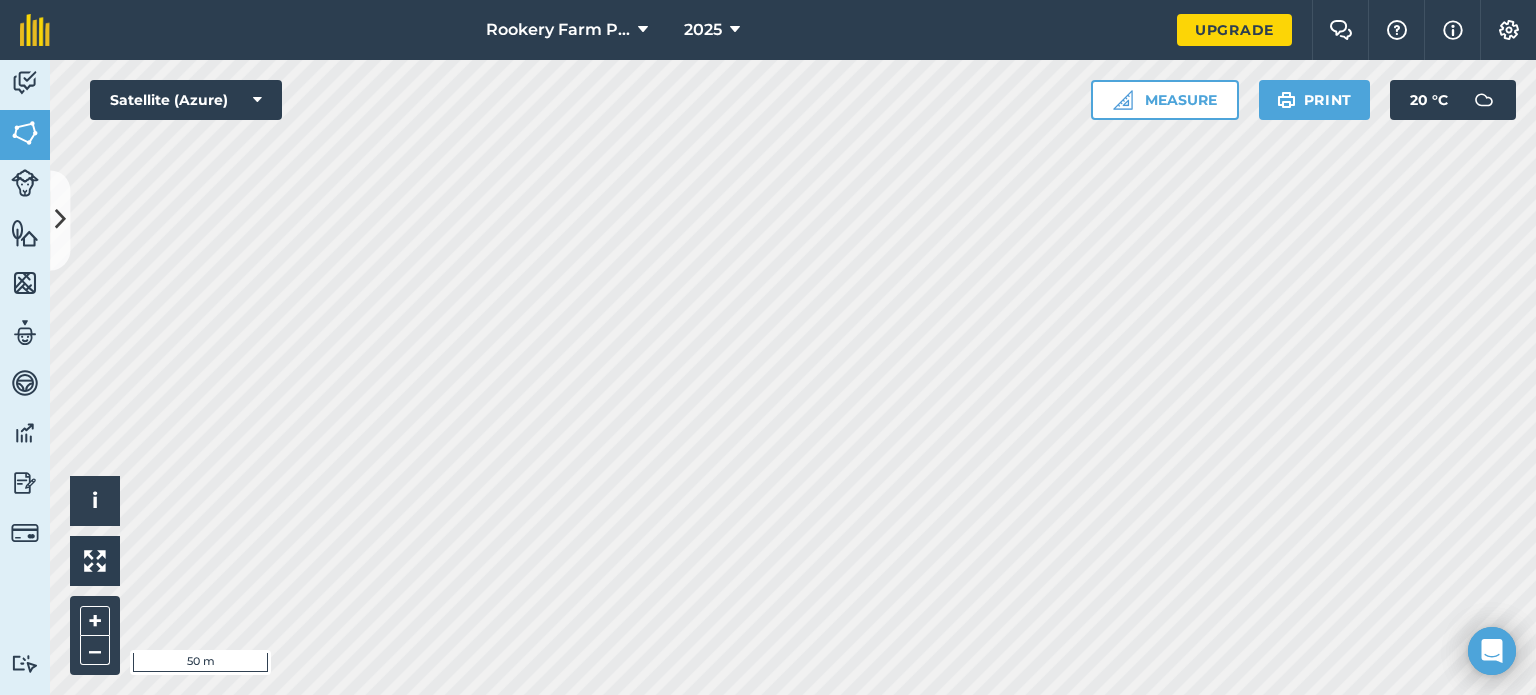 click on "Rookery Farm Packing Ltd 2025 Upgrade Farm Chat Help Info Settings Map printing is not available on our free plan Please upgrade to our Essentials, Plus or Pro plan to access this feature. Activity Fields Livestock Features Maps Team Vehicles Data Reporting Billing Tutorials Tutorials   Back   More EDIT greenhouse EDIT Description Add extra information about your field EDIT Field usage greenhouse EDIT Boundary   Mapped Area :  1.455   Ha Perimeter :   540.1   m   View on map EDIT Worked area 1.455   Ha Sub-fields   Divide your fields into sections, e.g. for multiple crops or grazing blocks   Add sub-fields Add field job Add note   Field Health To-Do Field History Reports There are no outstanding tasks for this field. Click to start drawing i © 2025 TomTom, Microsoft 50 m + – Satellite (Azure) Measure Print 20   ° C" at bounding box center [768, 347] 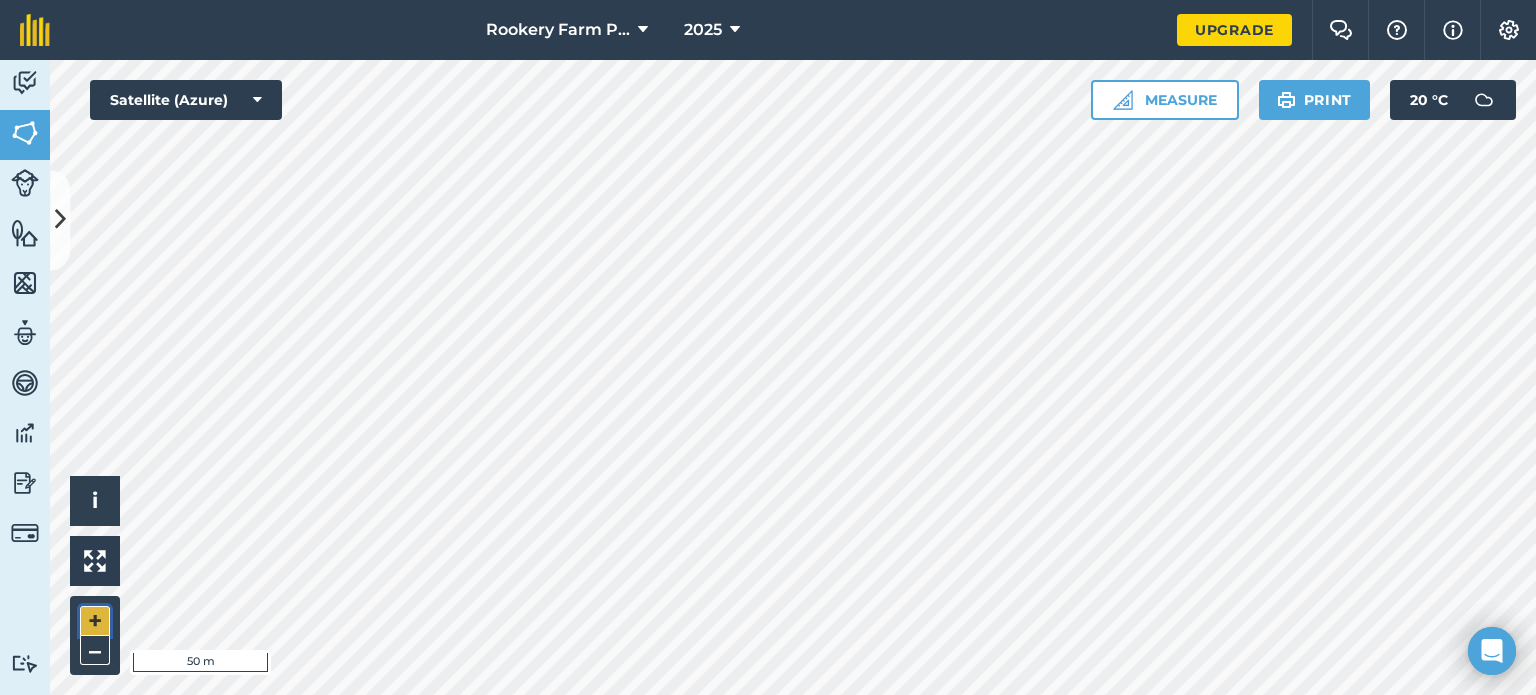 click on "+" at bounding box center [95, 621] 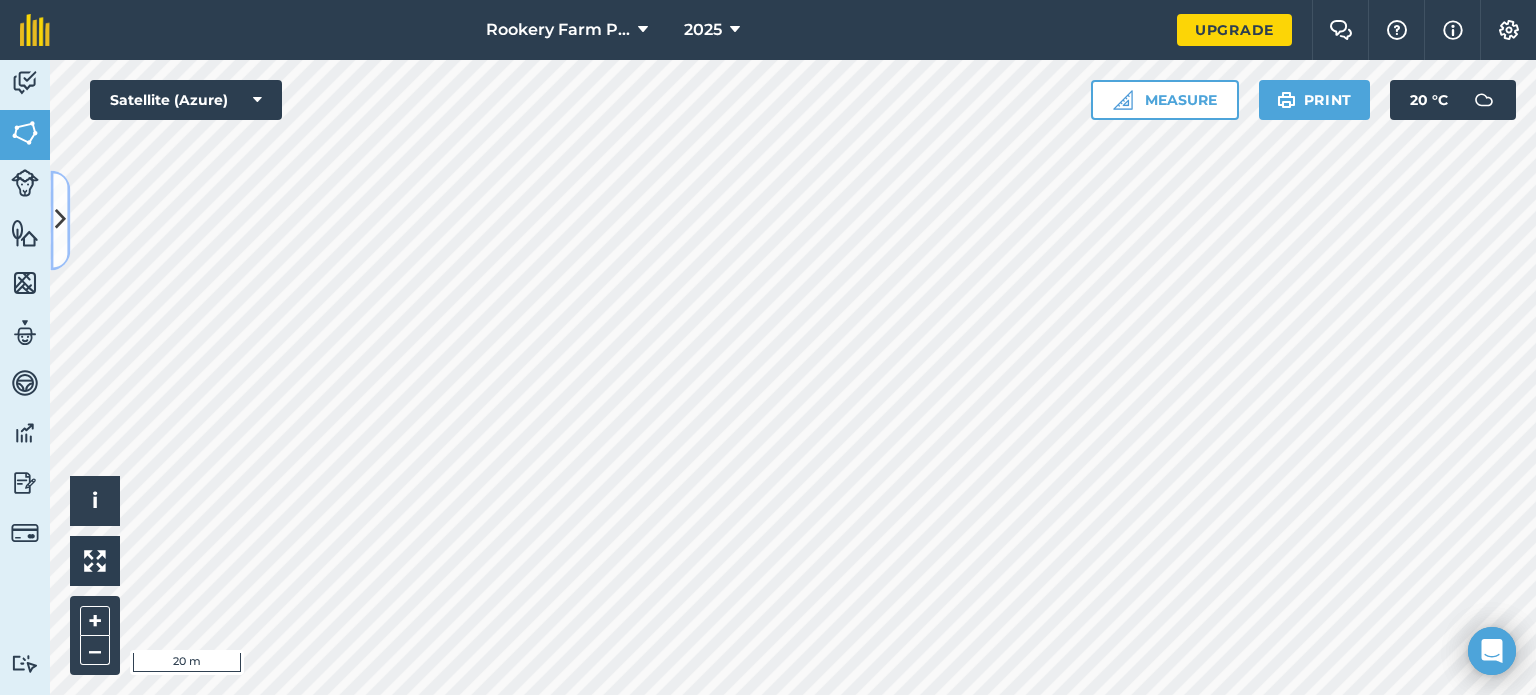 click at bounding box center (60, 220) 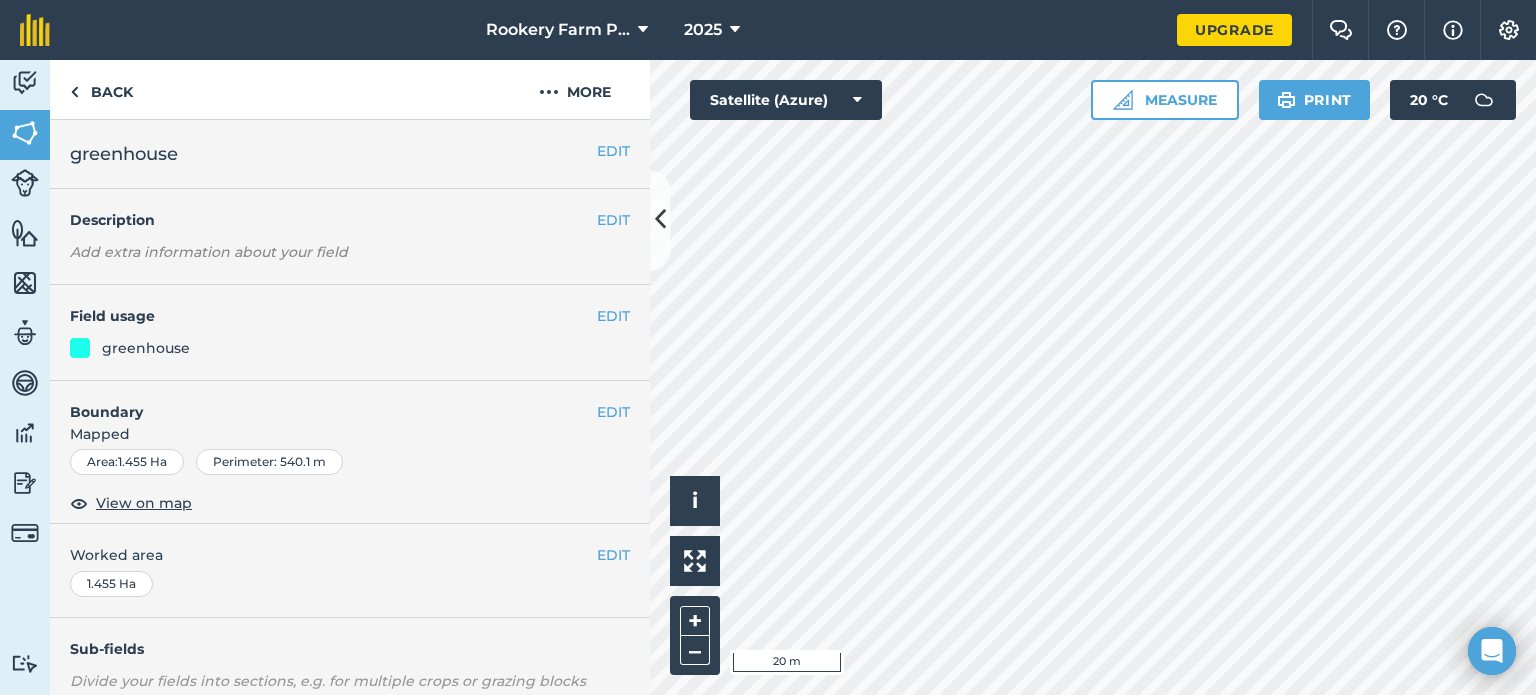 click on "Rookery Farm Packing Ltd 2025 Upgrade Farm Chat Help Info Settings Map printing is not available on our free plan Please upgrade to our Essentials, Plus or Pro plan to access this feature. Activity Fields Livestock Features Maps Team Vehicles Data Reporting Billing Tutorials Tutorials   Back   More EDIT greenhouse EDIT Description Add extra information about your field EDIT Field usage greenhouse EDIT Boundary   Mapped Area :  1.455   Ha Perimeter :   540.1   m   View on map EDIT Worked area 1.455   Ha Sub-fields   Divide your fields into sections, e.g. for multiple crops or grazing blocks   Add sub-fields Add field job Add note   Field Health To-Do Field History Reports There are no outstanding tasks for this field. Click to start drawing i © 2025 TomTom, Microsoft 20 m + – Satellite (Azure) Measure Print 20   ° C" at bounding box center [768, 347] 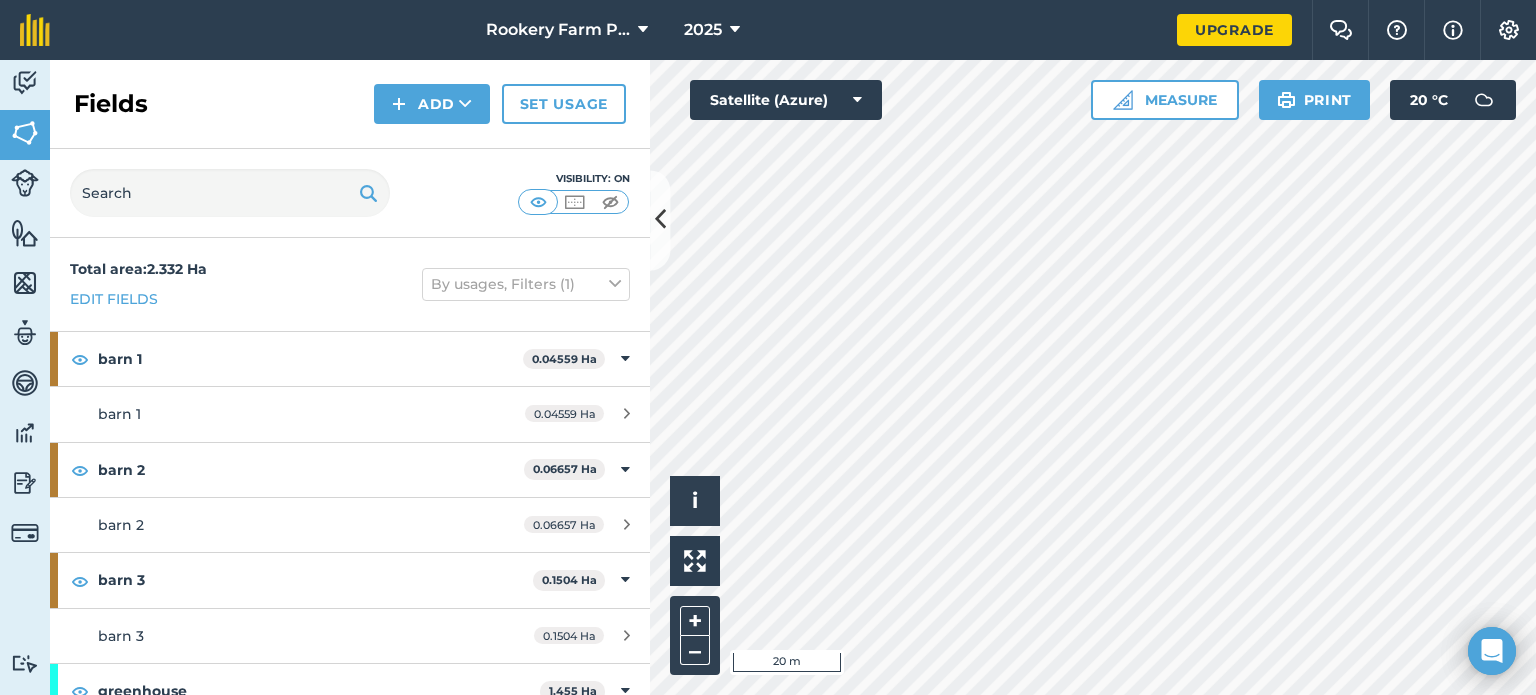 click on "Activity Fields Livestock Features Maps Team Vehicles Data Reporting Billing Tutorials Tutorials Fields   Add   Set usage Visibility: On Total area :  2.332   Ha Edit fields By usages, Filters (1) barn 1 0.04559   Ha barn 1 0.04559   Ha barn 2 0.06657   Ha barn 2 0.06657   Ha barn 3 0.1504   Ha barn 3 0.1504   Ha greenhouse 1.455   [GEOGRAPHIC_DATA] 1.455   Ha greenhouse by road 0.2809   Ha greenhouse by road 0.2809   [GEOGRAPHIC_DATA] 2 0.06258   [GEOGRAPHIC_DATA] 2 0.06258   Ha polytunnels 0.271   Ha poly tunnel poly 0.271   Ha Click to start drawing i © 2025 TomTom, Microsoft 20 m + – Satellite (Azure) Measure Print 20   ° C" at bounding box center [768, 377] 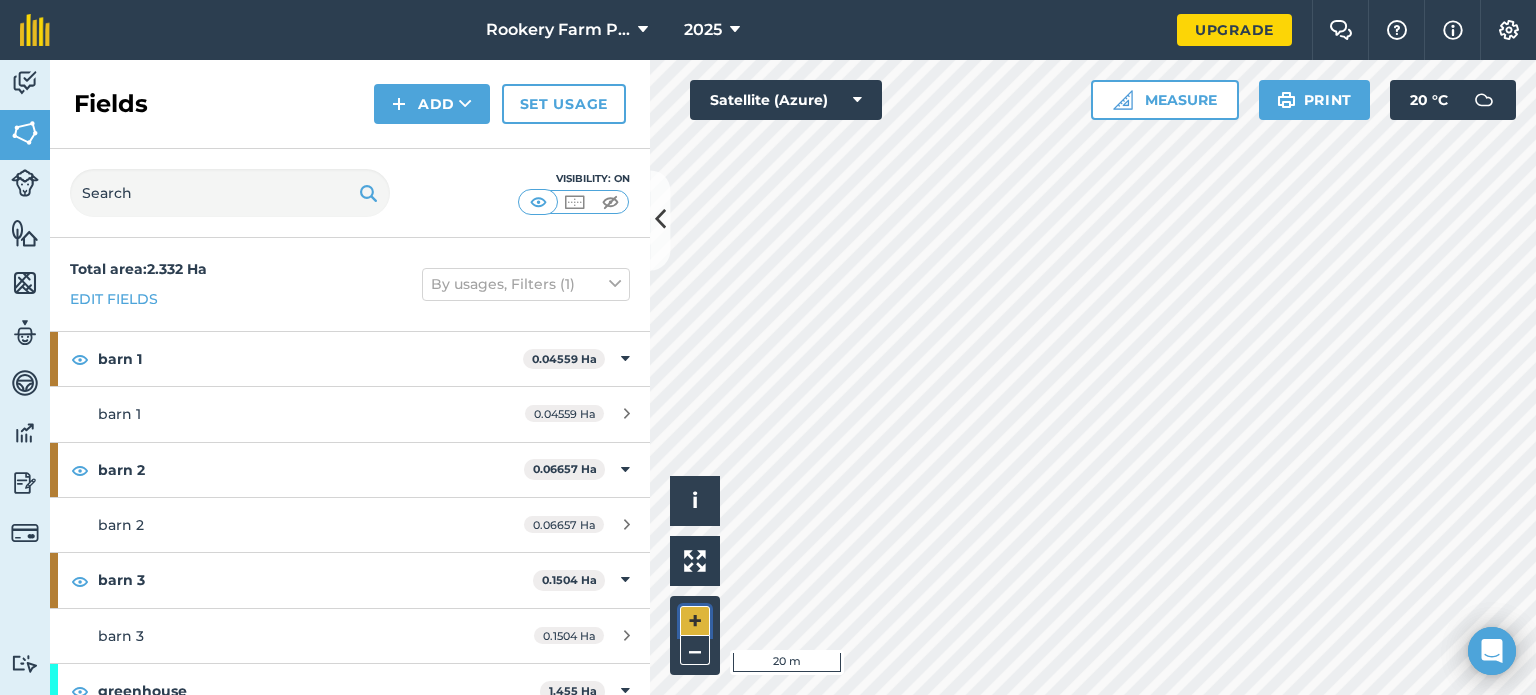 click on "+" at bounding box center (695, 621) 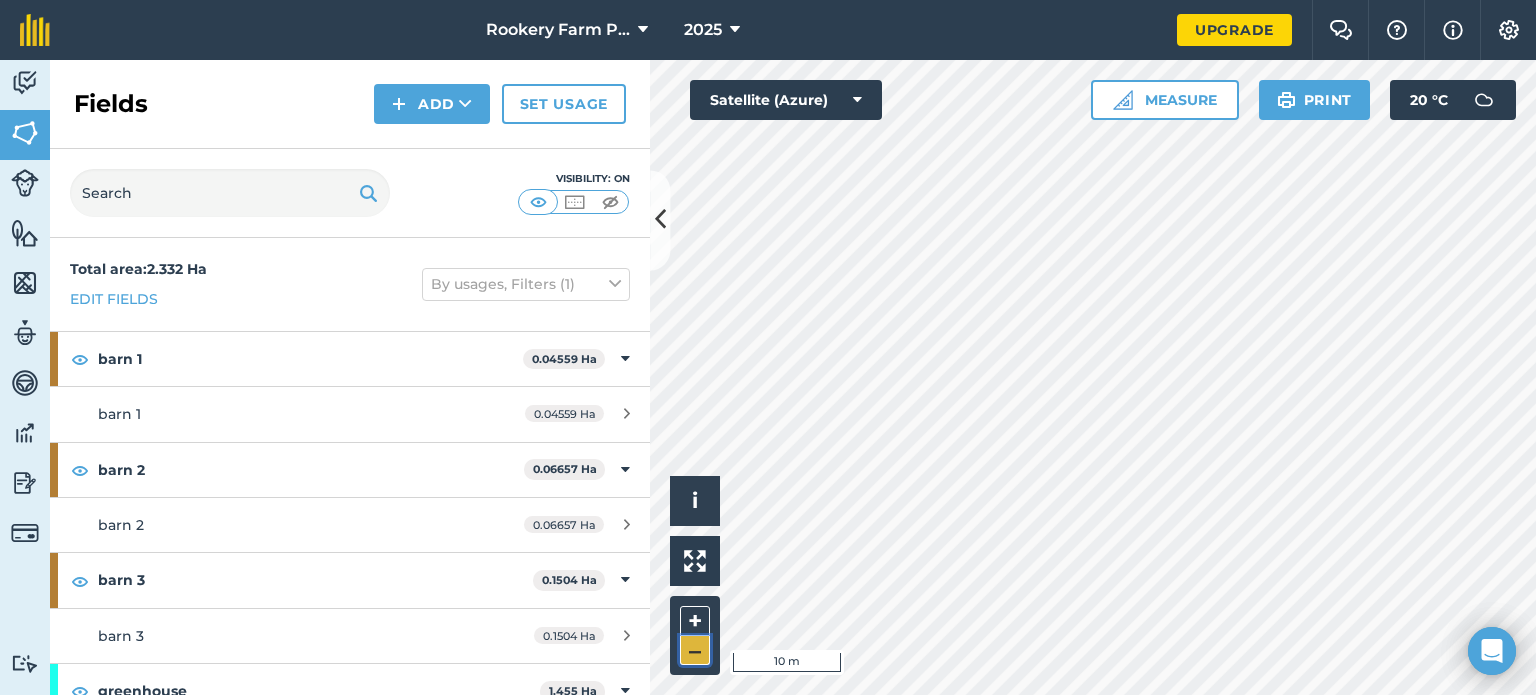 click on "–" at bounding box center [695, 650] 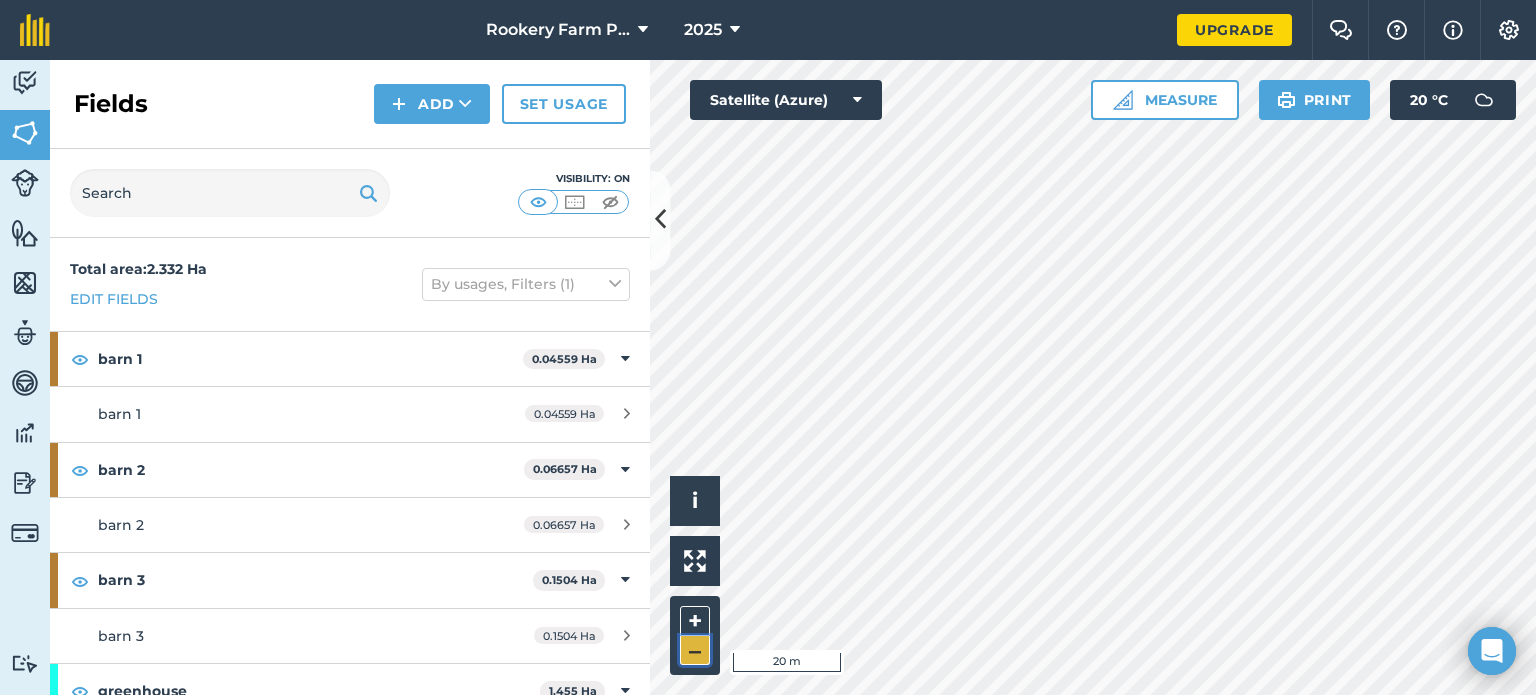 click on "–" at bounding box center [695, 650] 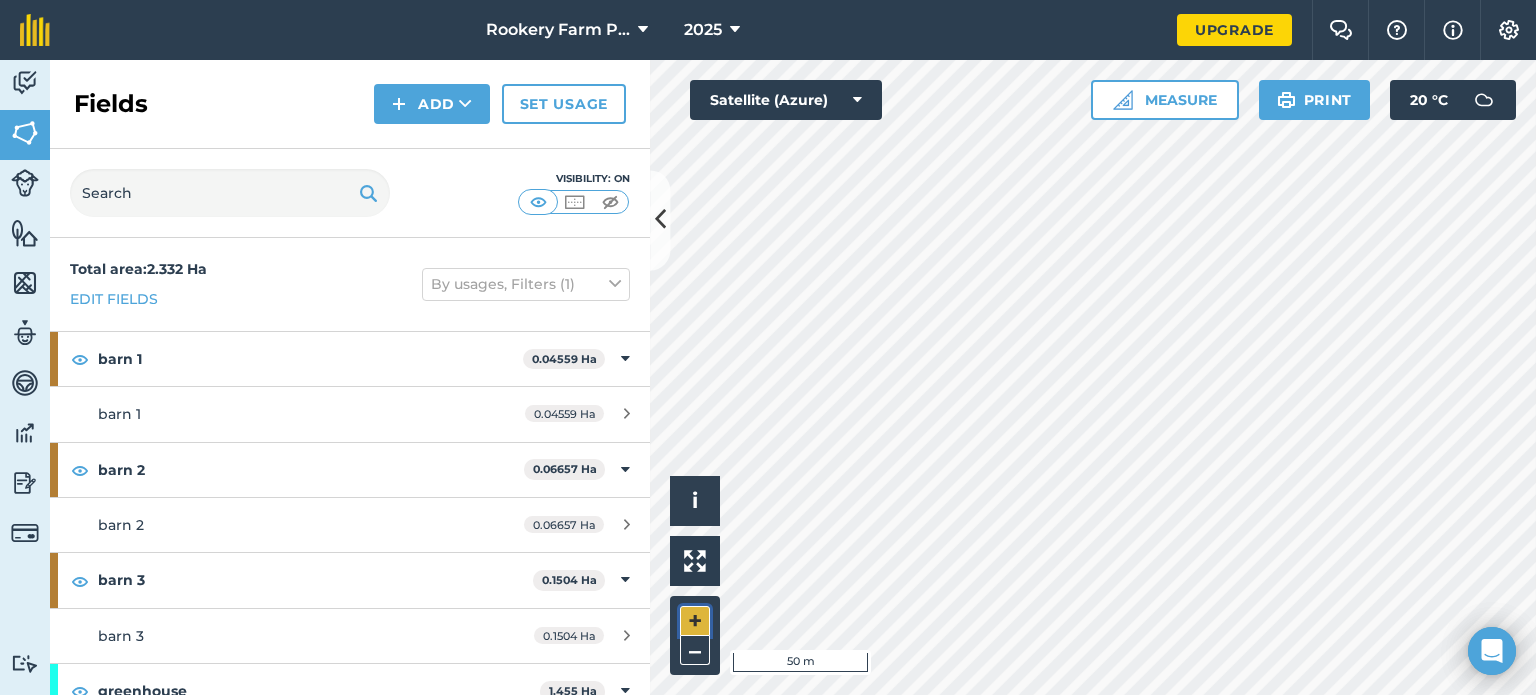 click on "+" at bounding box center [695, 621] 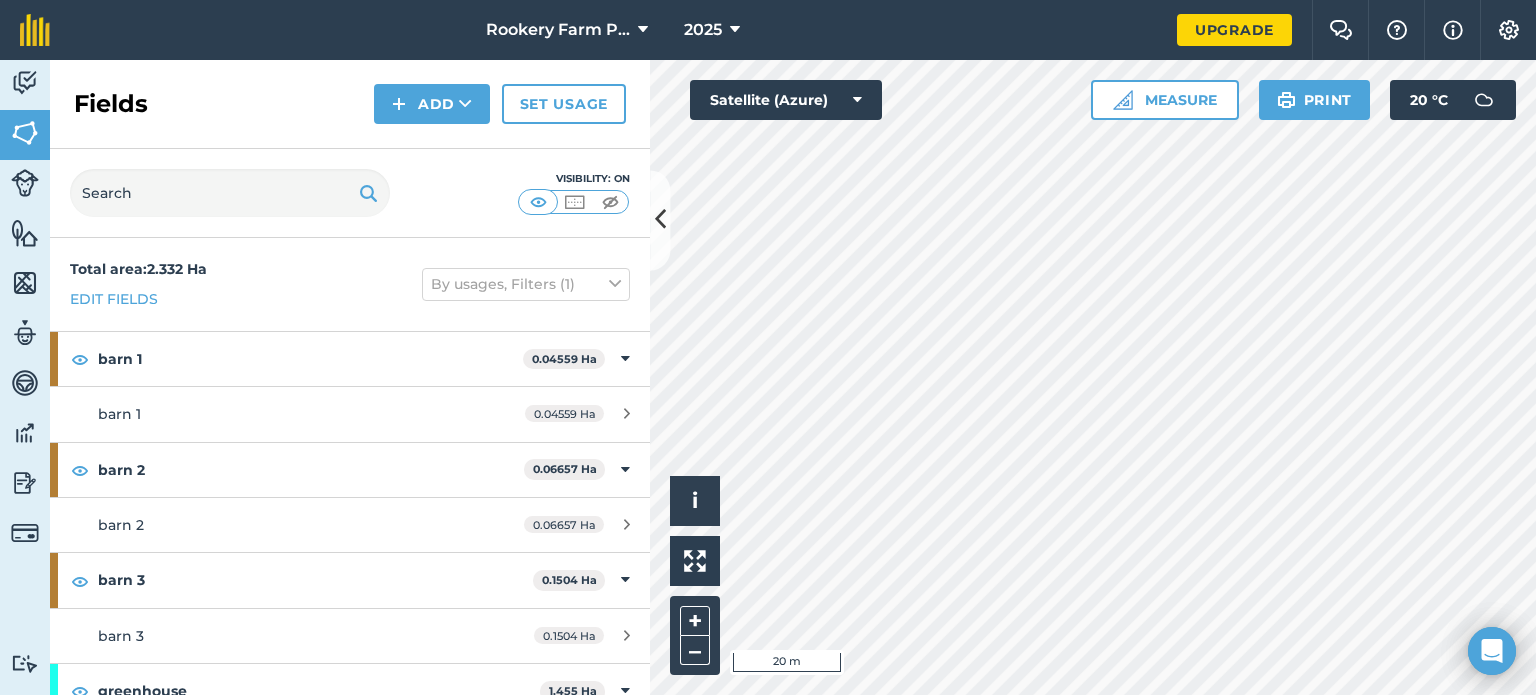 click on "Rookery Farm Packing Ltd 2025 Upgrade Farm Chat Help Info Settings Map printing is not available on our free plan Please upgrade to our Essentials, Plus or Pro plan to access this feature. Activity Fields Livestock Features Maps Team Vehicles Data Reporting Billing Tutorials Tutorials Fields   Add   Set usage Visibility: On Total area :  2.332   Ha Edit fields By usages, Filters (1) barn 1 0.04559   Ha barn 1 0.04559   Ha barn 2 0.06657   Ha barn 2 0.06657   Ha barn 3 0.1504   Ha barn 3 0.1504   [GEOGRAPHIC_DATA] 1.455   Ha greenhouse 1.455   [GEOGRAPHIC_DATA] by road 0.2809   [GEOGRAPHIC_DATA] by road 0.2809   [GEOGRAPHIC_DATA] 2 0.06258   [GEOGRAPHIC_DATA] 2 0.06258   Ha polytunnels 0.271   Ha poly tunnel poly 0.271   Ha Click to start drawing i © 2025 TomTom, Microsoft 20 m + – Satellite (Azure) Measure Print 20   ° C" at bounding box center [768, 347] 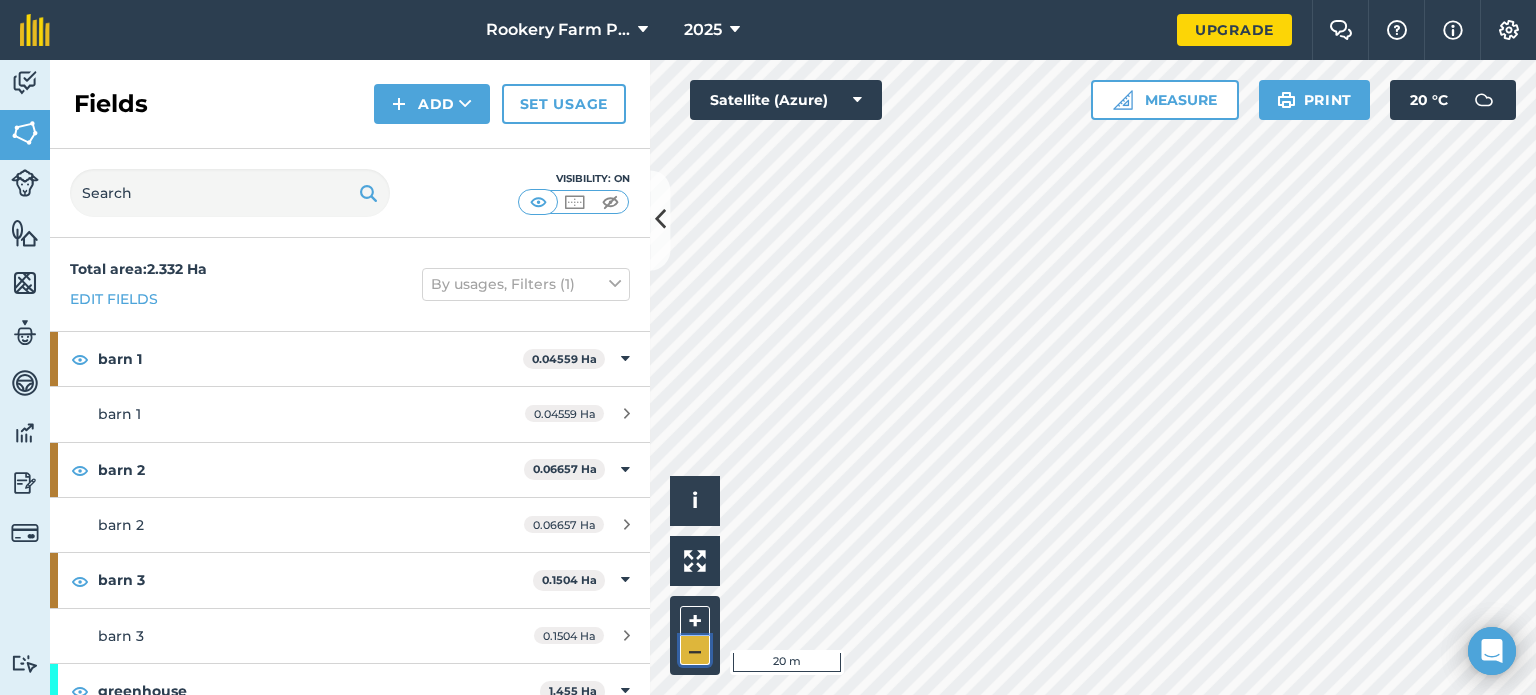 click on "–" at bounding box center [695, 650] 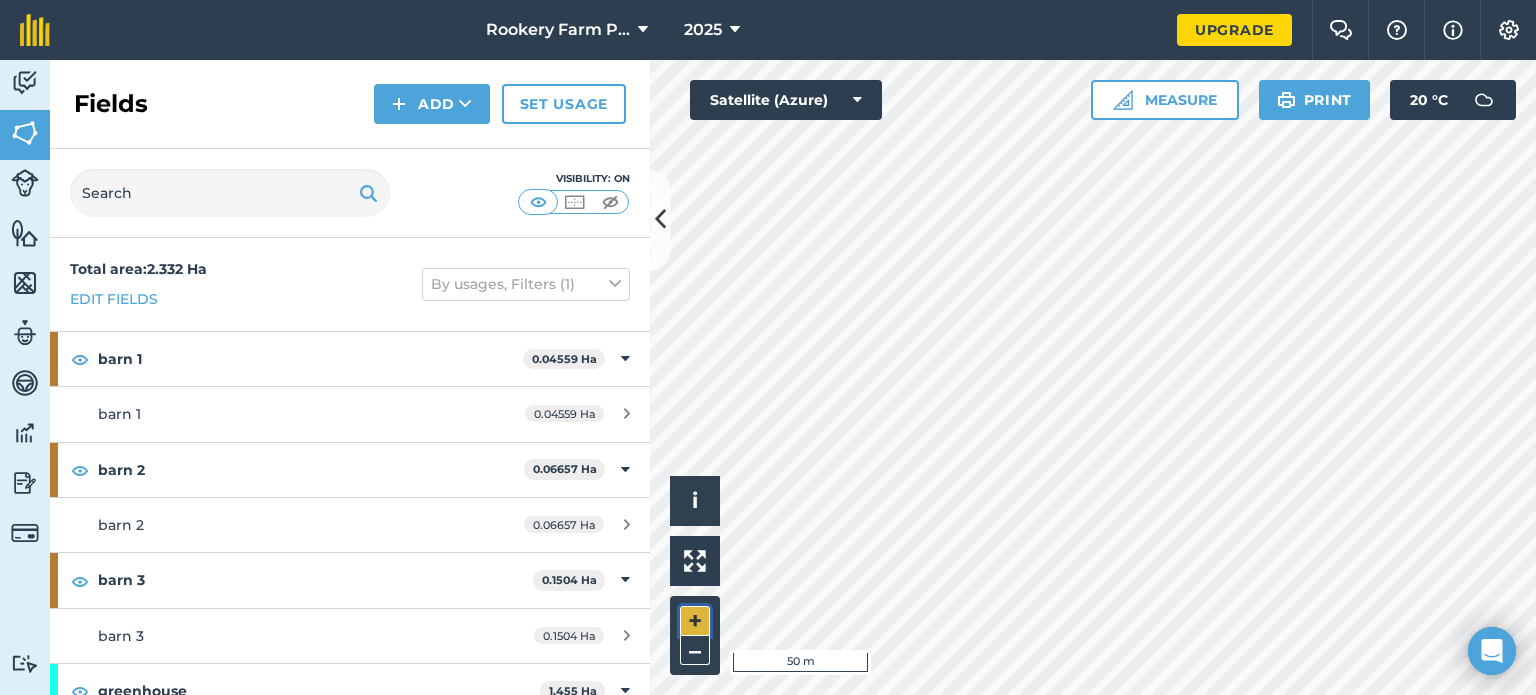 click on "+" at bounding box center (695, 621) 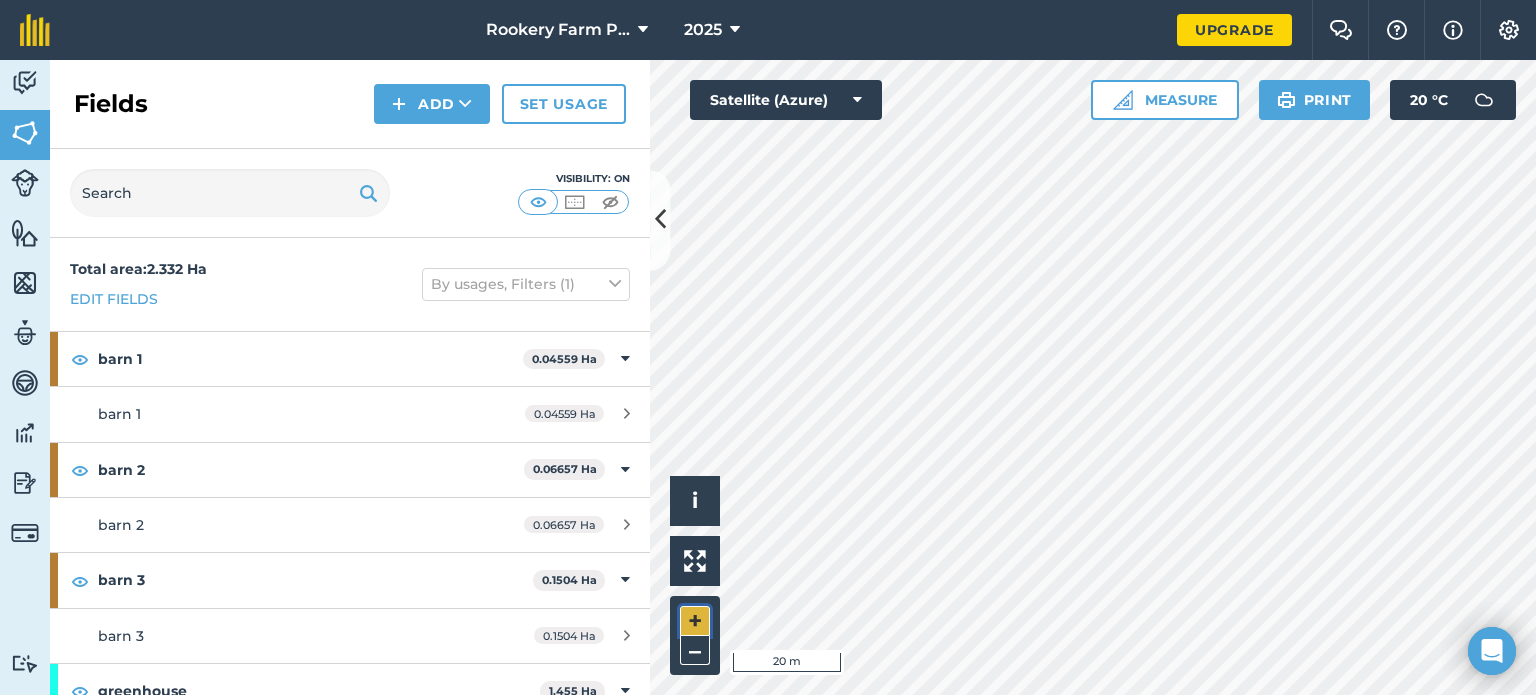 click on "+" at bounding box center [695, 621] 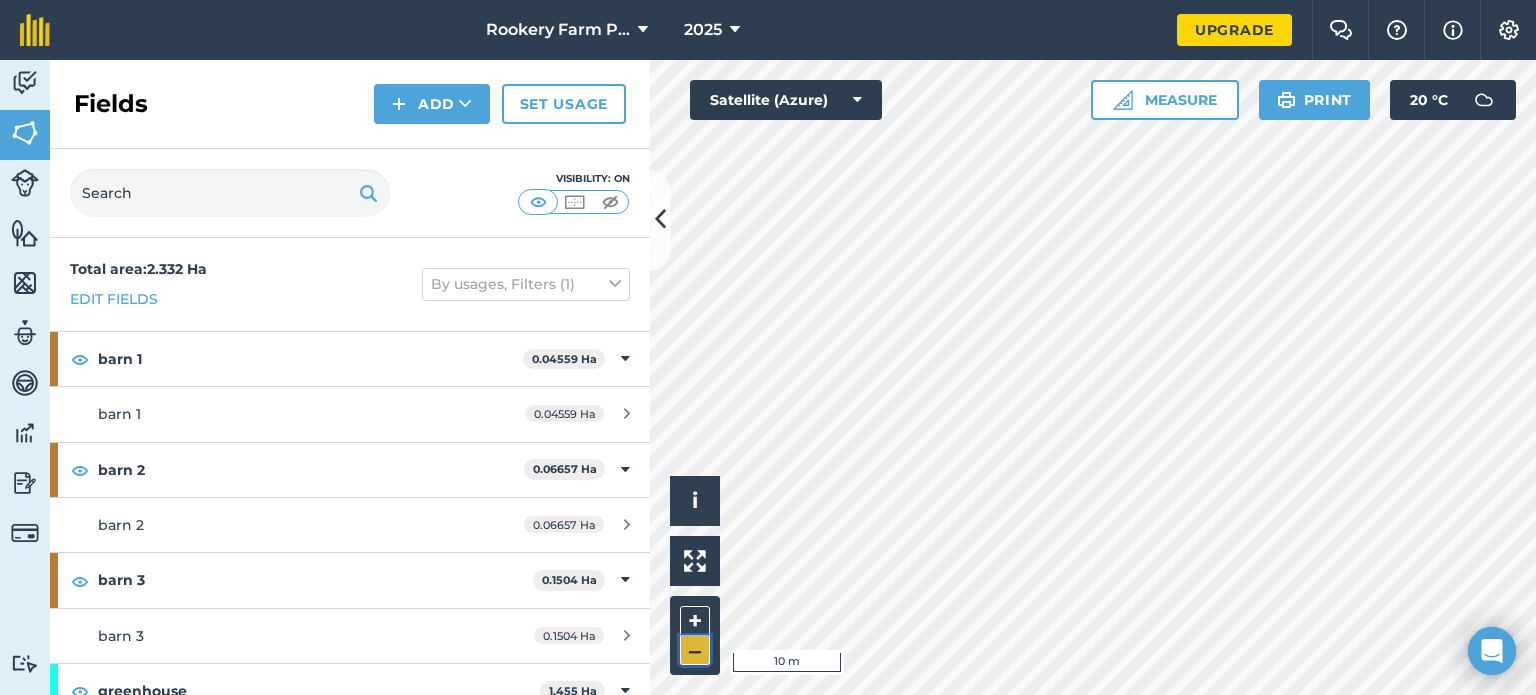 click on "–" at bounding box center [695, 650] 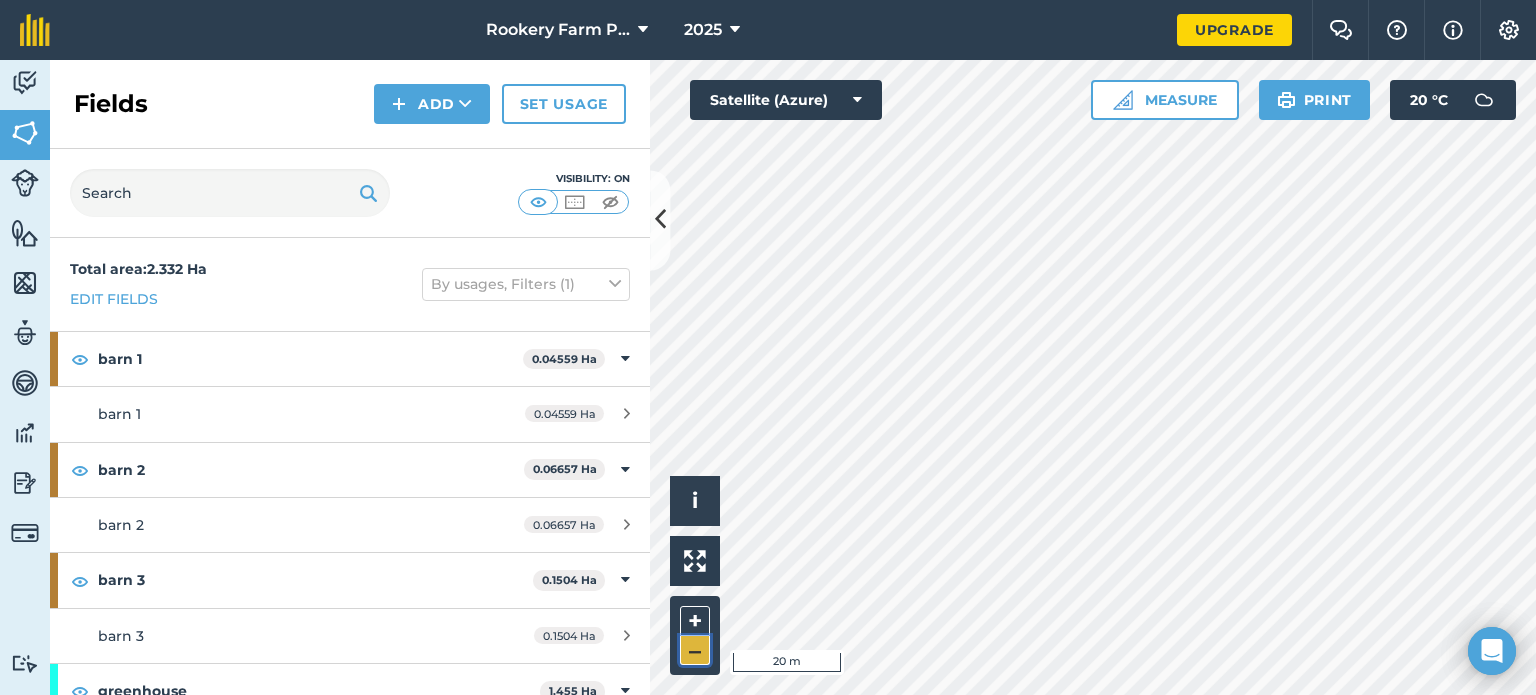 click on "–" at bounding box center (695, 650) 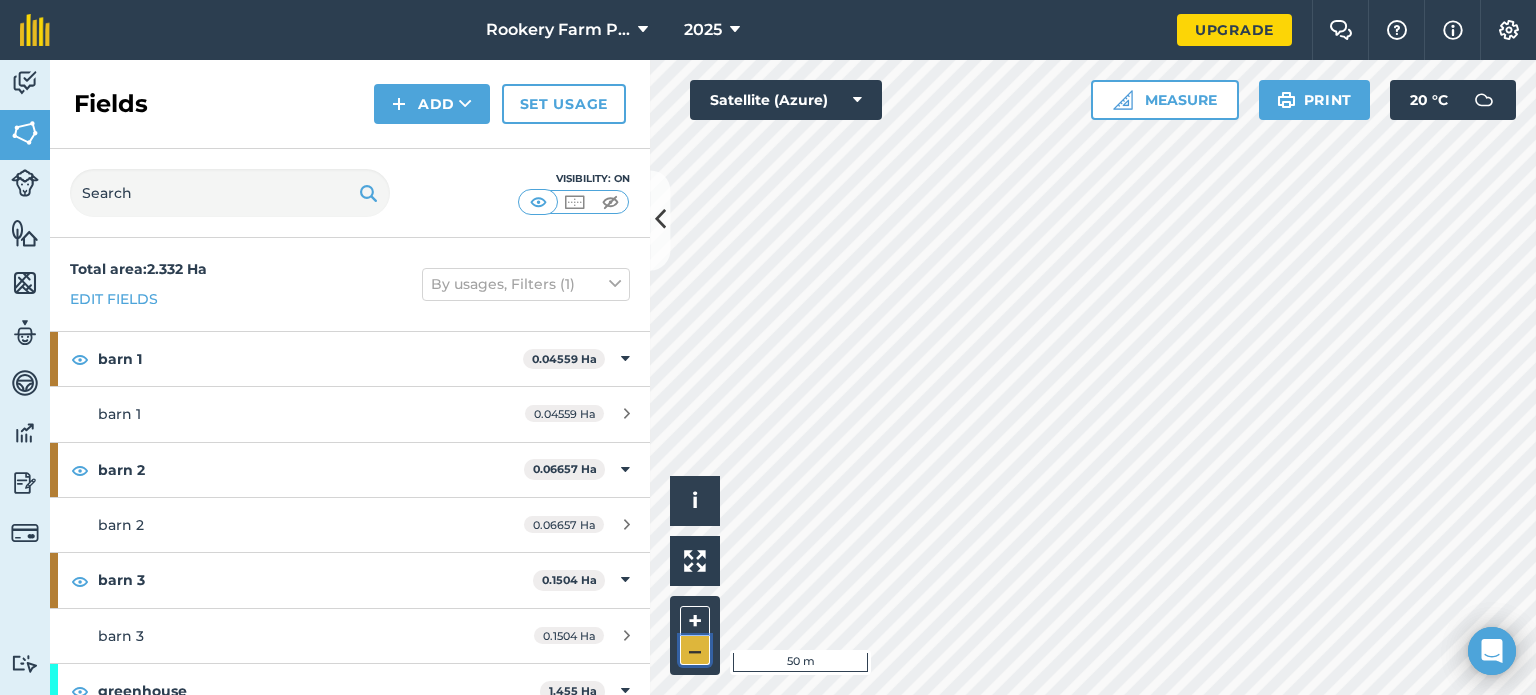 click on "–" at bounding box center (695, 650) 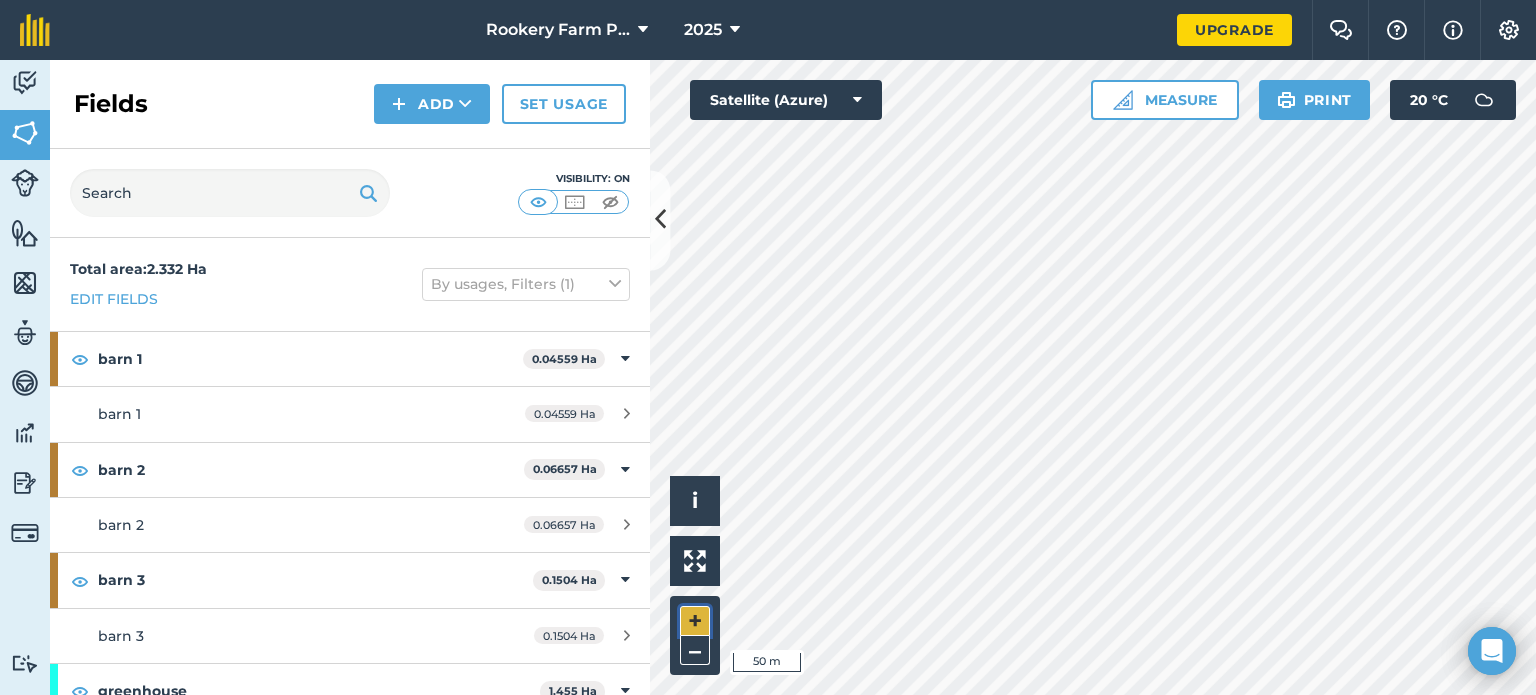 click on "+" at bounding box center [695, 621] 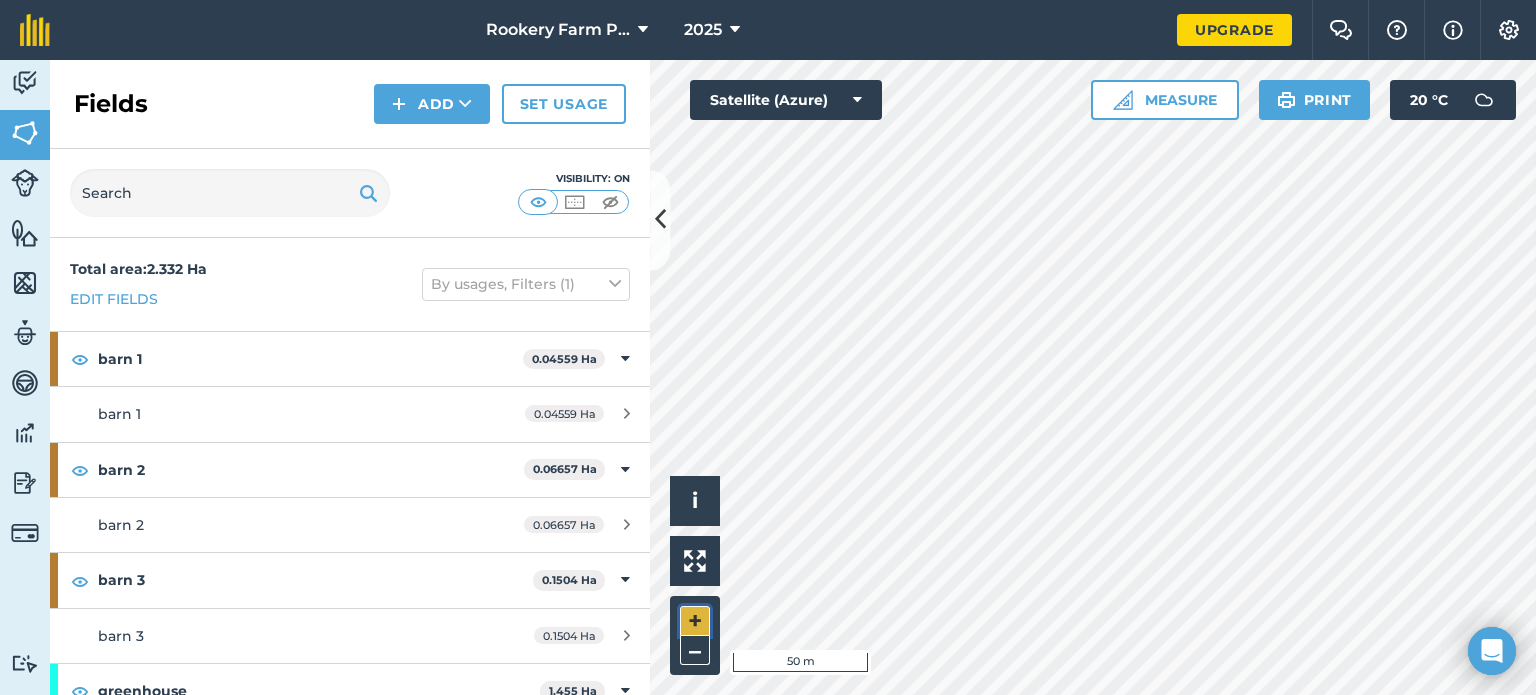 click on "+" at bounding box center [695, 621] 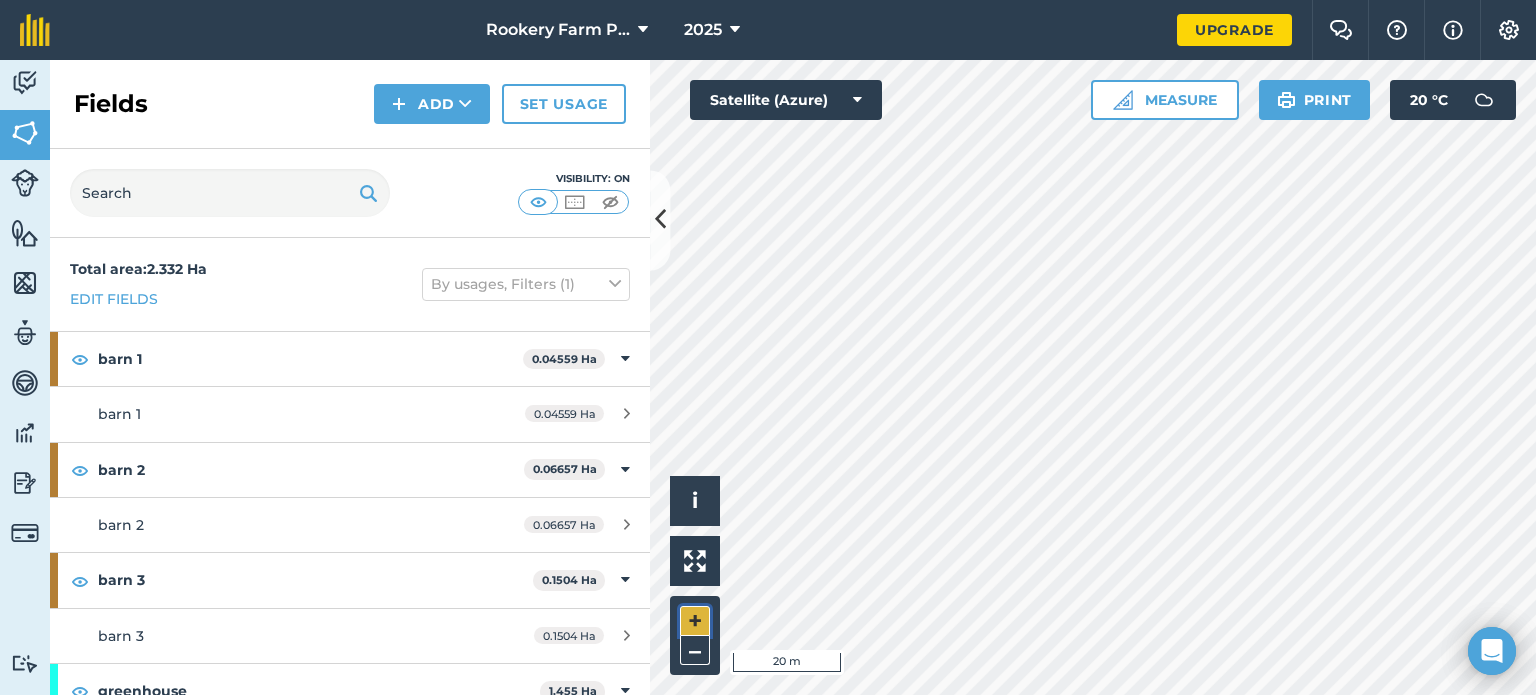 click on "+" at bounding box center [695, 621] 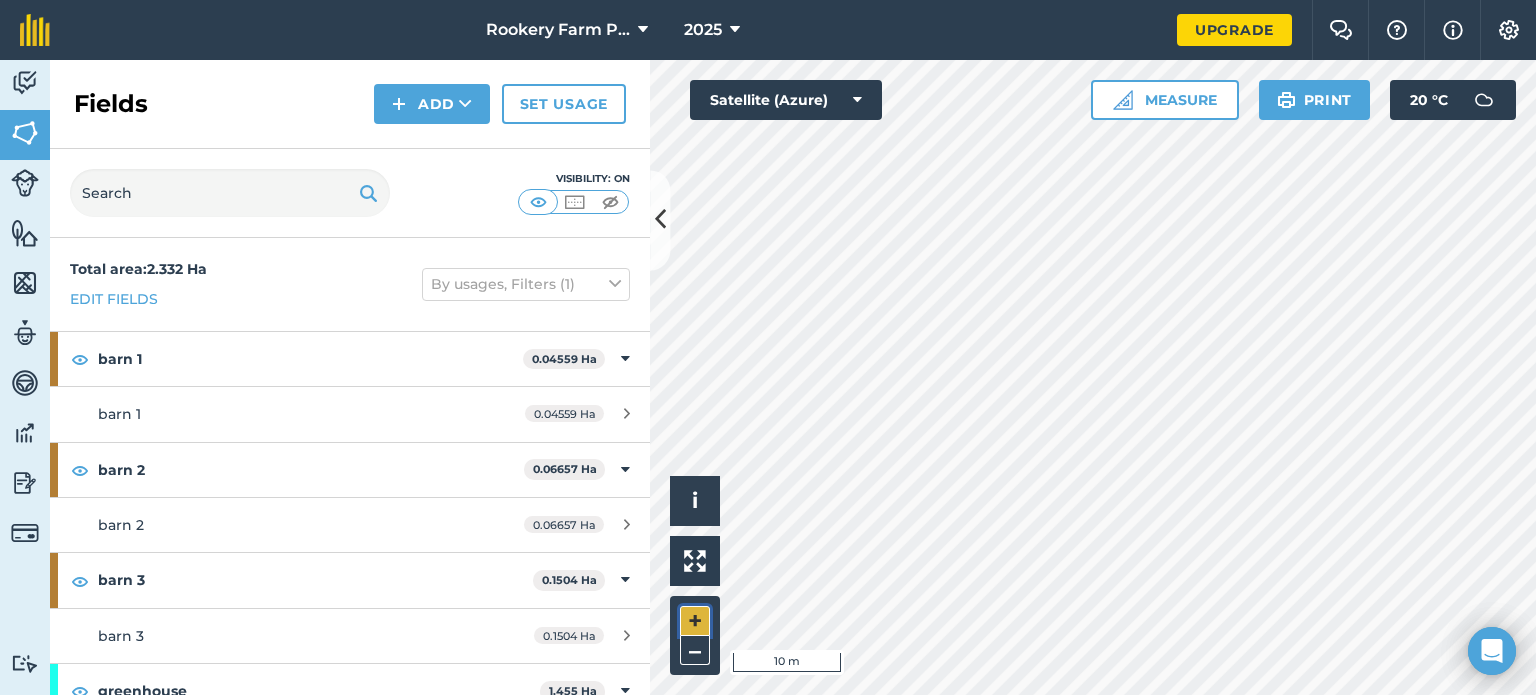 click on "+" at bounding box center [695, 621] 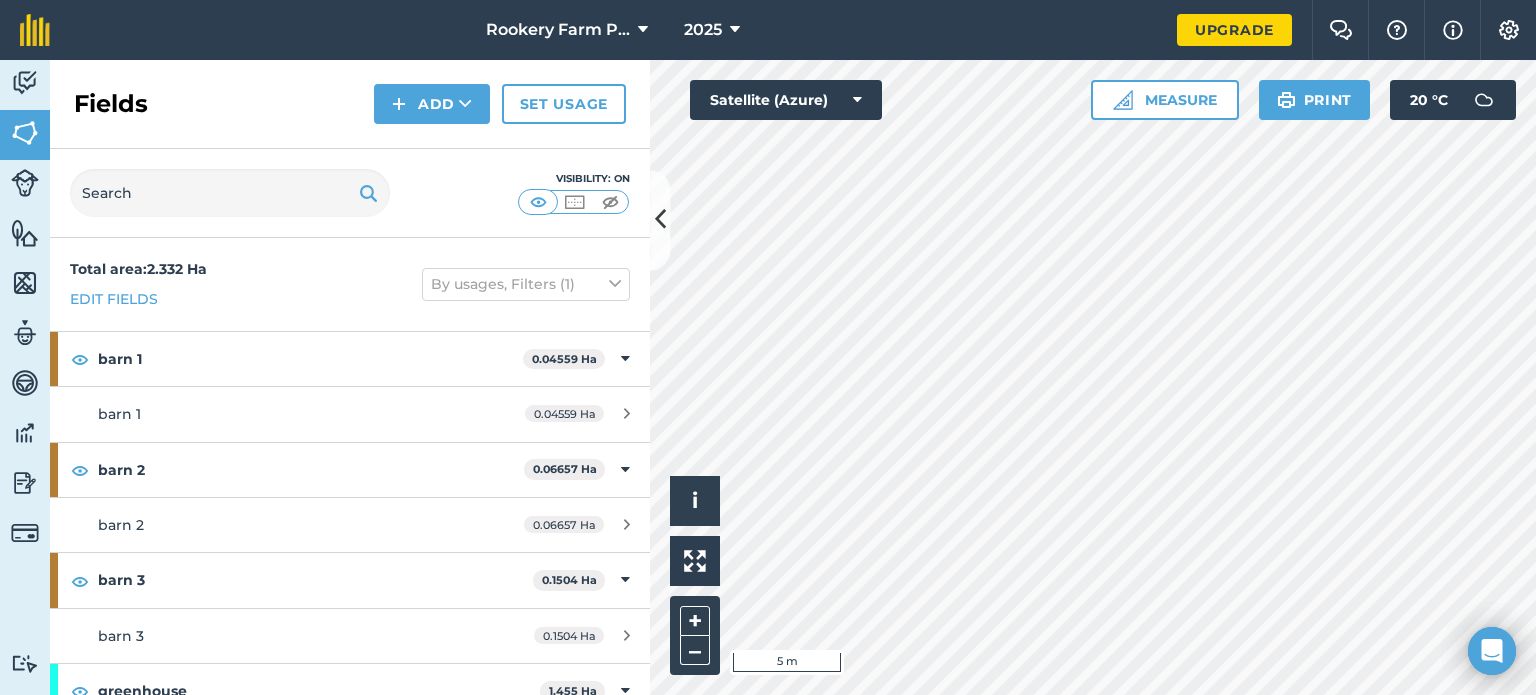click on "Click to start drawing i © 2025 TomTom, Microsoft 5 m + – Satellite (Azure) Measure Print 20   ° C" at bounding box center [1093, 377] 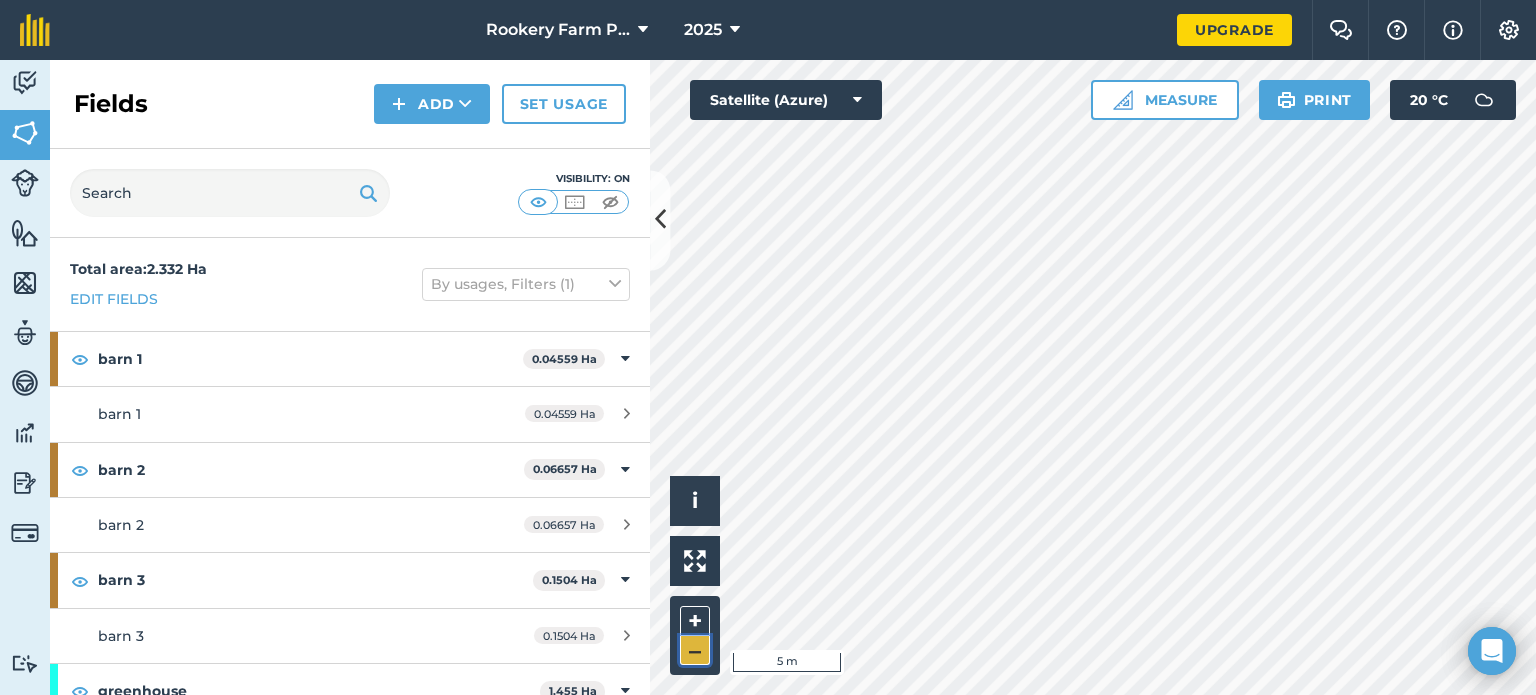 click on "–" at bounding box center (695, 650) 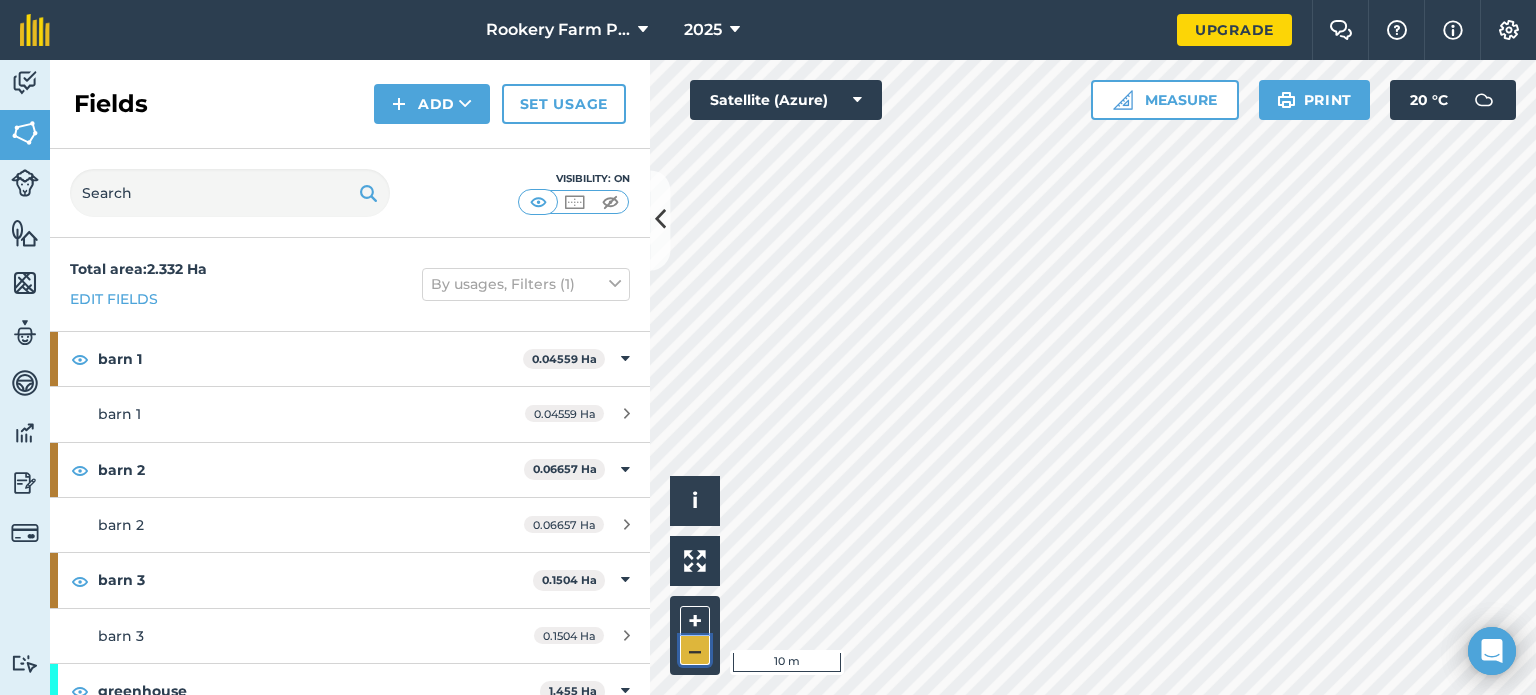 click on "–" at bounding box center (695, 650) 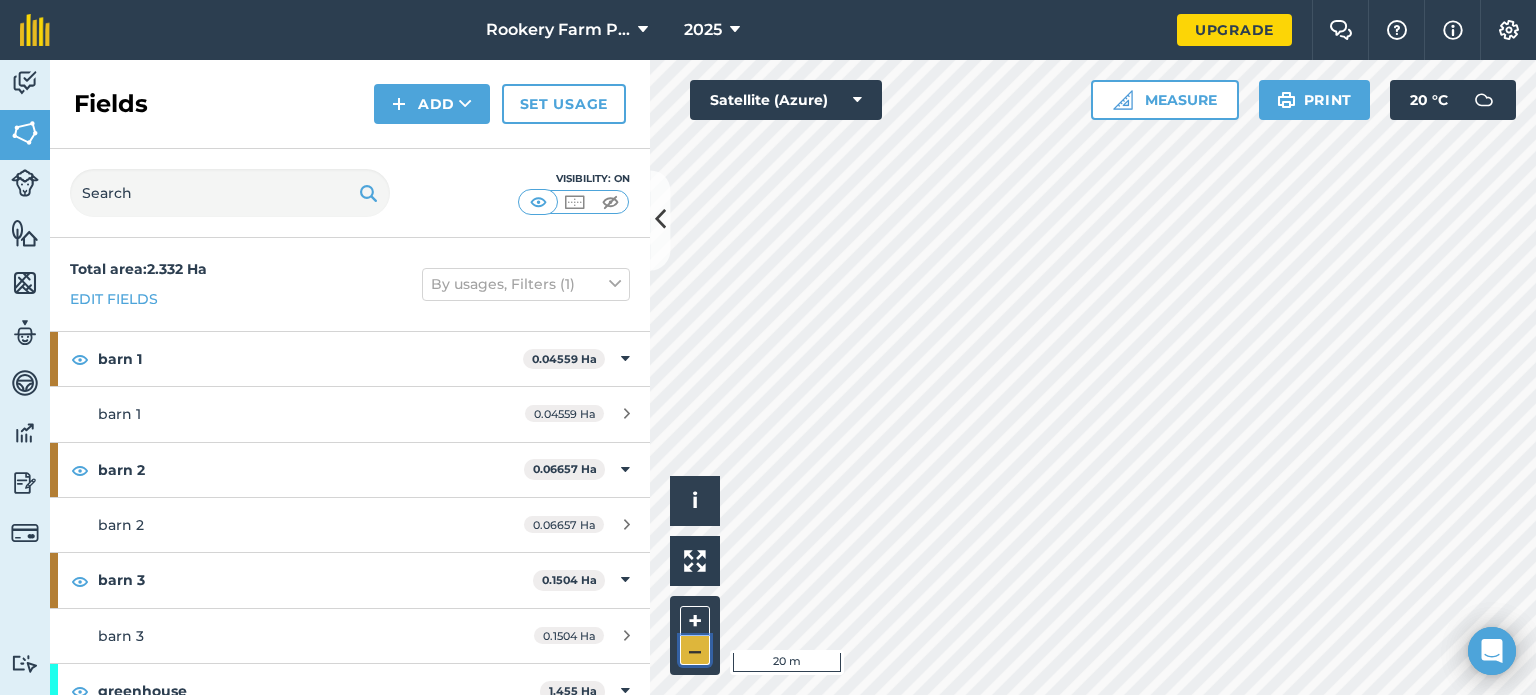 click on "–" at bounding box center [695, 650] 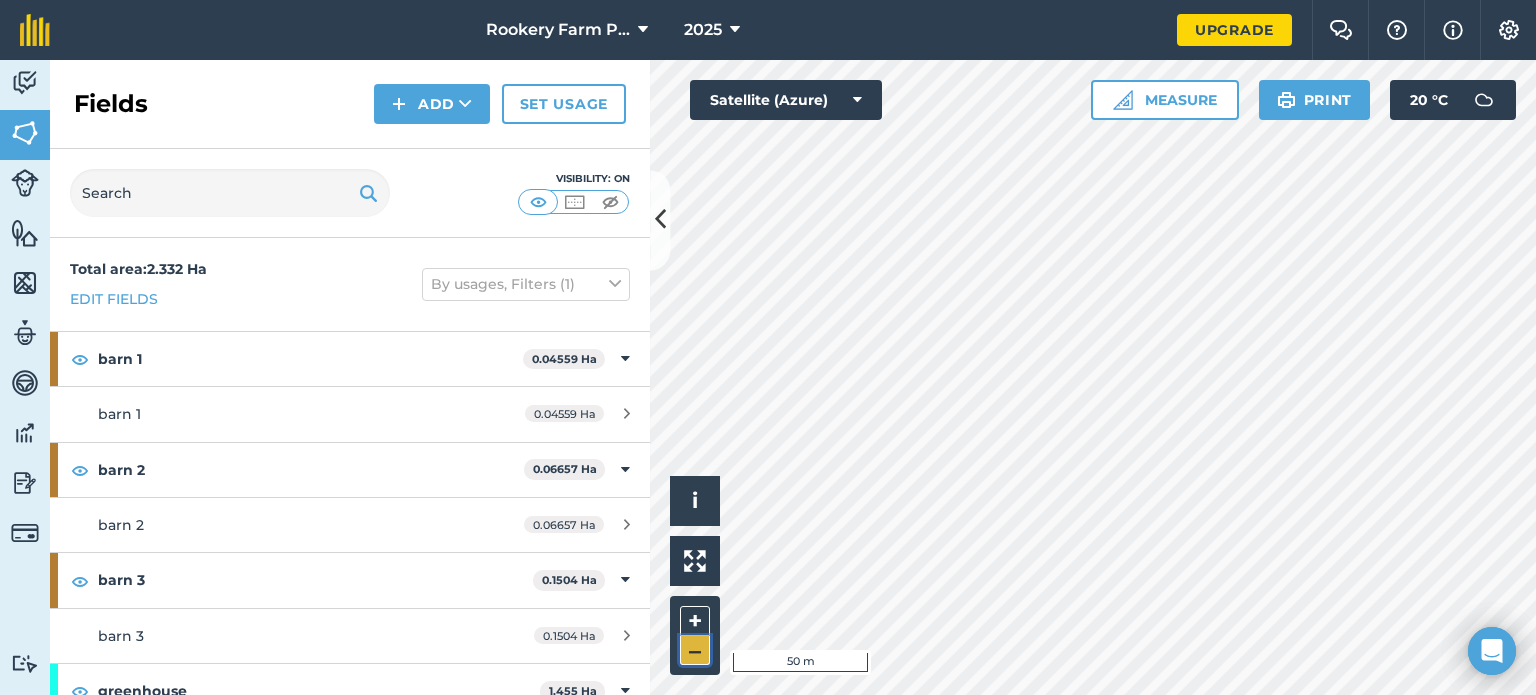 click on "–" at bounding box center [695, 650] 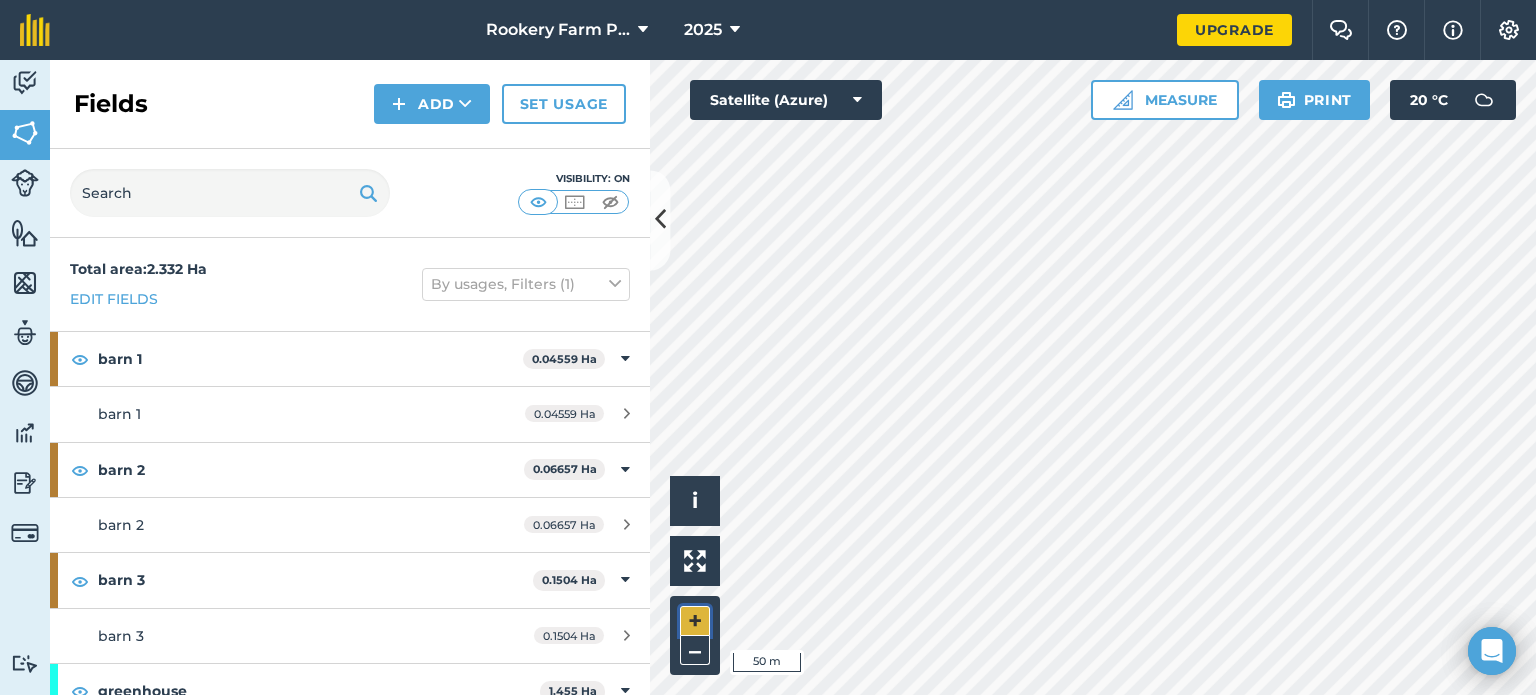 click on "+" at bounding box center (695, 621) 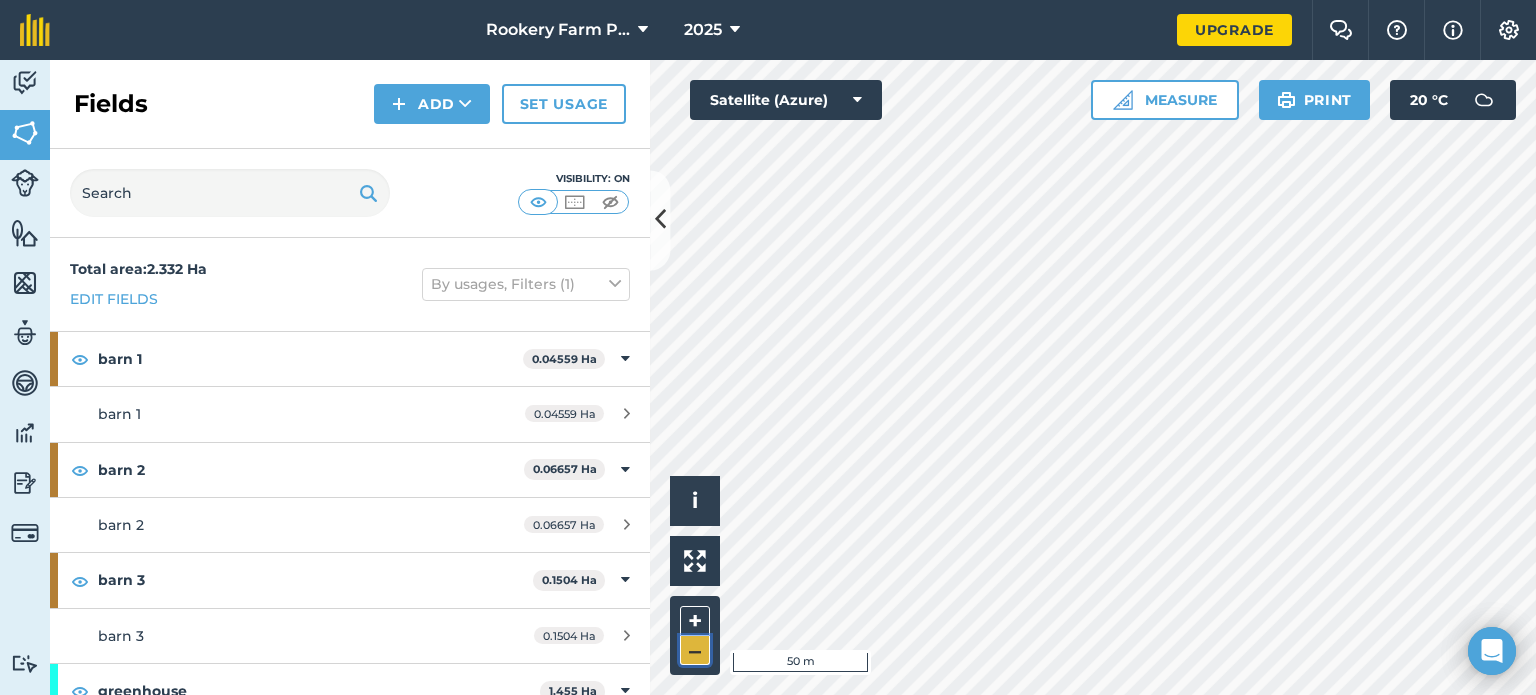 click on "–" at bounding box center (695, 650) 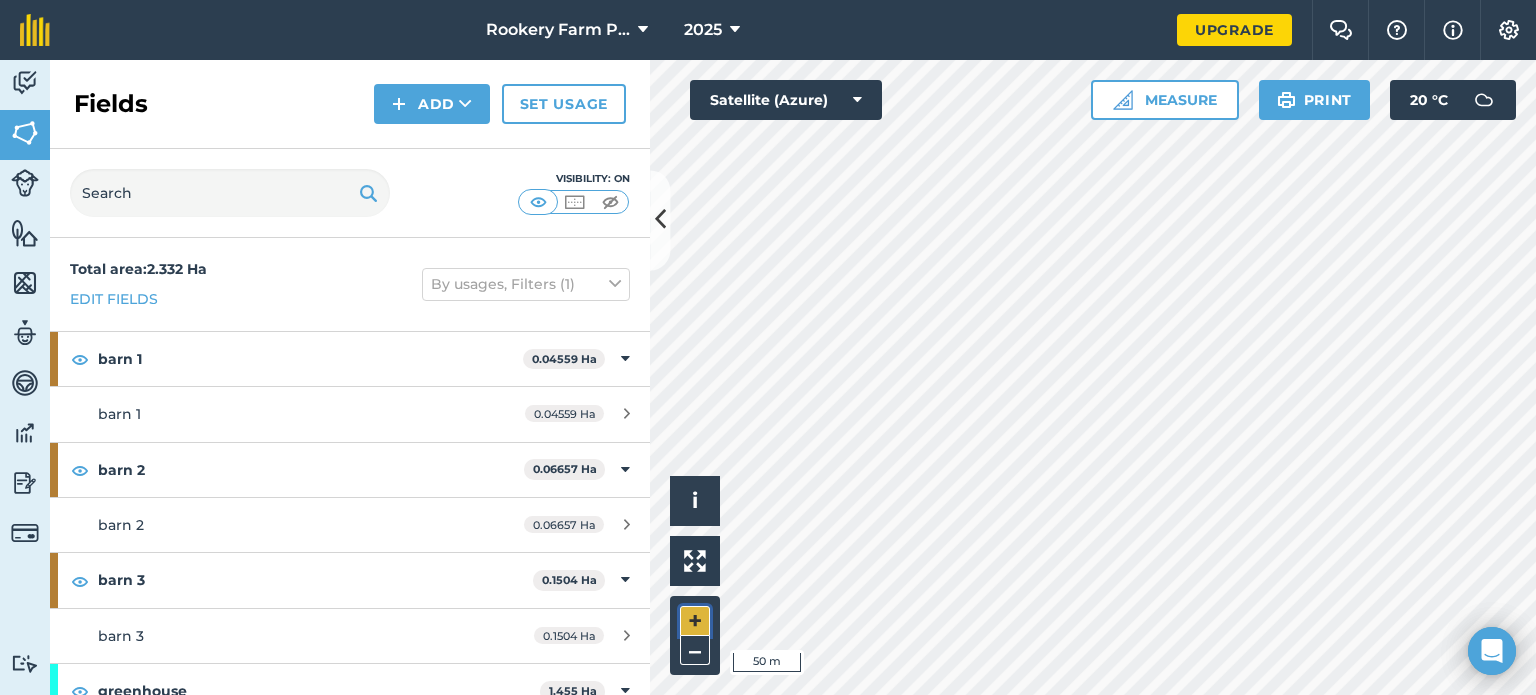 click on "+" at bounding box center (695, 621) 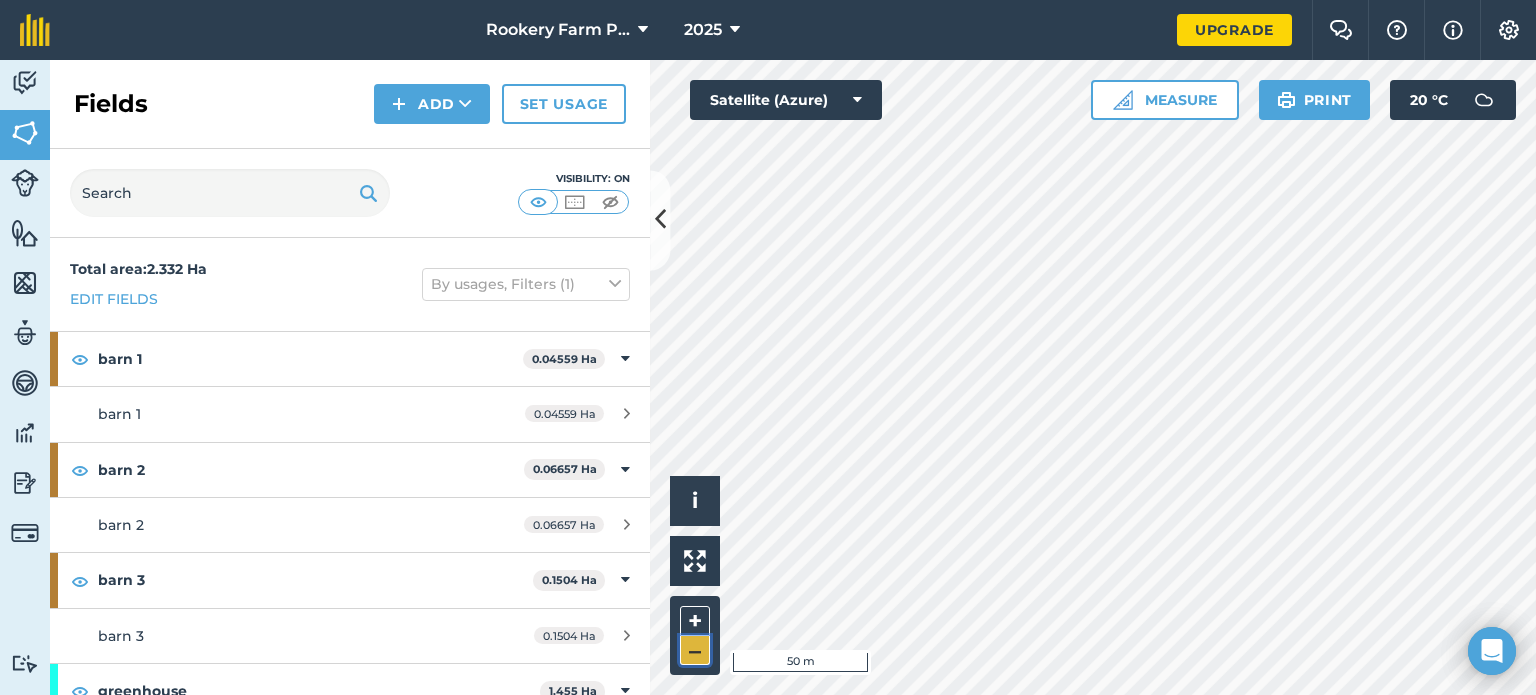 click on "–" at bounding box center (695, 650) 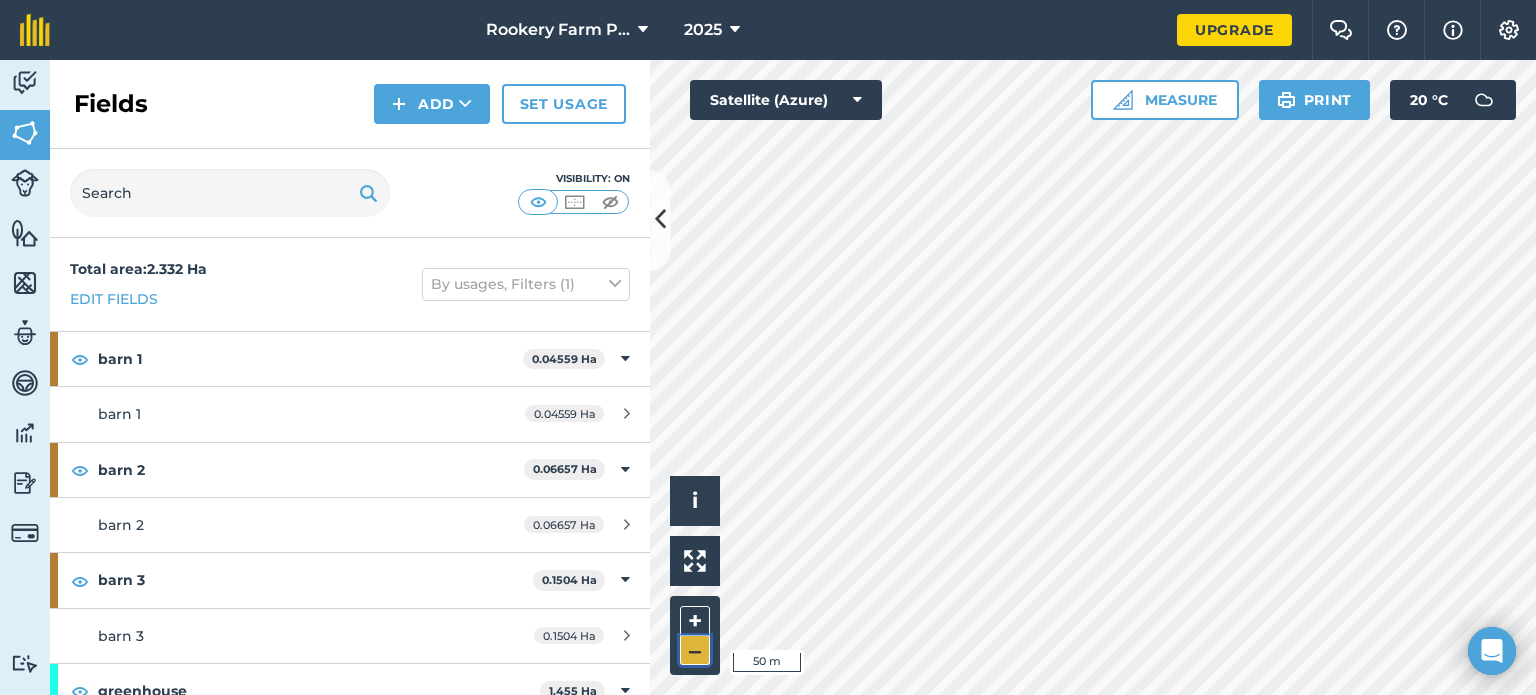 click on "–" at bounding box center [695, 650] 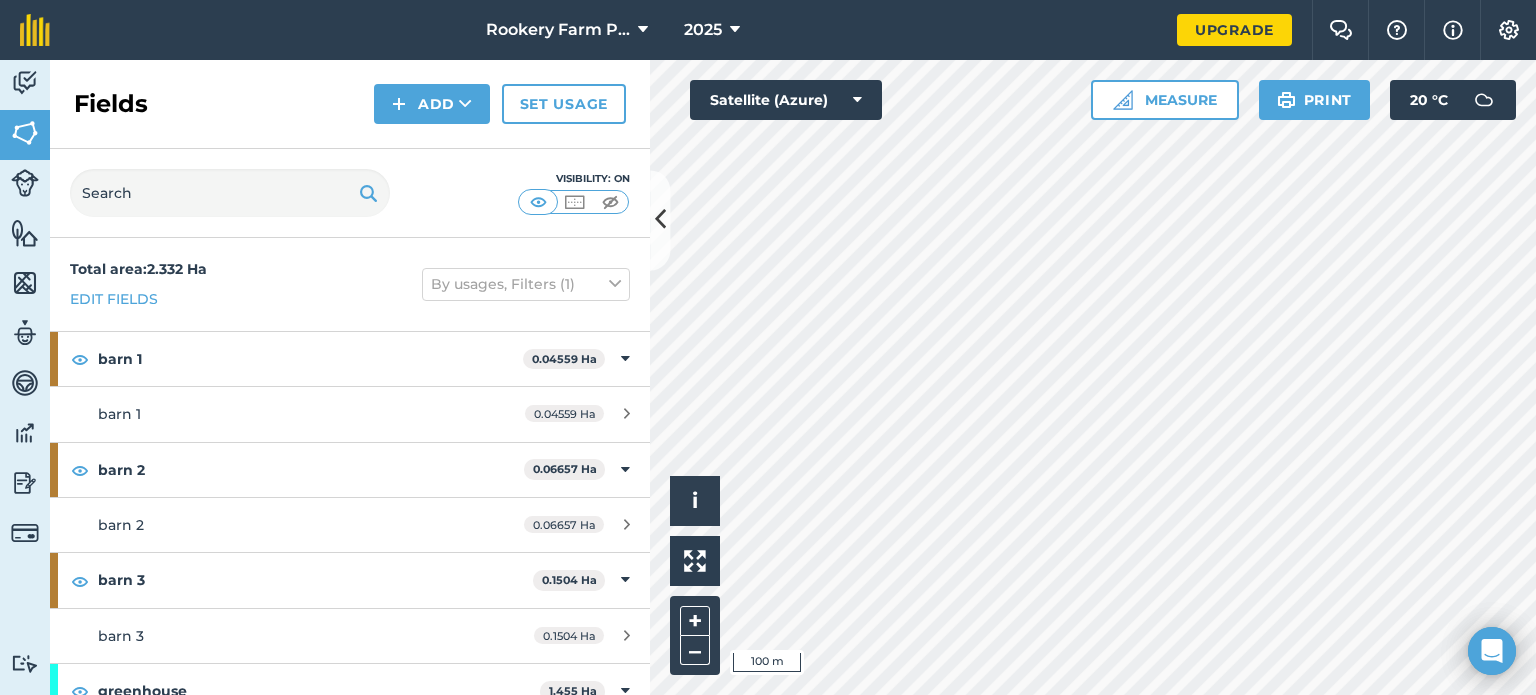 click on "+ –" at bounding box center (695, 635) 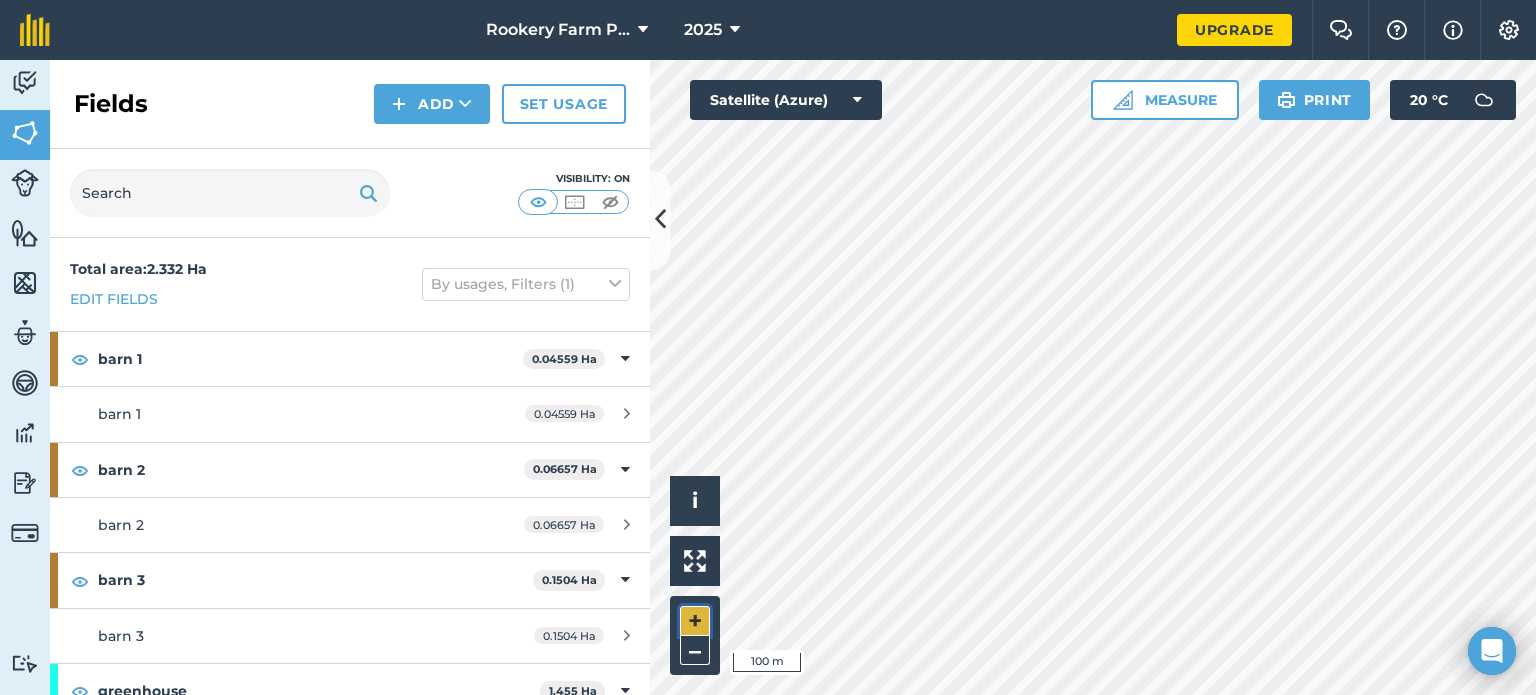 click on "+" at bounding box center (695, 621) 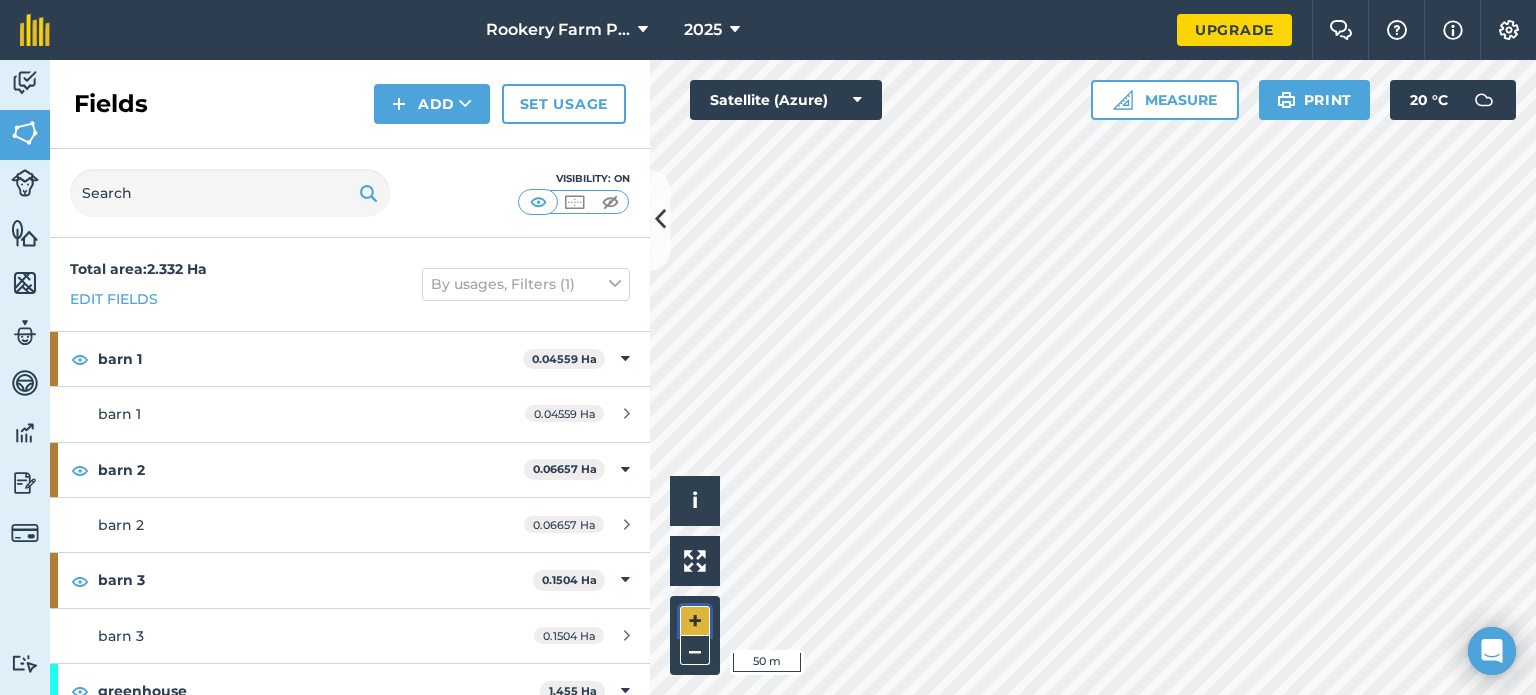 click on "+" at bounding box center (695, 621) 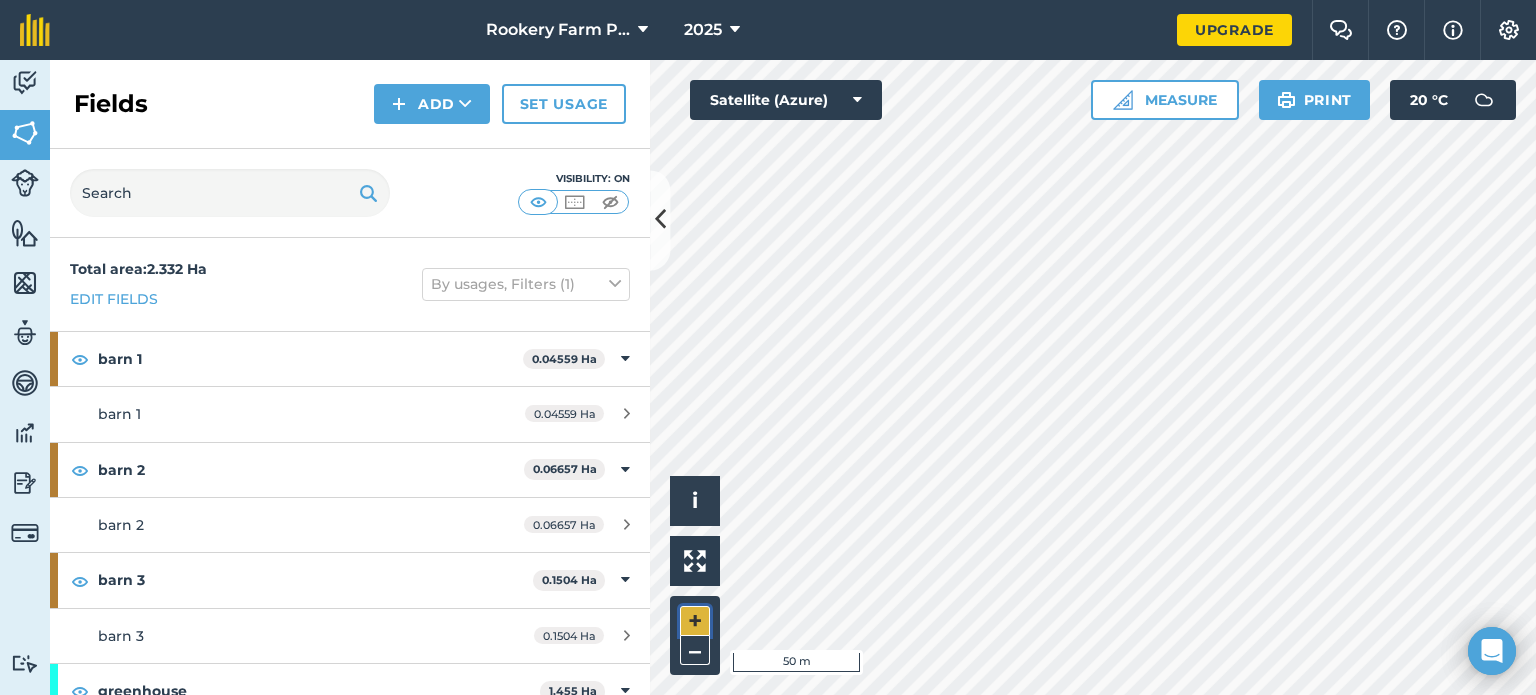 click on "+" at bounding box center (695, 621) 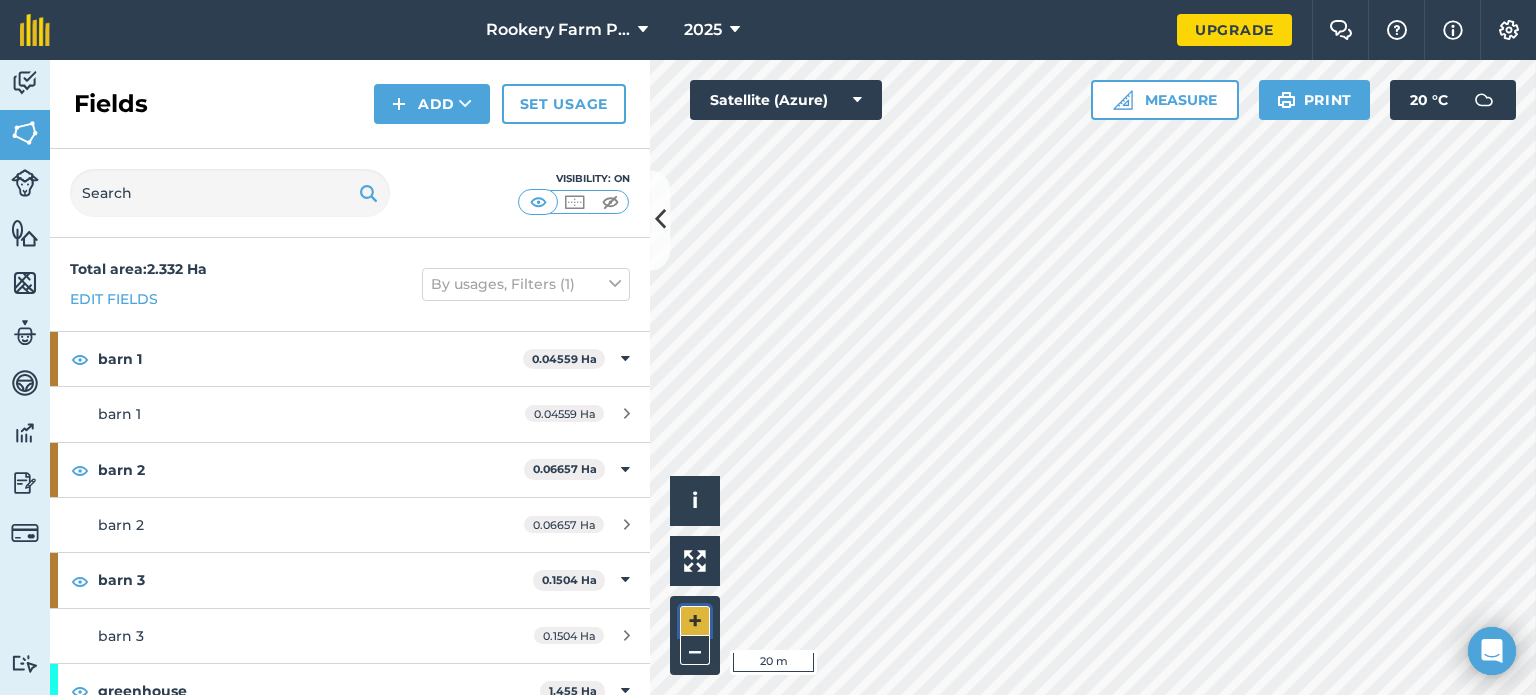 click on "+" at bounding box center [695, 621] 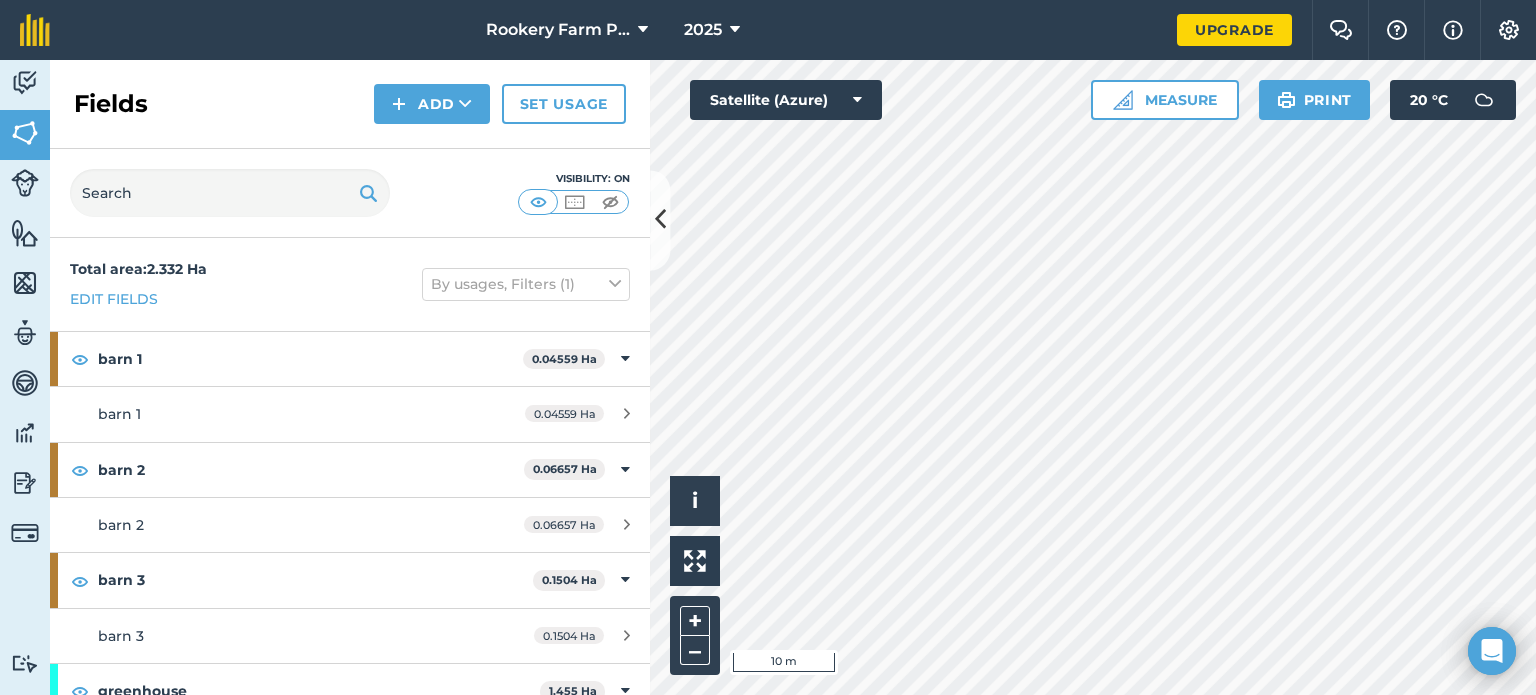 click on "Click to start drawing i © 2025 TomTom, Microsoft 10 m + – Satellite (Azure) Measure Print 20   ° C" at bounding box center (1093, 377) 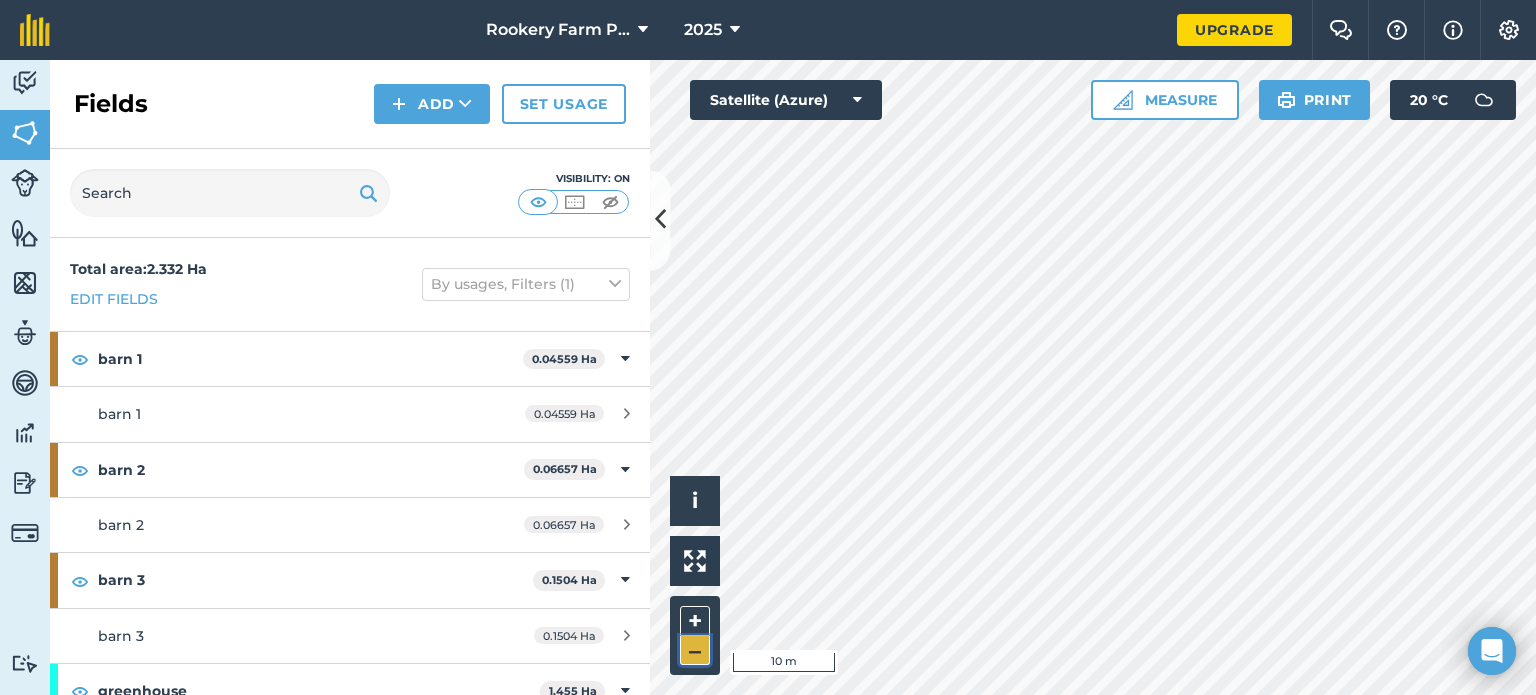 click on "–" at bounding box center [695, 650] 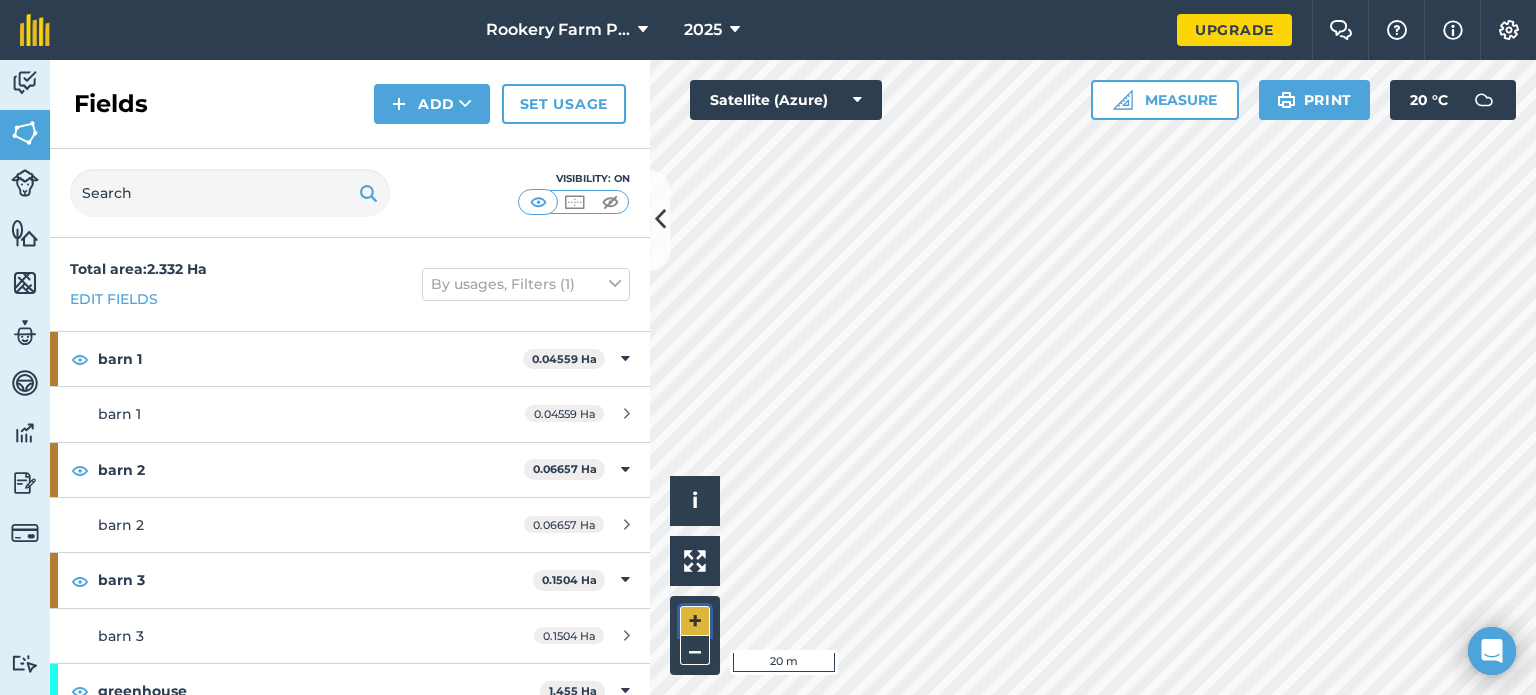click on "+" at bounding box center (695, 621) 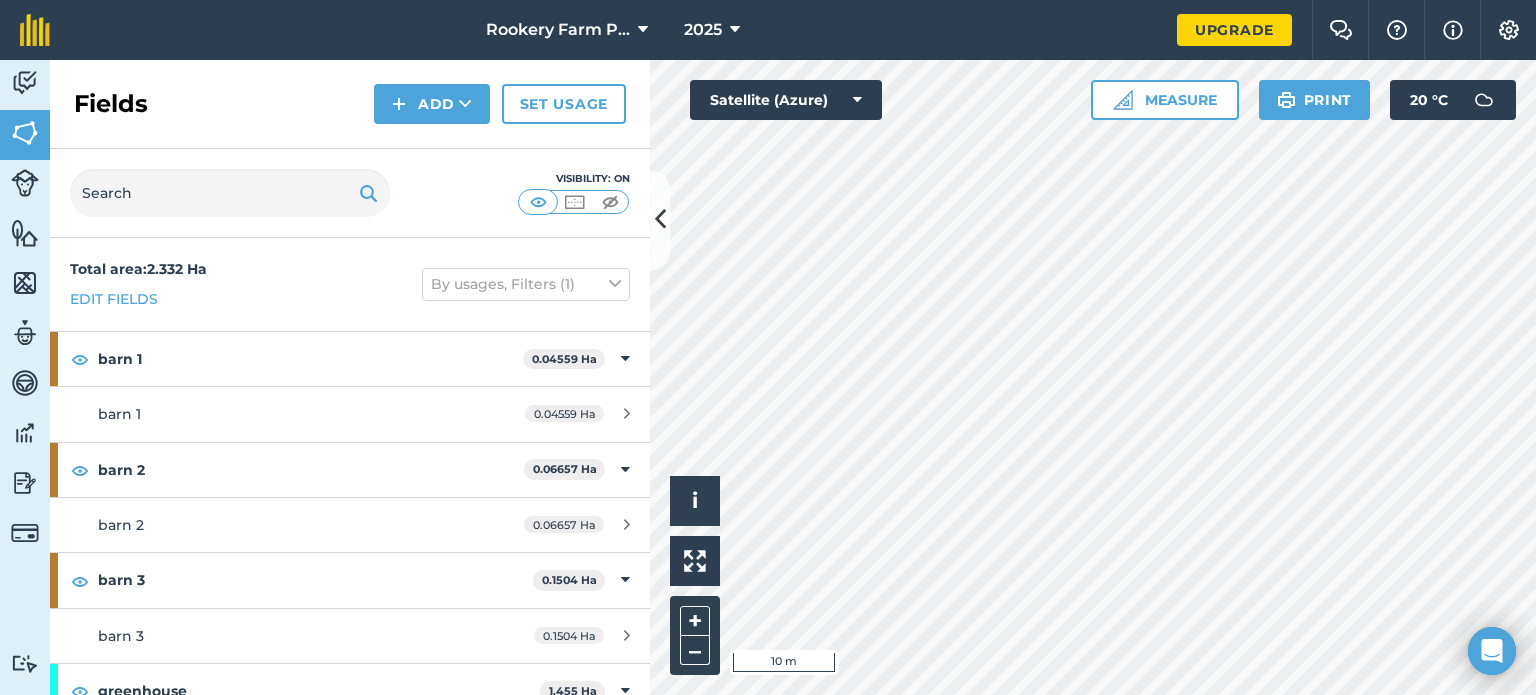 click on "Rookery Farm Packing Ltd 2025 Upgrade Farm Chat Help Info Settings Map printing is not available on our free plan Please upgrade to our Essentials, Plus or Pro plan to access this feature. Activity Fields Livestock Features Maps Team Vehicles Data Reporting Billing Tutorials Tutorials Fields   Add   Set usage Visibility: On Total area :  2.332   Ha Edit fields By usages, Filters (1) barn 1 0.04559   Ha barn 1 0.04559   Ha barn 2 0.06657   Ha barn 2 0.06657   Ha barn 3 0.1504   Ha barn 3 0.1504   [GEOGRAPHIC_DATA] 1.455   Ha greenhouse 1.455   [GEOGRAPHIC_DATA] by road 0.2809   [GEOGRAPHIC_DATA] by road 0.2809   [GEOGRAPHIC_DATA] 2 0.06258   [GEOGRAPHIC_DATA] 2 0.06258   Ha polytunnels 0.271   Ha poly tunnel poly 0.271   Ha Click to start drawing i © 2025 TomTom, Microsoft 10 m + – Satellite (Azure) Measure Print 20   ° C" at bounding box center [768, 347] 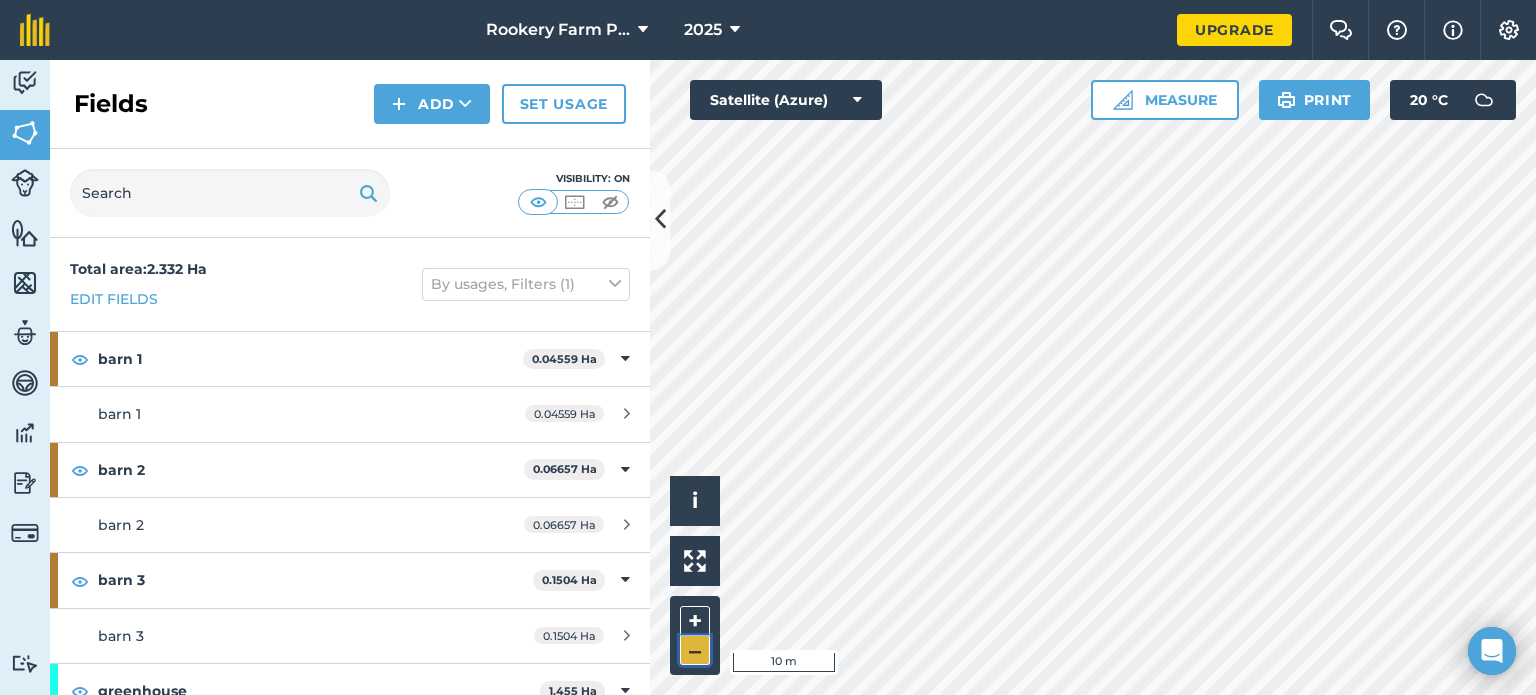 click on "–" at bounding box center (695, 650) 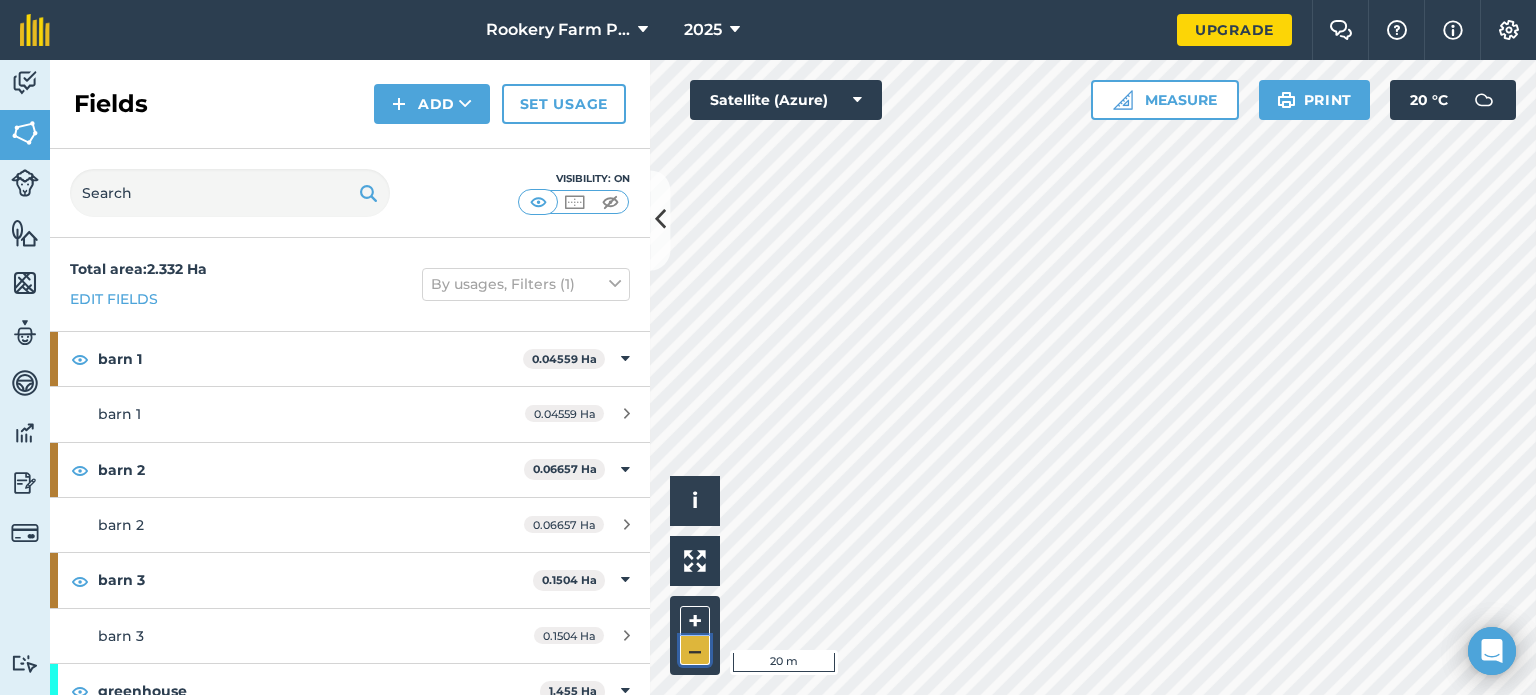 click on "–" at bounding box center [695, 650] 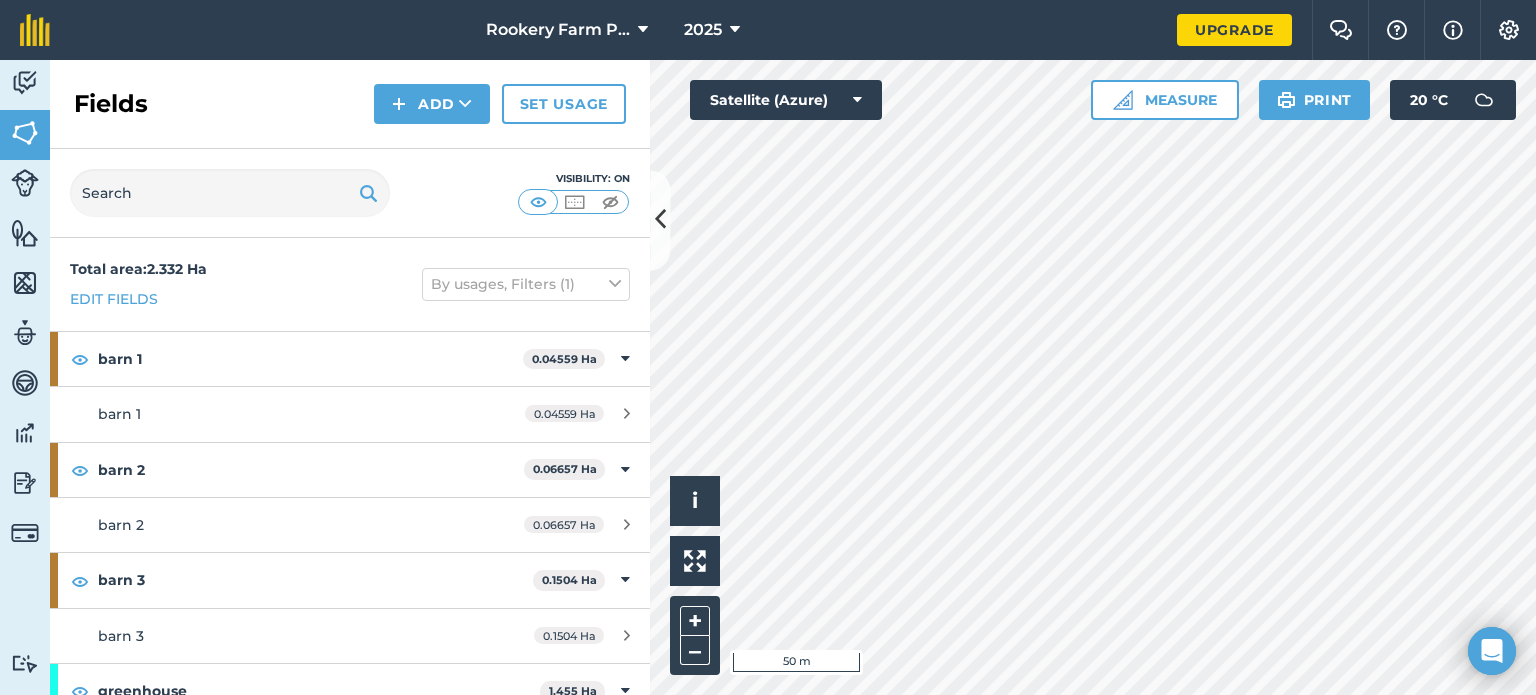 click on "Activity Fields Livestock Features Maps Team Vehicles Data Reporting Billing Tutorials Tutorials Fields   Add   Set usage Visibility: On Total area :  2.332   Ha Edit fields By usages, Filters (1) barn 1 0.04559   Ha barn 1 0.04559   Ha barn 2 0.06657   Ha barn 2 0.06657   Ha barn 3 0.1504   Ha barn 3 0.1504   Ha greenhouse 1.455   [GEOGRAPHIC_DATA] 1.455   Ha greenhouse by road 0.2809   Ha greenhouse by road 0.2809   [GEOGRAPHIC_DATA] 2 0.06258   [GEOGRAPHIC_DATA] 2 0.06258   Ha polytunnels 0.271   Ha poly tunnel poly 0.271   Ha Click to start drawing i © 2025 TomTom, Microsoft 50 m + – Satellite (Azure) Measure Print 20   ° C" at bounding box center (768, 377) 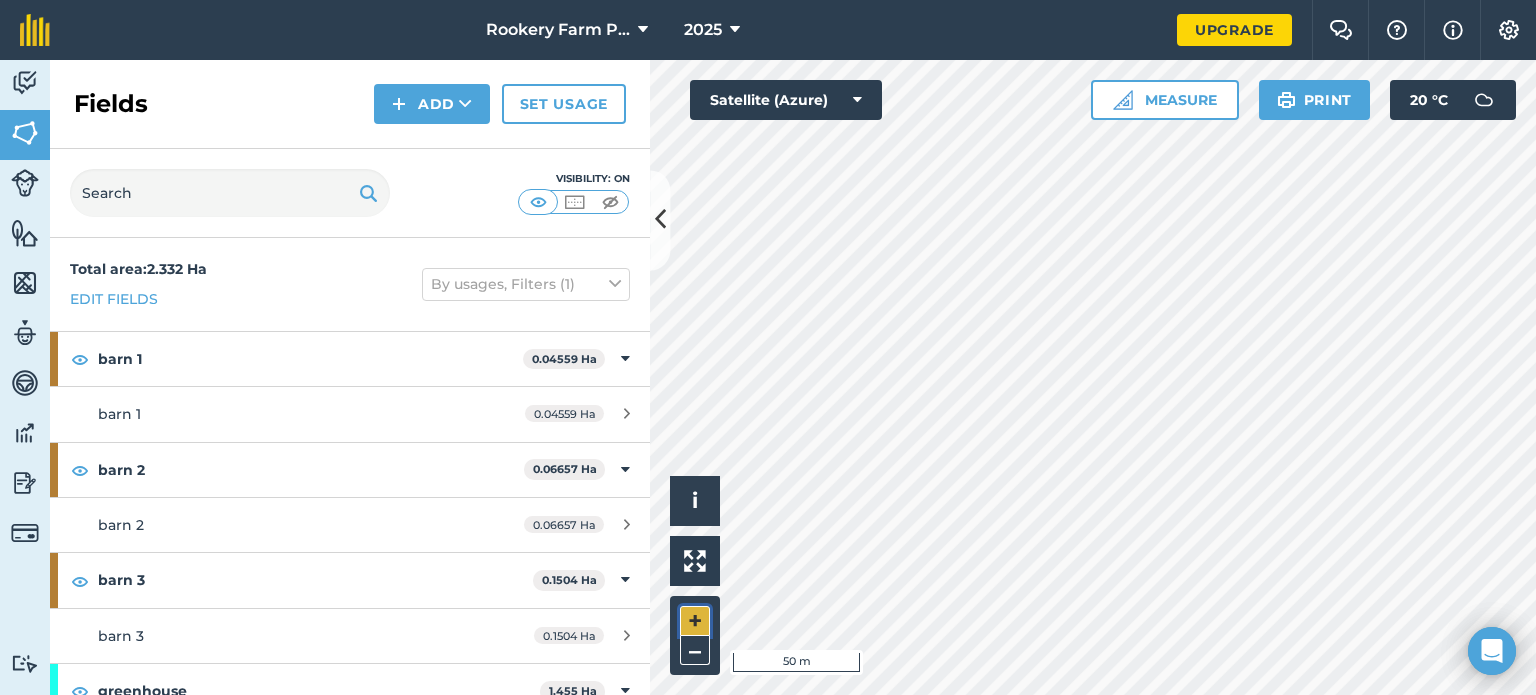 click on "+" at bounding box center (695, 621) 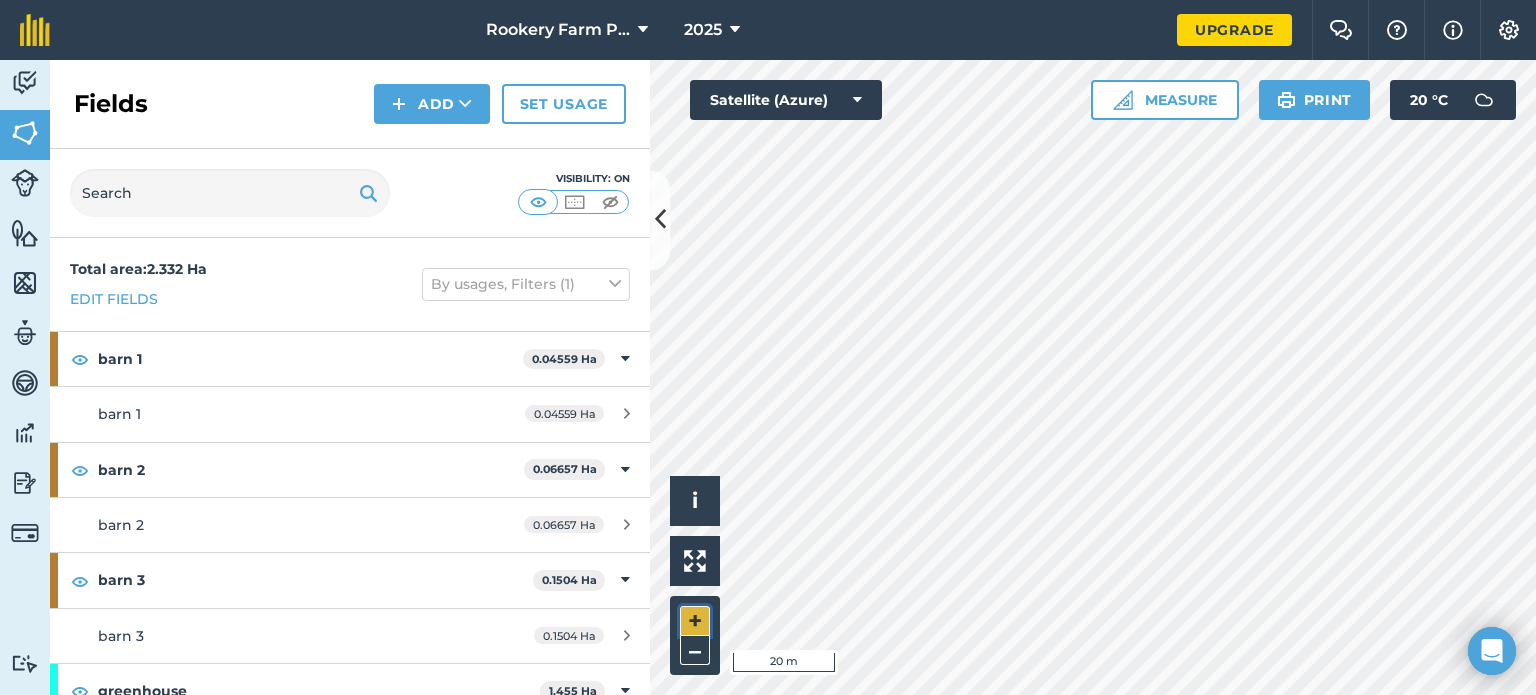 click on "+" at bounding box center [695, 621] 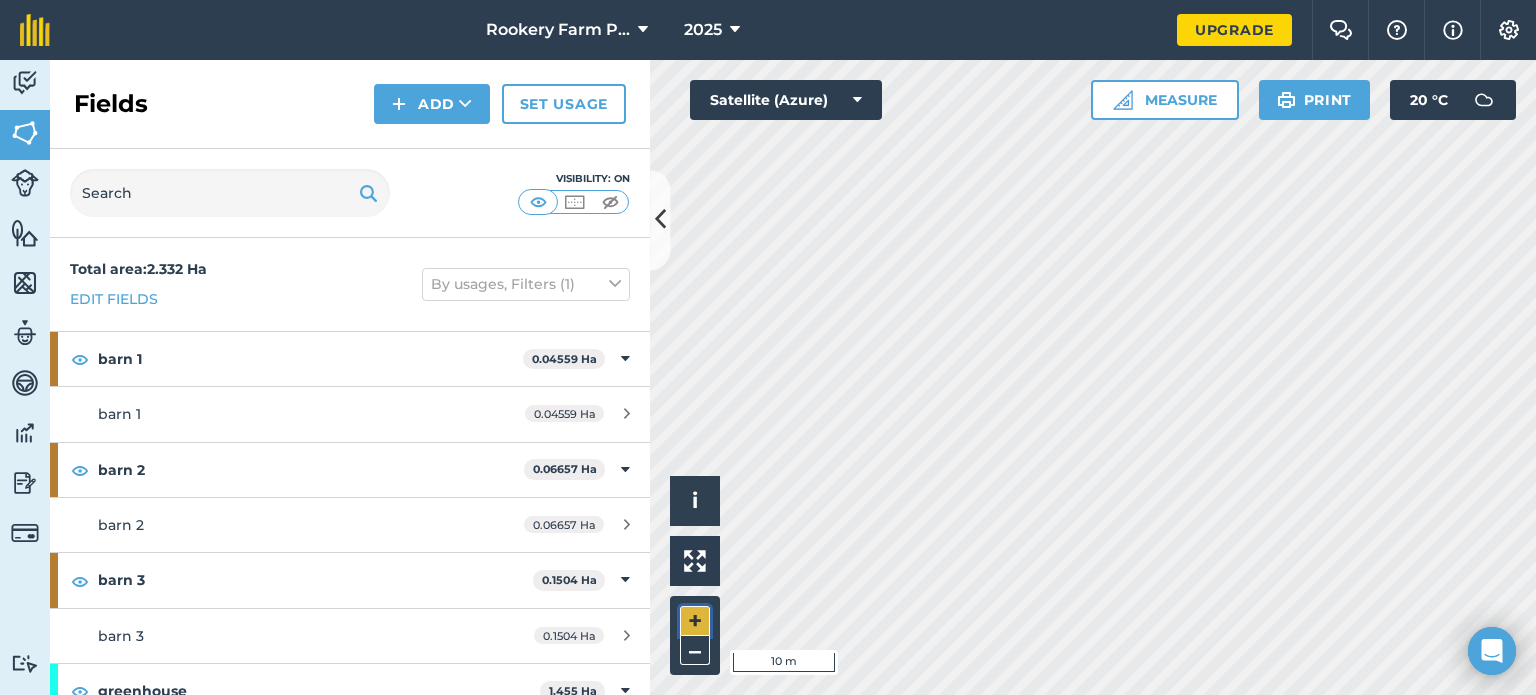 click on "+" at bounding box center (695, 621) 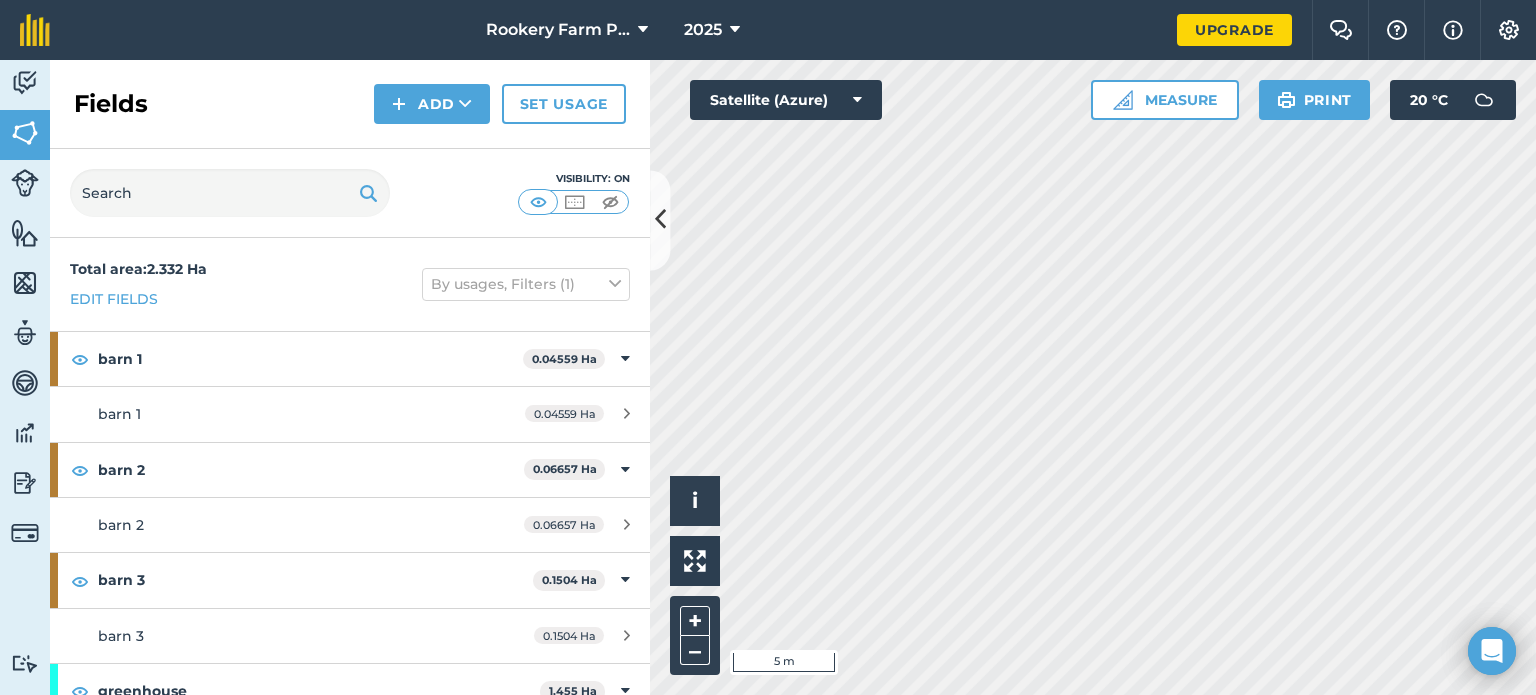 click on "Rookery Farm Packing Ltd 2025 Upgrade Farm Chat Help Info Settings Map printing is not available on our free plan Please upgrade to our Essentials, Plus or Pro plan to access this feature. Activity Fields Livestock Features Maps Team Vehicles Data Reporting Billing Tutorials Tutorials Fields   Add   Set usage Visibility: On Total area :  2.332   Ha Edit fields By usages, Filters (1) barn 1 0.04559   Ha barn 1 0.04559   Ha barn 2 0.06657   Ha barn 2 0.06657   Ha barn 3 0.1504   Ha barn 3 0.1504   [GEOGRAPHIC_DATA] 1.455   Ha greenhouse 1.455   [GEOGRAPHIC_DATA] by road 0.2809   [GEOGRAPHIC_DATA] by road 0.2809   [GEOGRAPHIC_DATA] 2 0.06258   [GEOGRAPHIC_DATA] 2 0.06258   Ha polytunnels 0.271   Ha poly tunnel poly 0.271   Ha Click to start drawing i © 2025 TomTom, Microsoft 5 m + – Satellite (Azure) Measure Print 20   ° C" at bounding box center (768, 347) 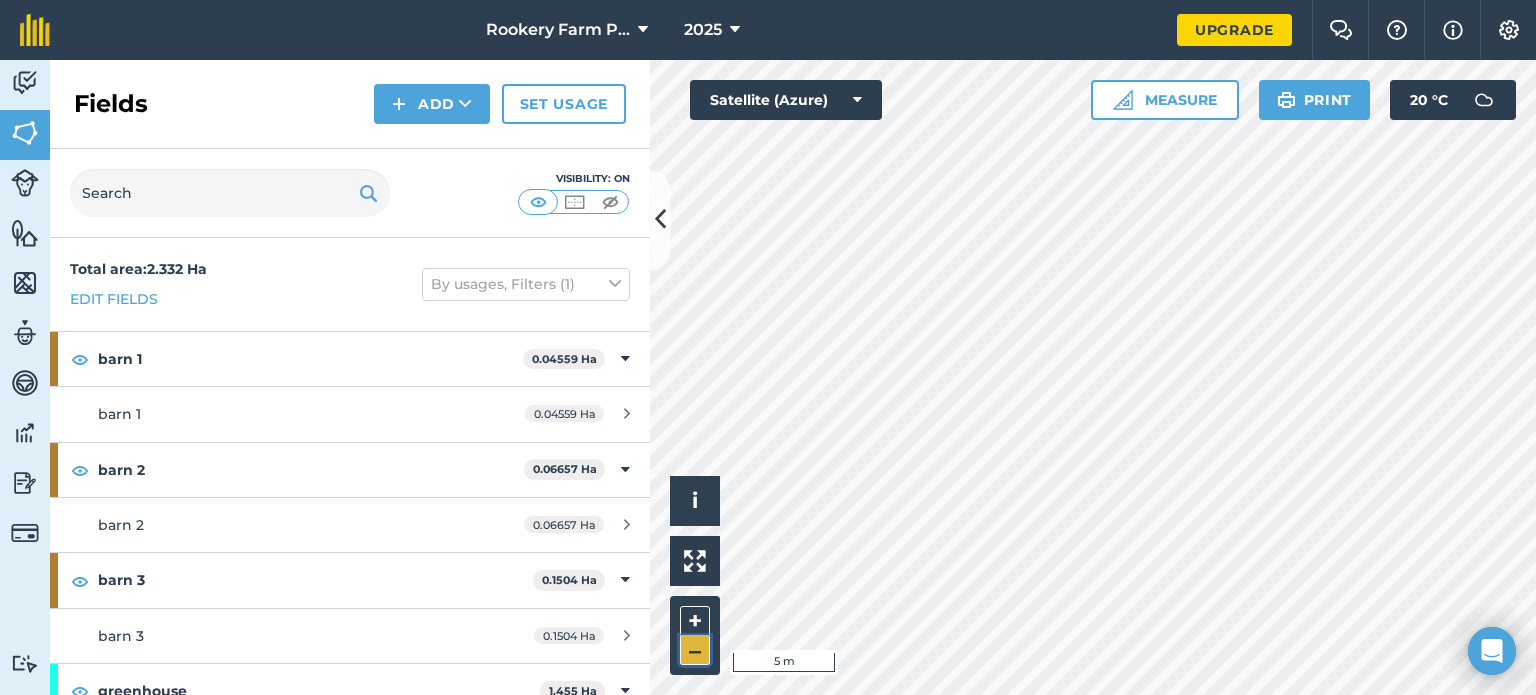 click on "–" at bounding box center (695, 650) 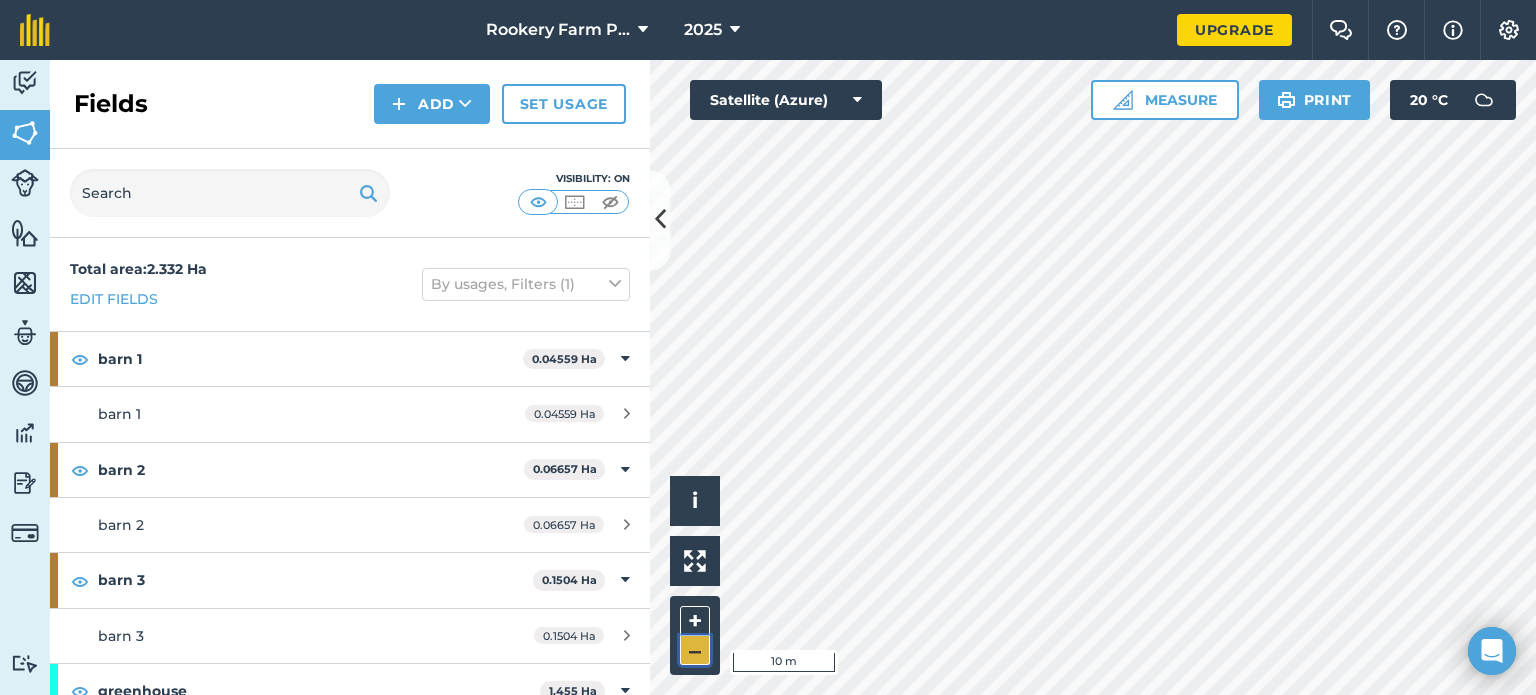 click on "–" at bounding box center (695, 650) 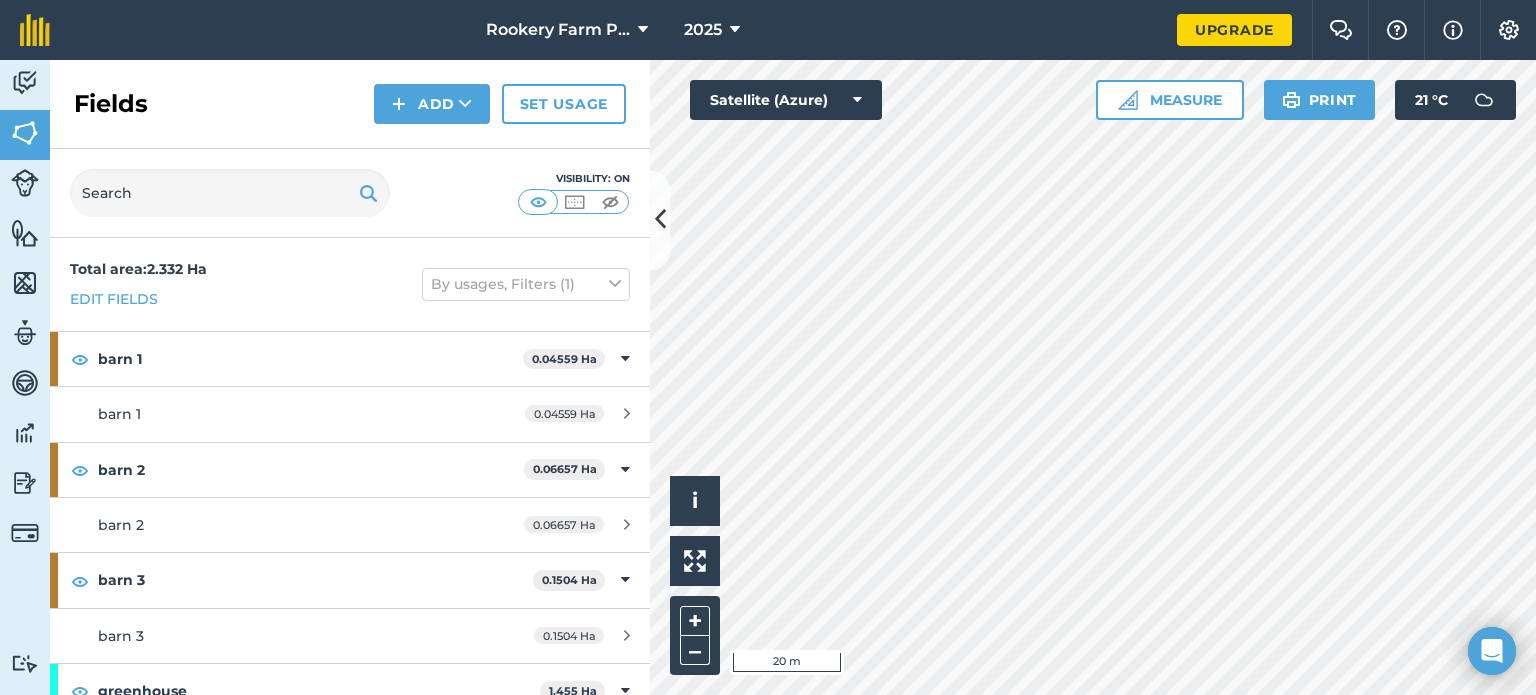 click on "Activity Fields Livestock Features Maps Team Vehicles Data Reporting Billing Tutorials Tutorials Fields   Add   Set usage Visibility: On Total area :  2.332   Ha Edit fields By usages, Filters (1) barn 1 0.04559   Ha barn 1 0.04559   Ha barn 2 0.06657   Ha barn 2 0.06657   Ha barn 3 0.1504   Ha barn 3 0.1504   Ha greenhouse 1.455   [GEOGRAPHIC_DATA] 1.455   Ha greenhouse by road 0.2809   Ha greenhouse by road 0.2809   [GEOGRAPHIC_DATA] 2 0.06258   [GEOGRAPHIC_DATA] 2 0.06258   Ha polytunnels 0.271   Ha poly tunnel poly 0.271   Ha Click to start drawing i © 2025 TomTom, Microsoft 20 m + – Satellite (Azure) Measure Print 21   ° C" at bounding box center (768, 377) 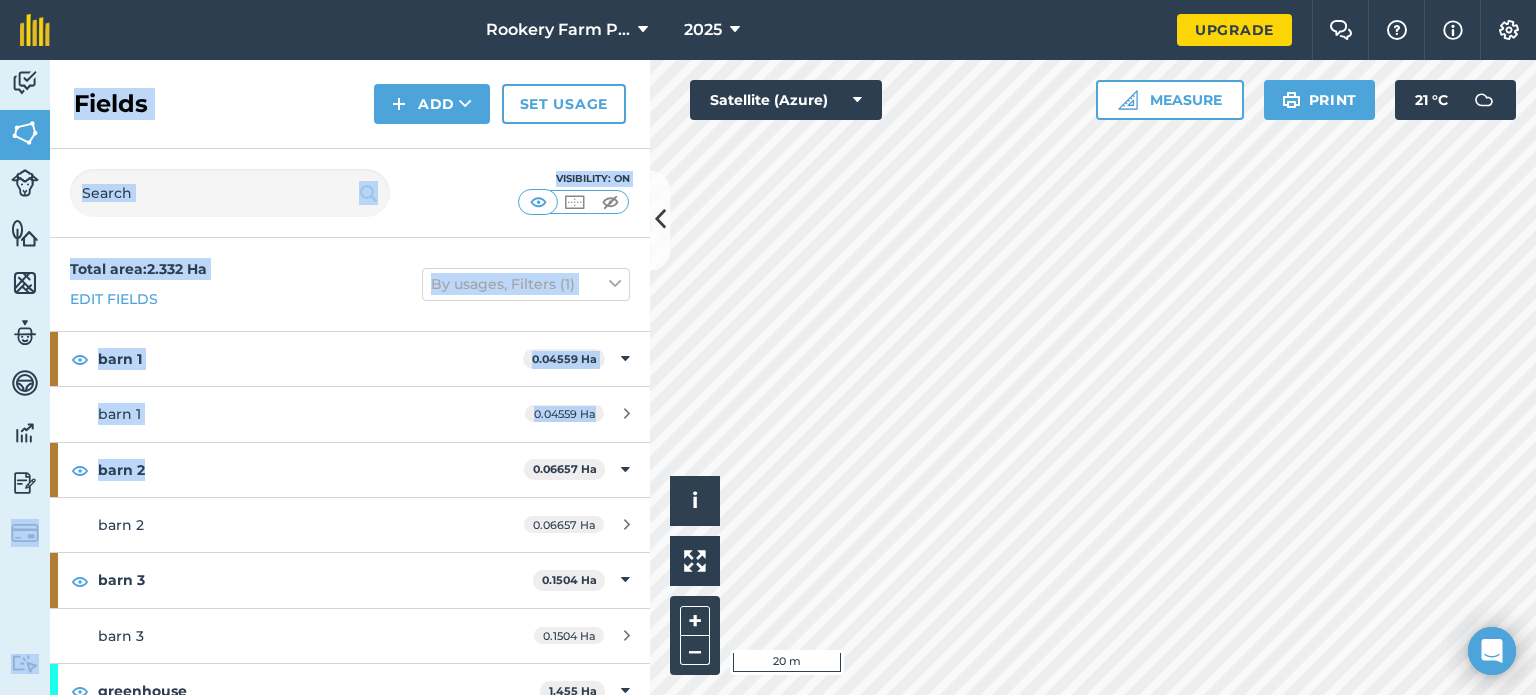 drag, startPoint x: 12, startPoint y: 586, endPoint x: 203, endPoint y: 477, distance: 219.91362 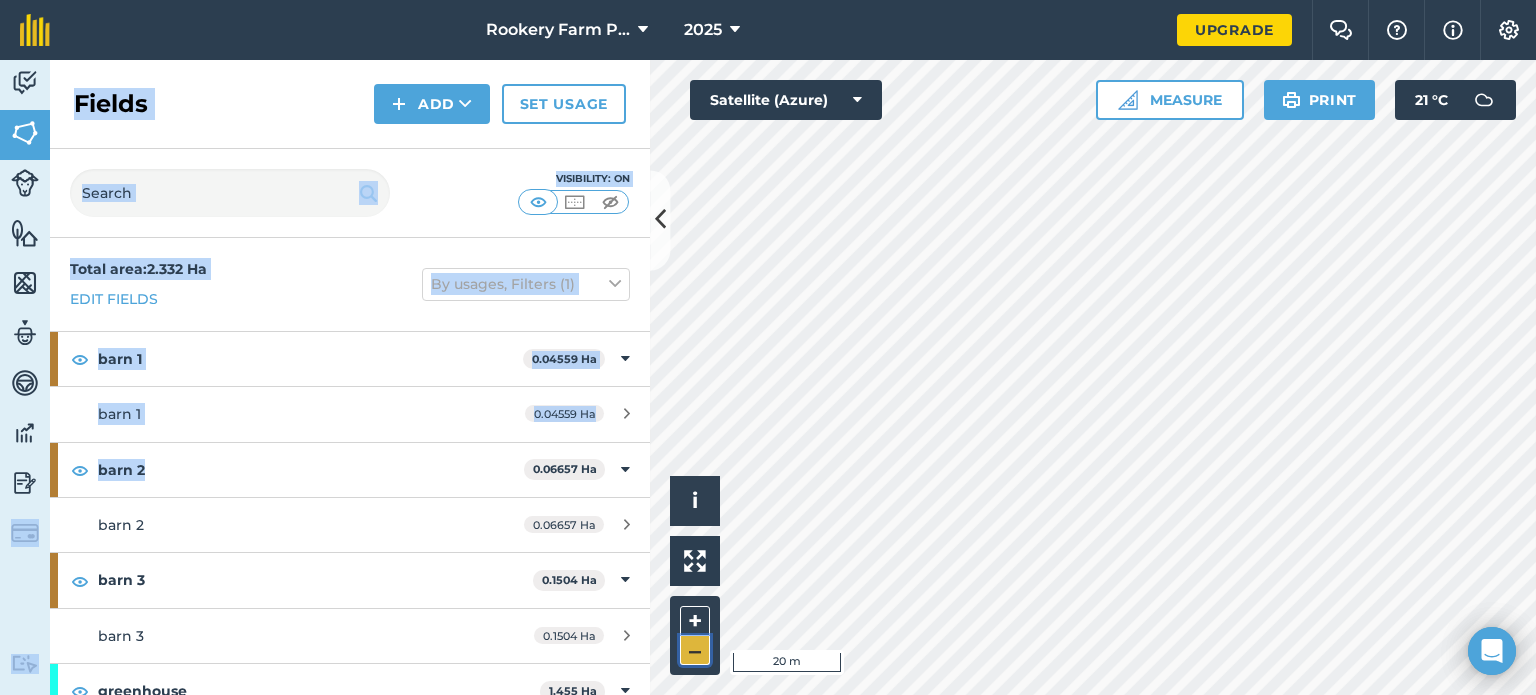 click on "–" at bounding box center (695, 650) 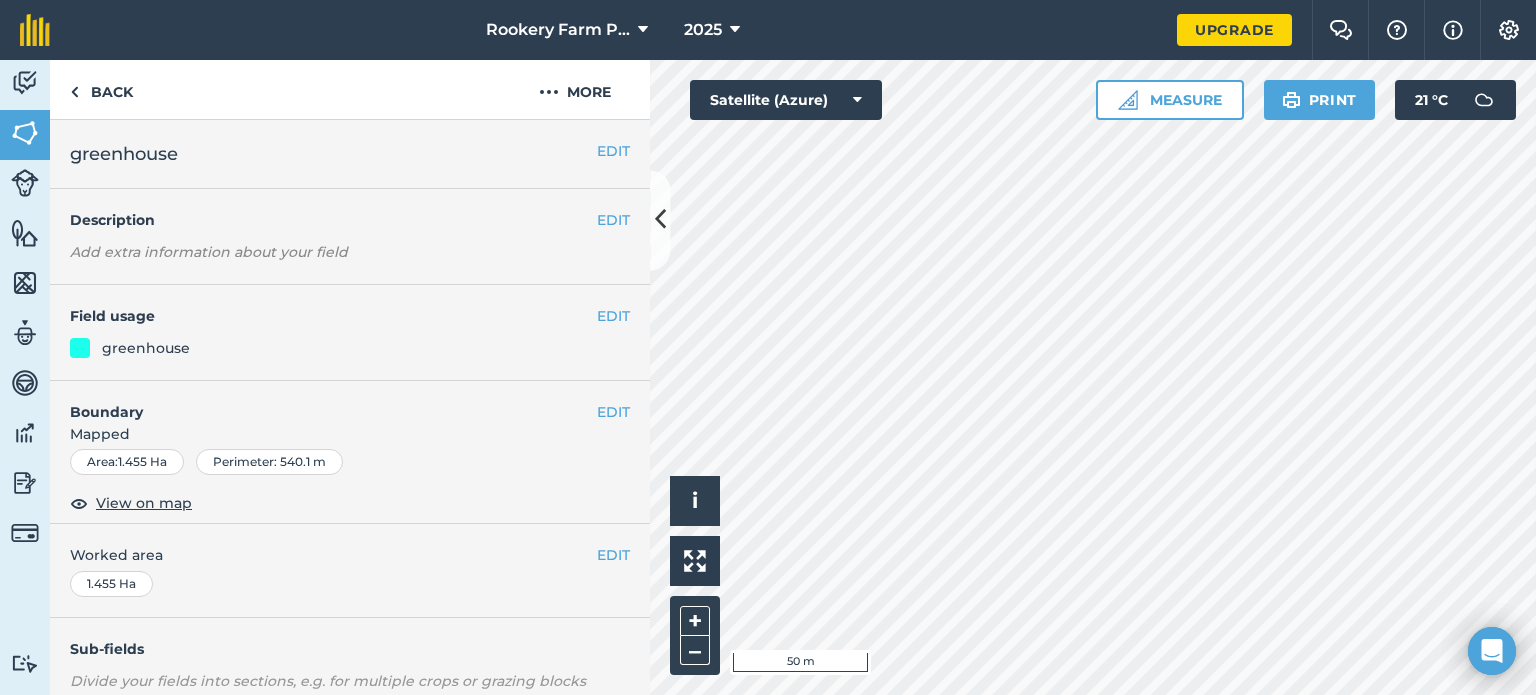 click on "greenhouse" at bounding box center (146, 348) 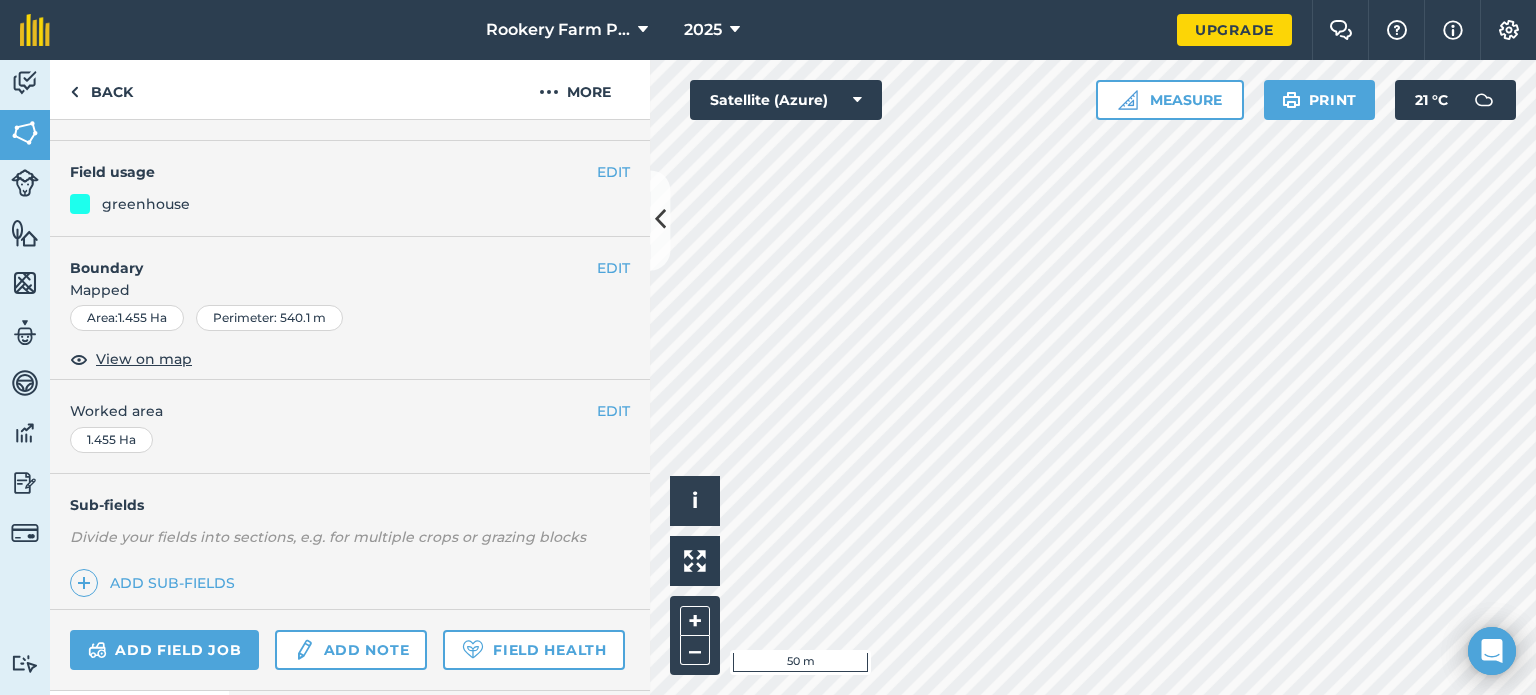 scroll, scrollTop: 152, scrollLeft: 0, axis: vertical 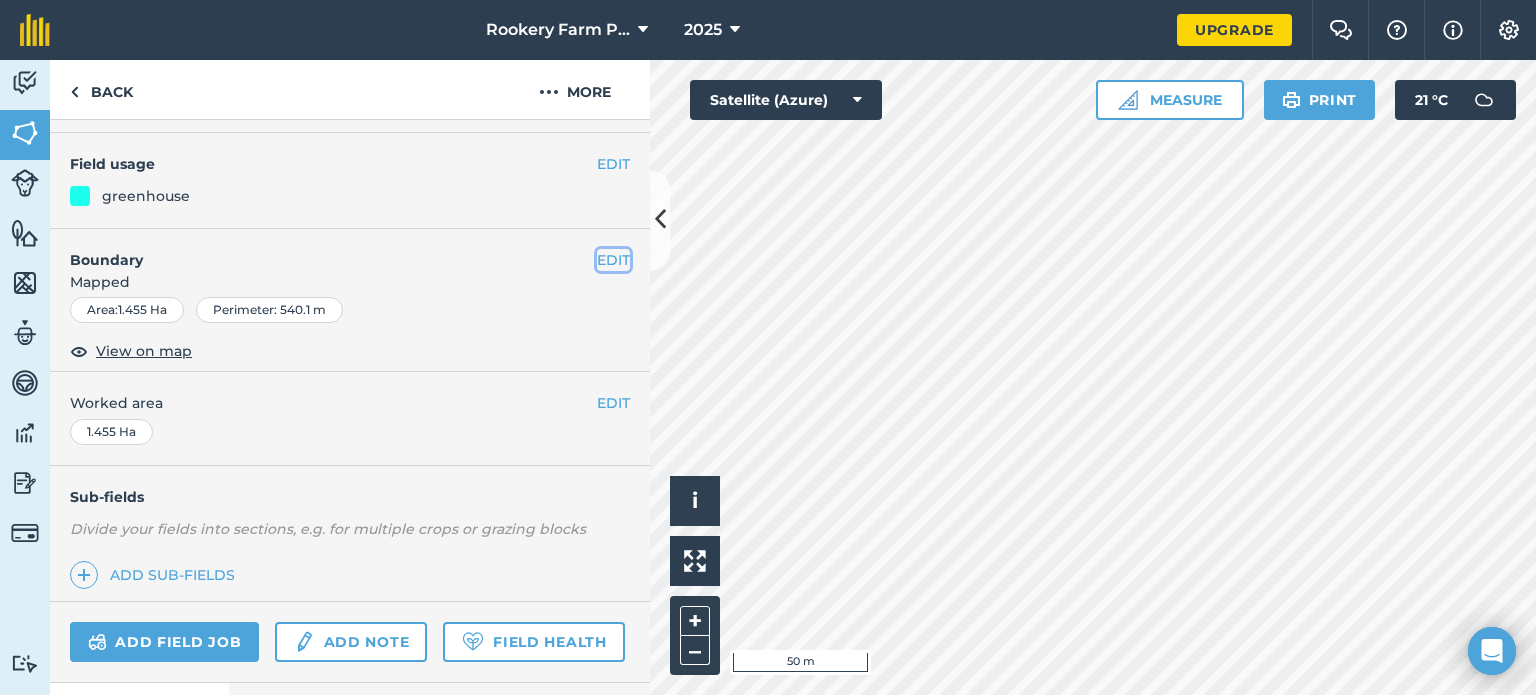 click on "EDIT" at bounding box center (613, 260) 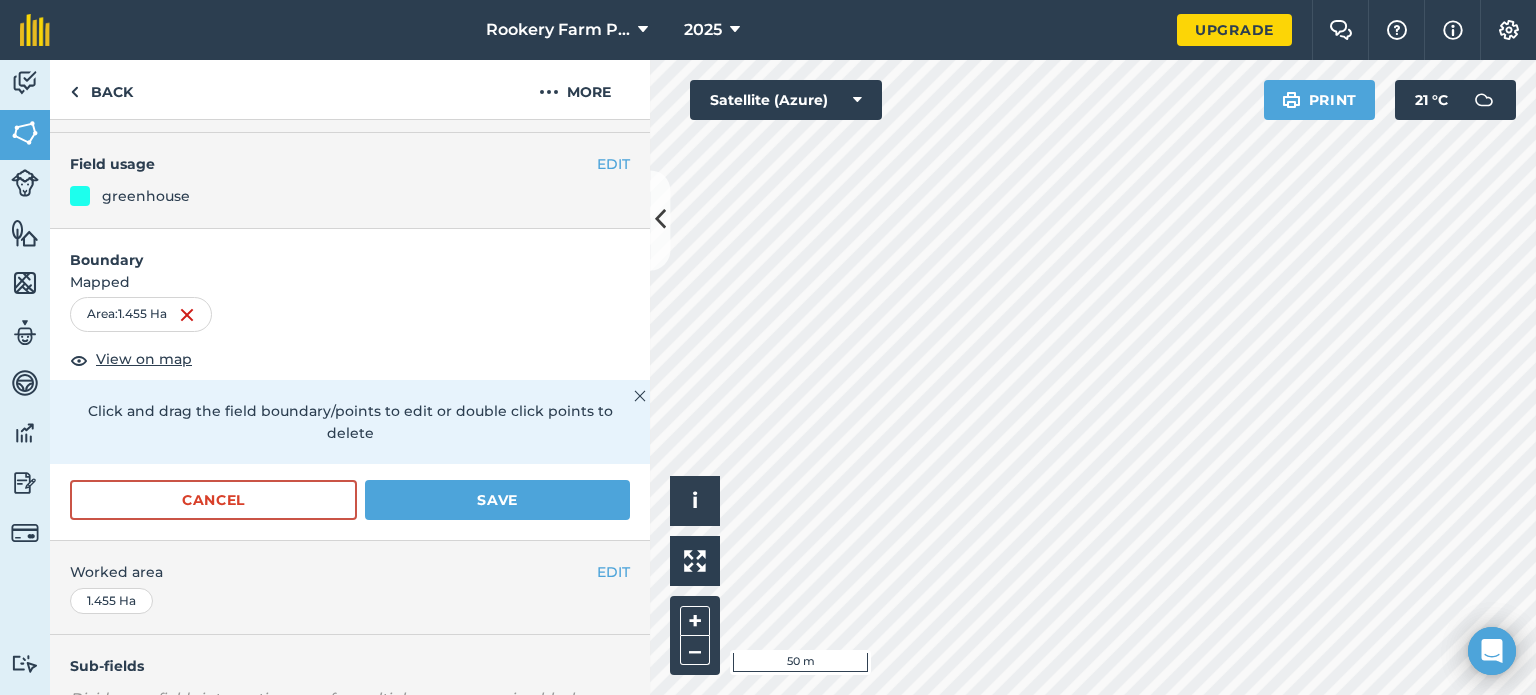 click on "Boundary" at bounding box center [350, 250] 